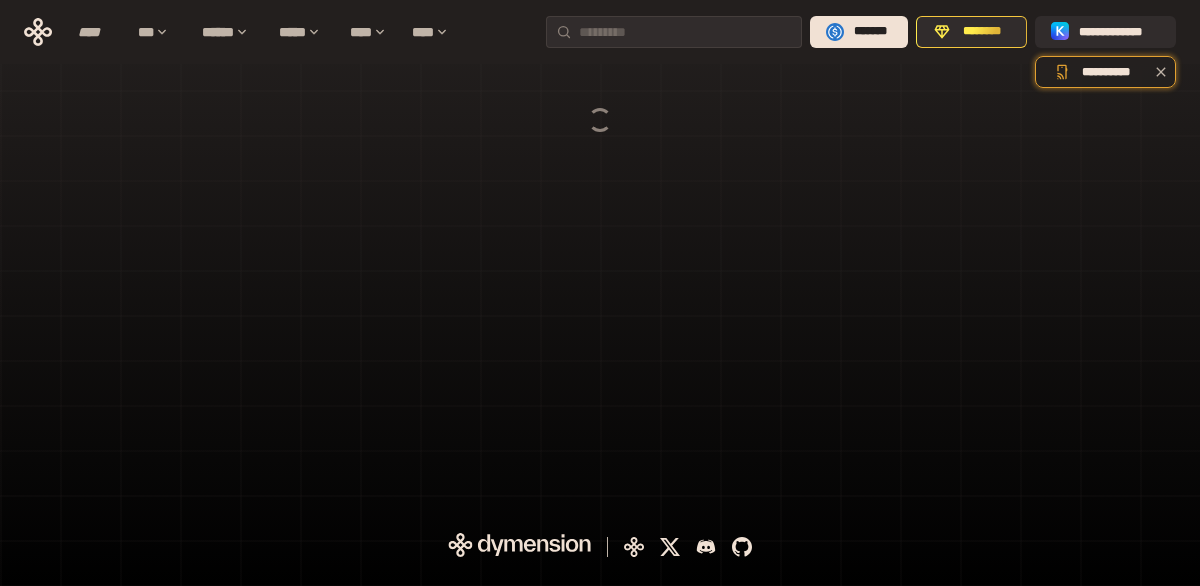 scroll, scrollTop: 0, scrollLeft: 0, axis: both 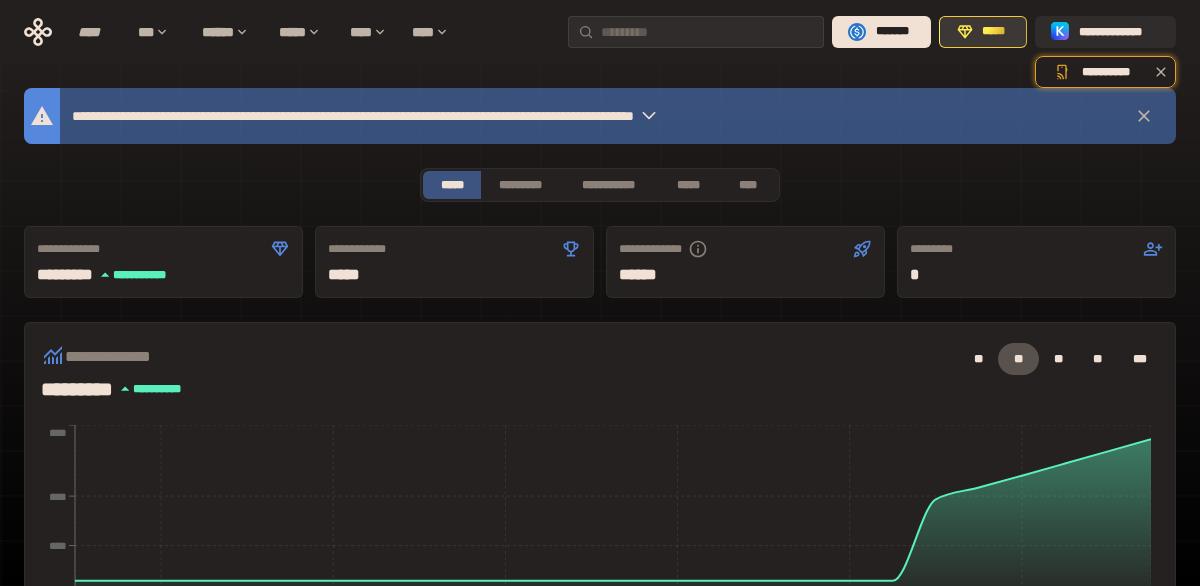 click on "*****" at bounding box center [994, 32] 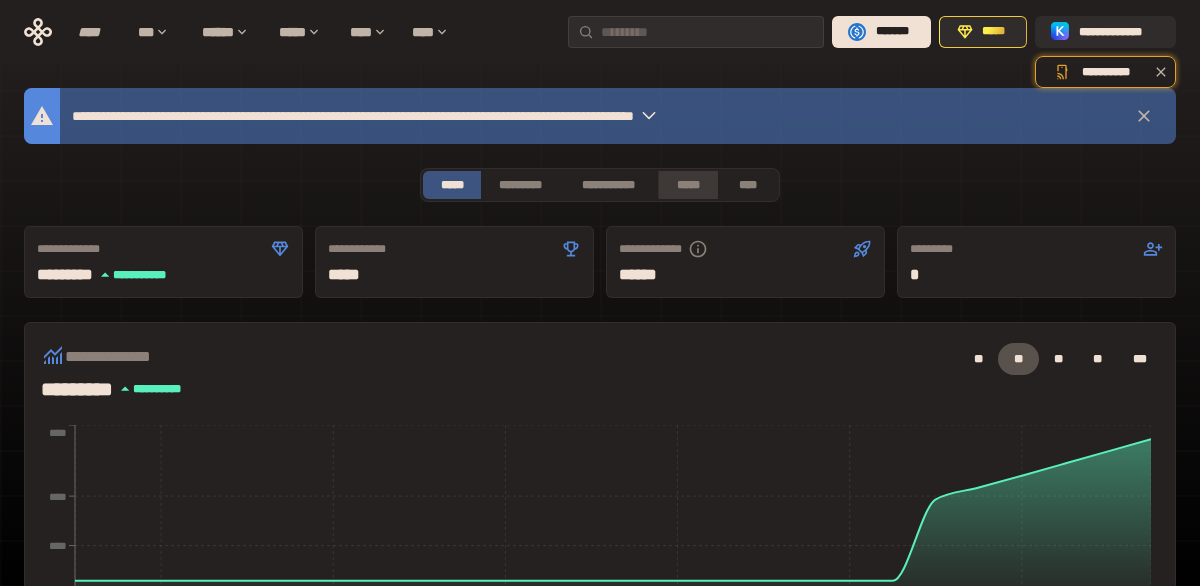 click on "*****" at bounding box center (687, 185) 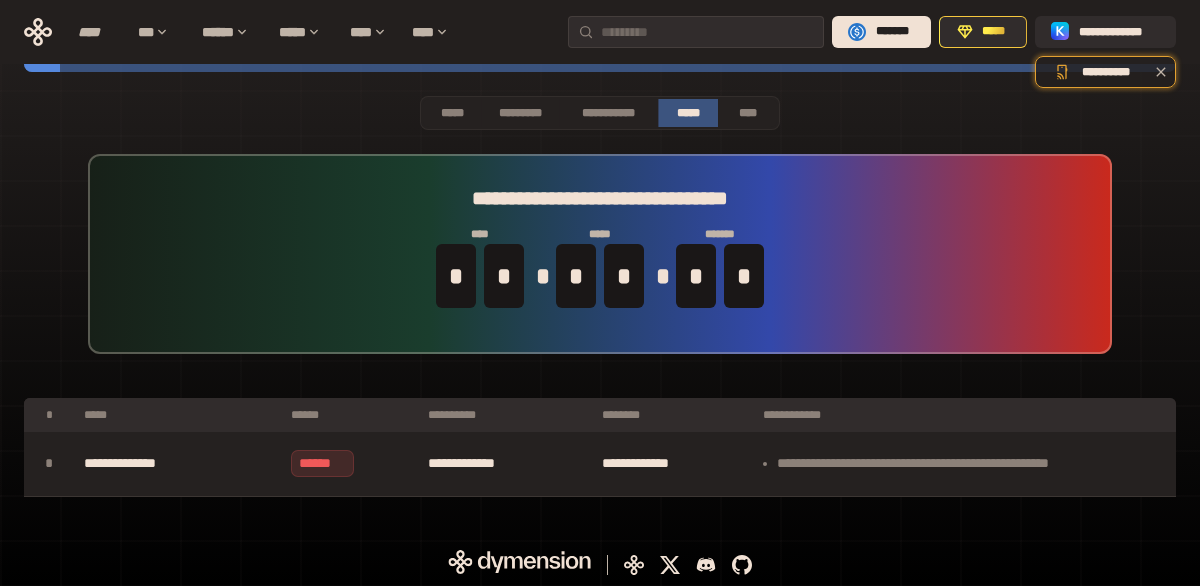scroll, scrollTop: 74, scrollLeft: 0, axis: vertical 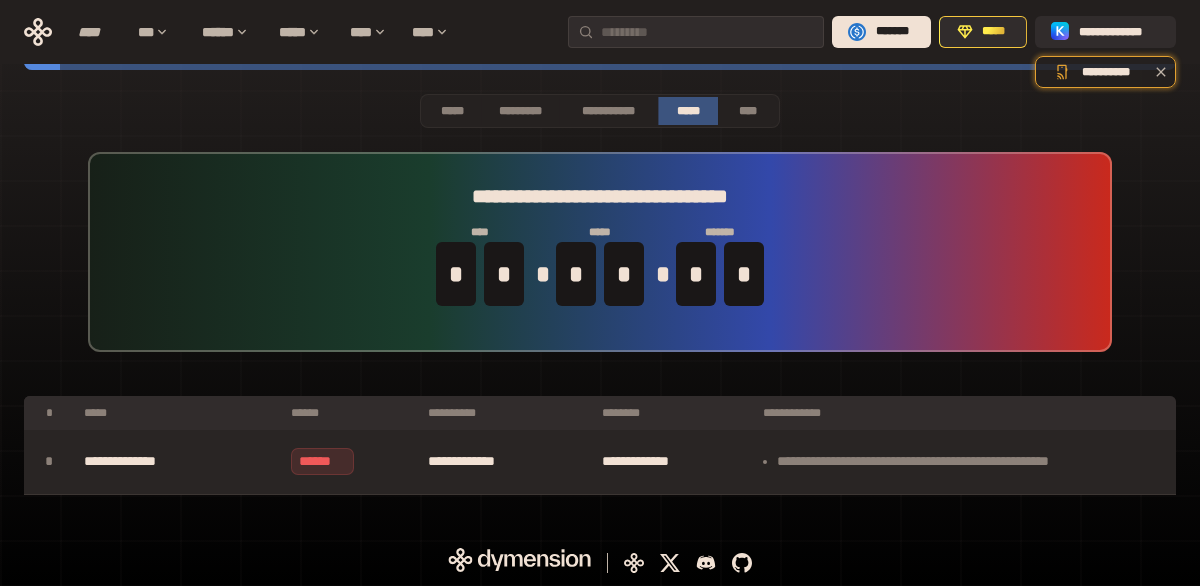 click on "**********" at bounding box center [177, 462] 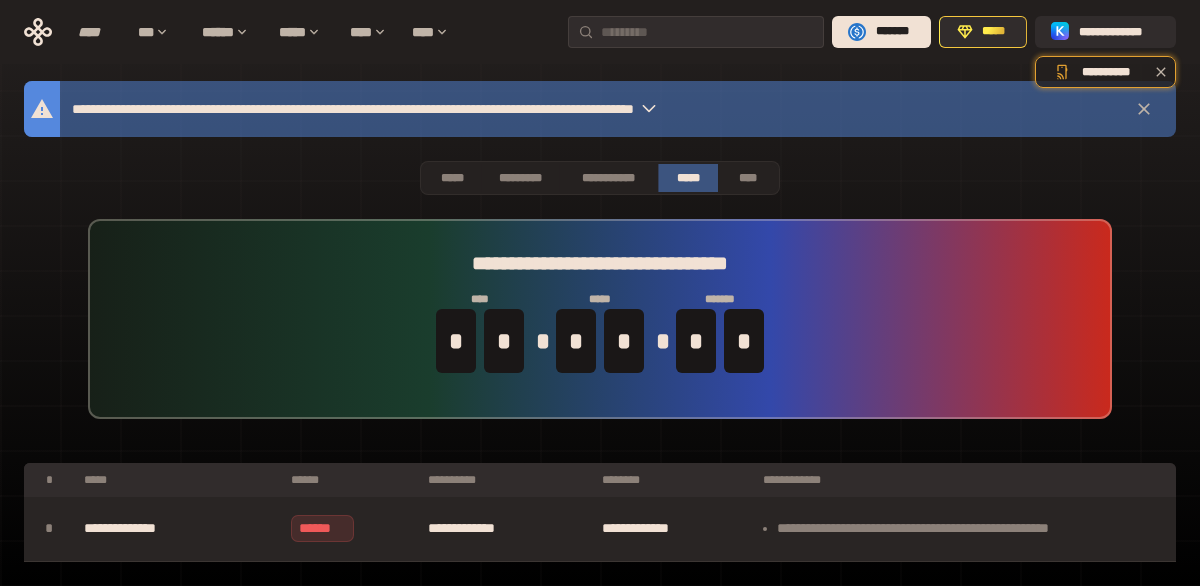 scroll, scrollTop: 0, scrollLeft: 0, axis: both 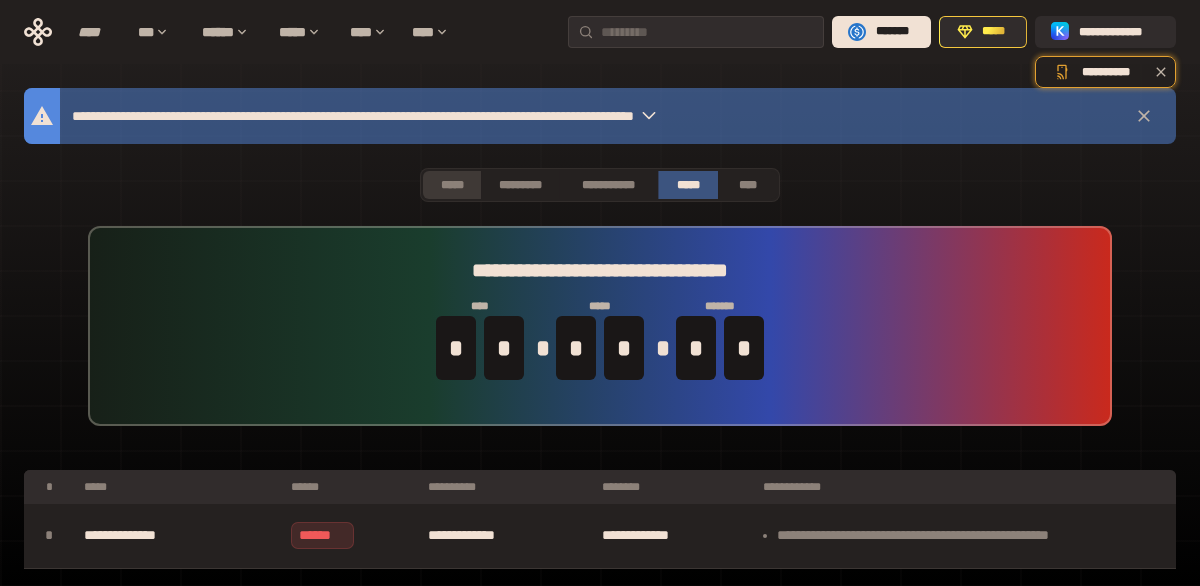 click on "*****" at bounding box center [452, 185] 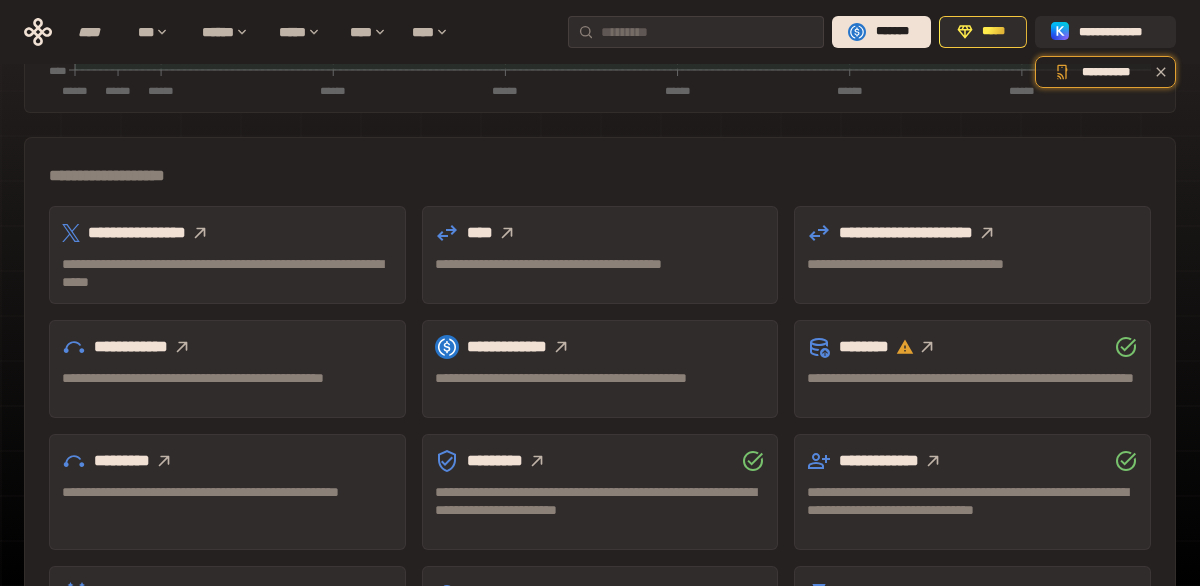 scroll, scrollTop: 517, scrollLeft: 0, axis: vertical 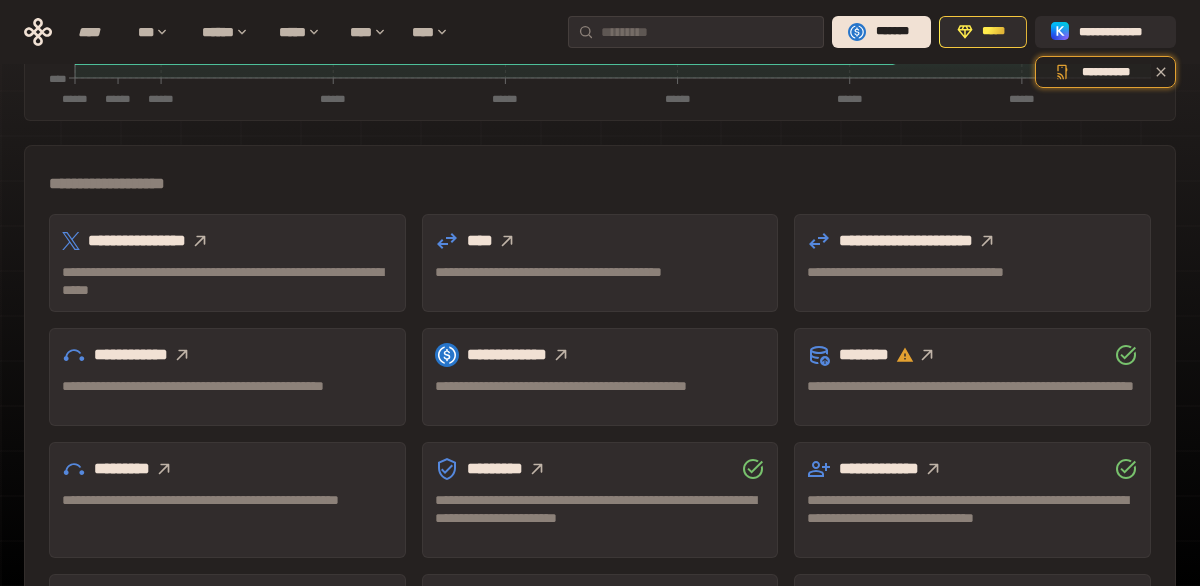 click 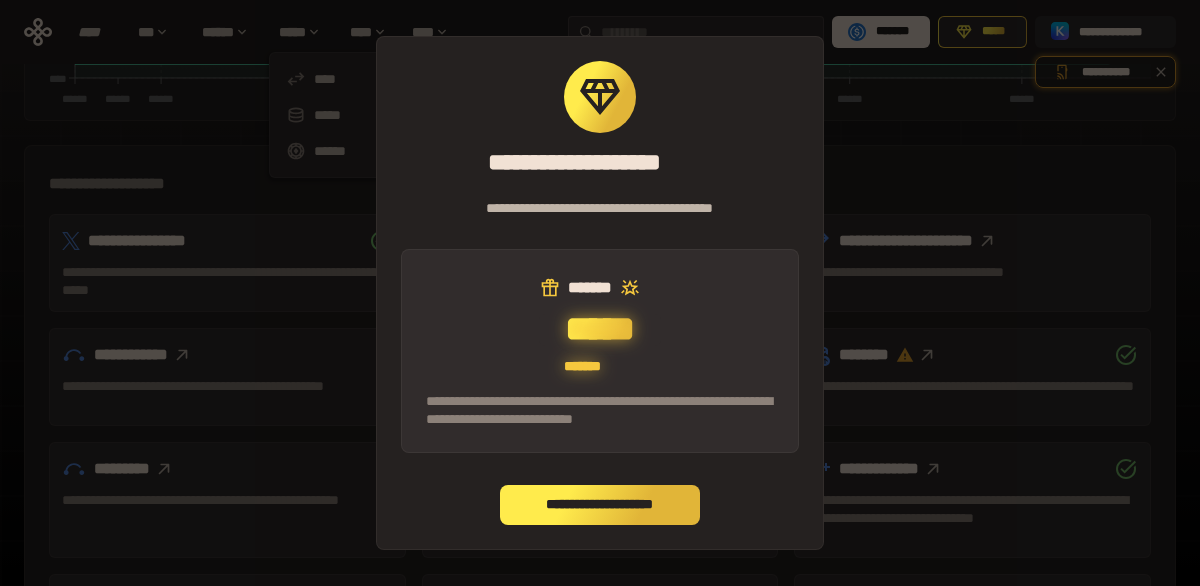 click on "**********" at bounding box center [600, 505] 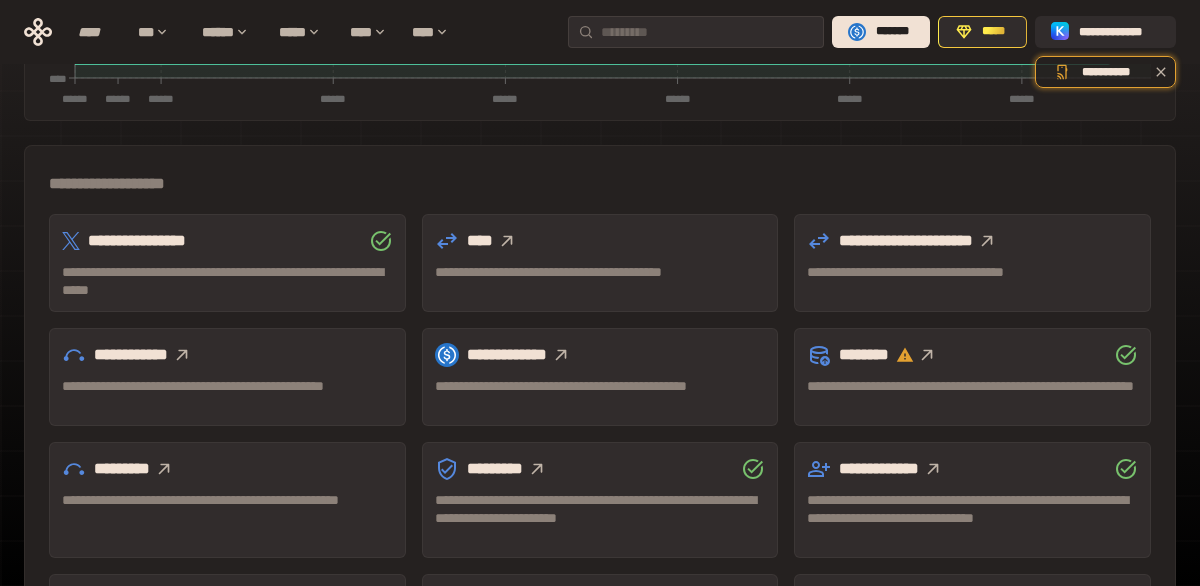 click 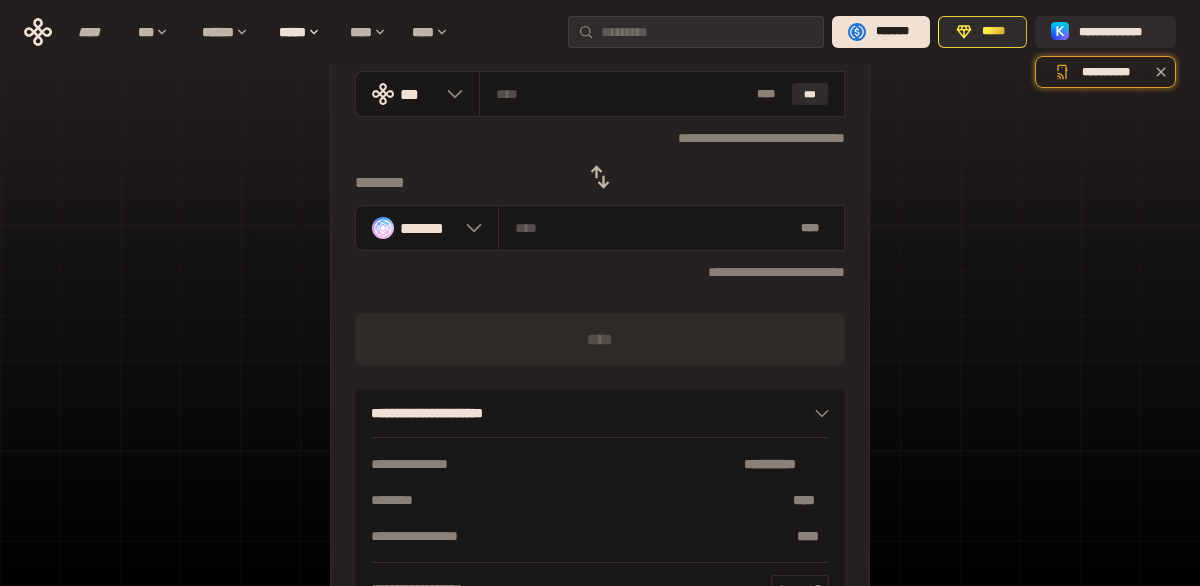 scroll, scrollTop: 96, scrollLeft: 0, axis: vertical 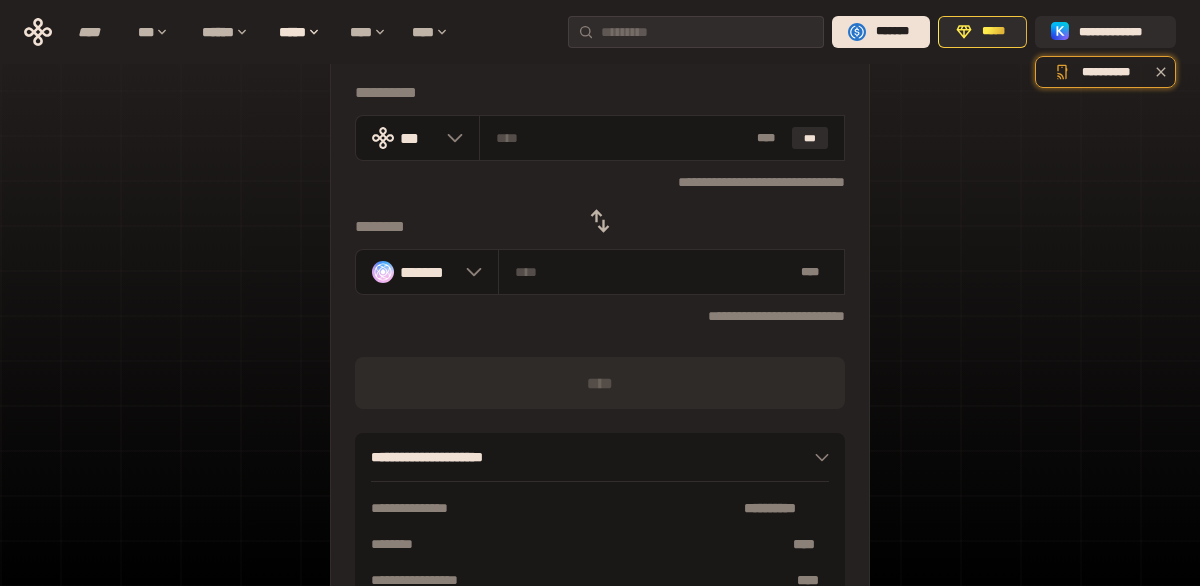 click 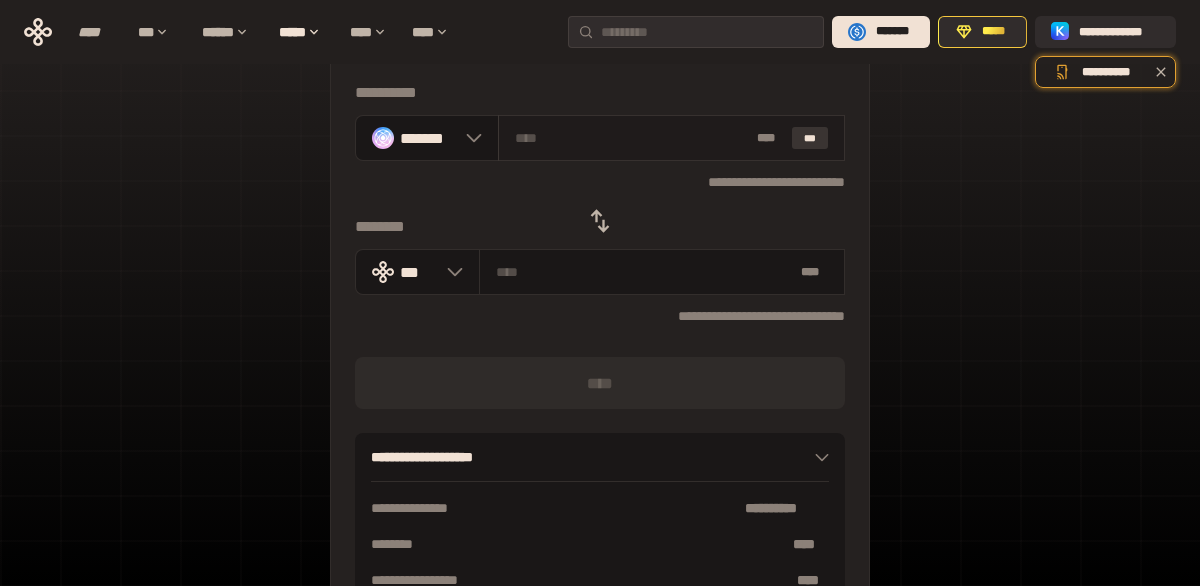 click on "***" at bounding box center [810, 138] 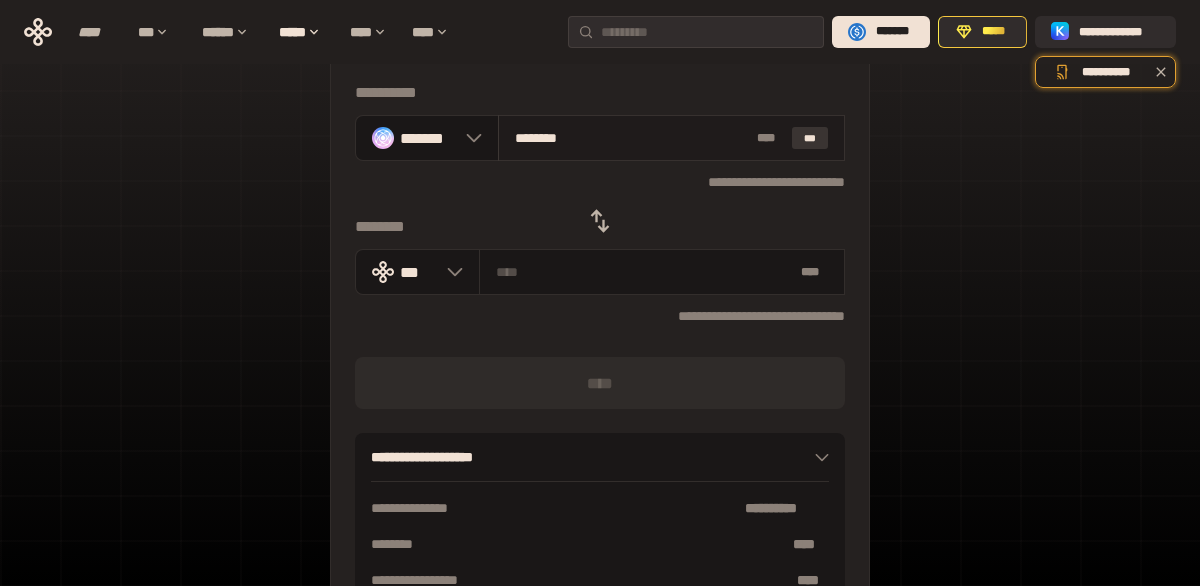 type on "**********" 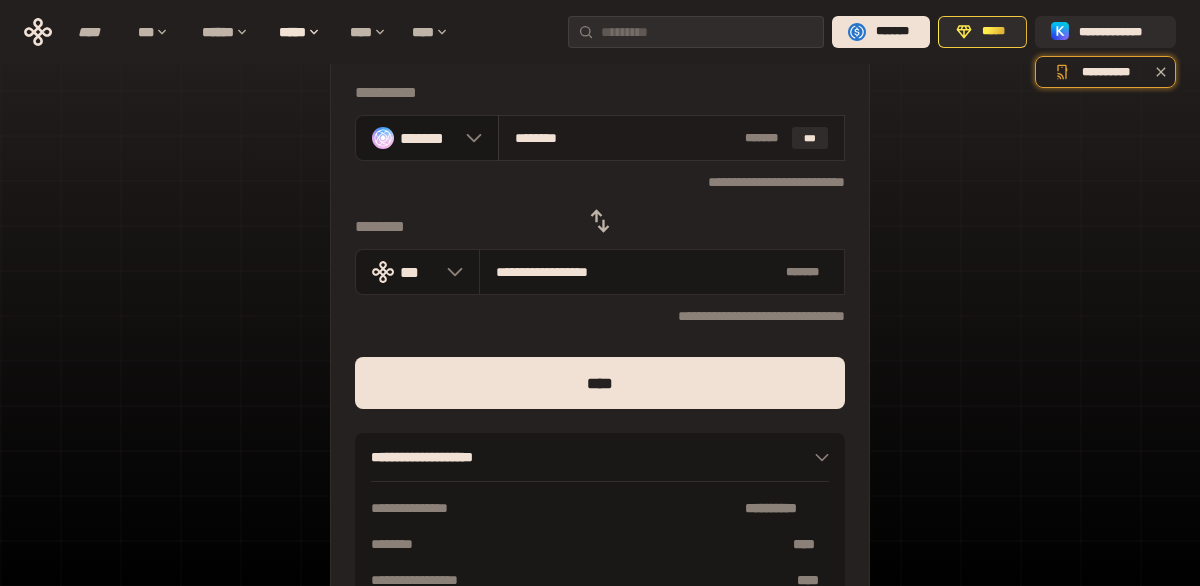 type on "*******" 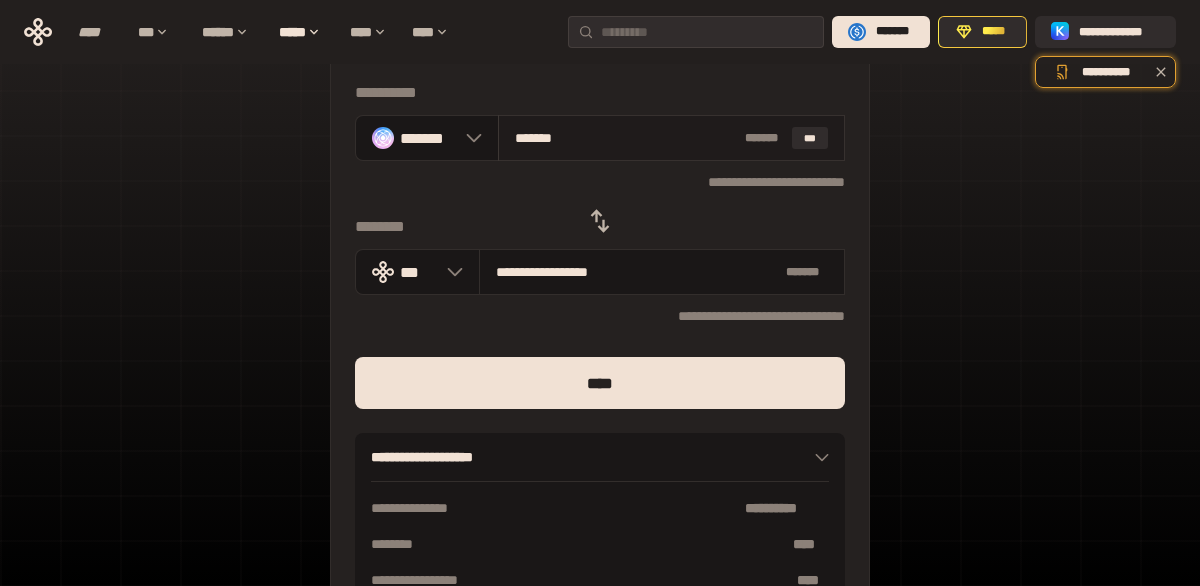 type on "**********" 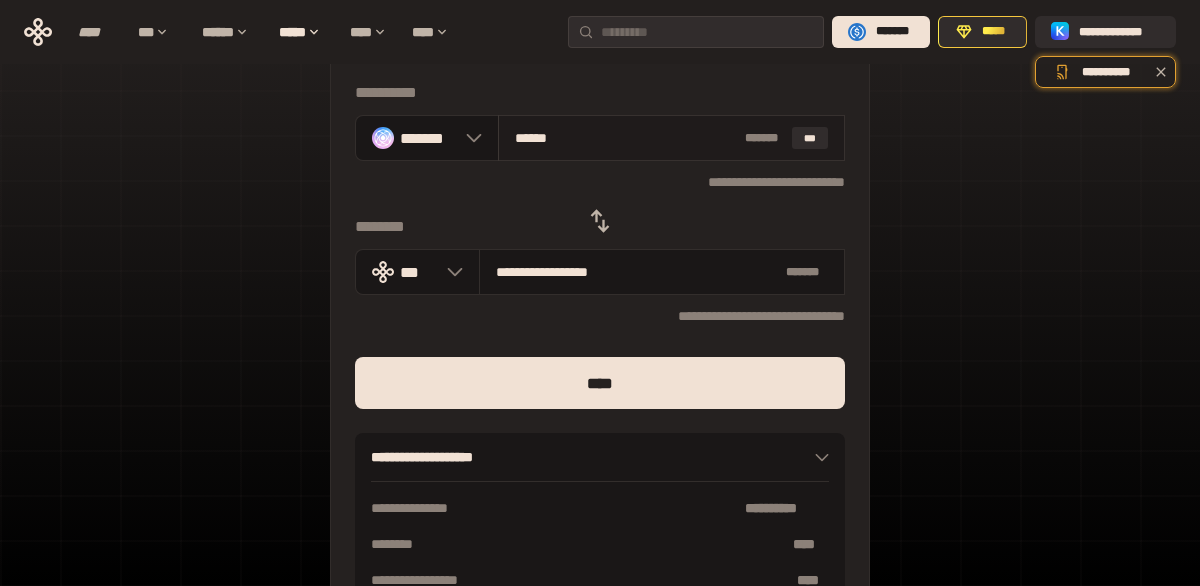 type on "**********" 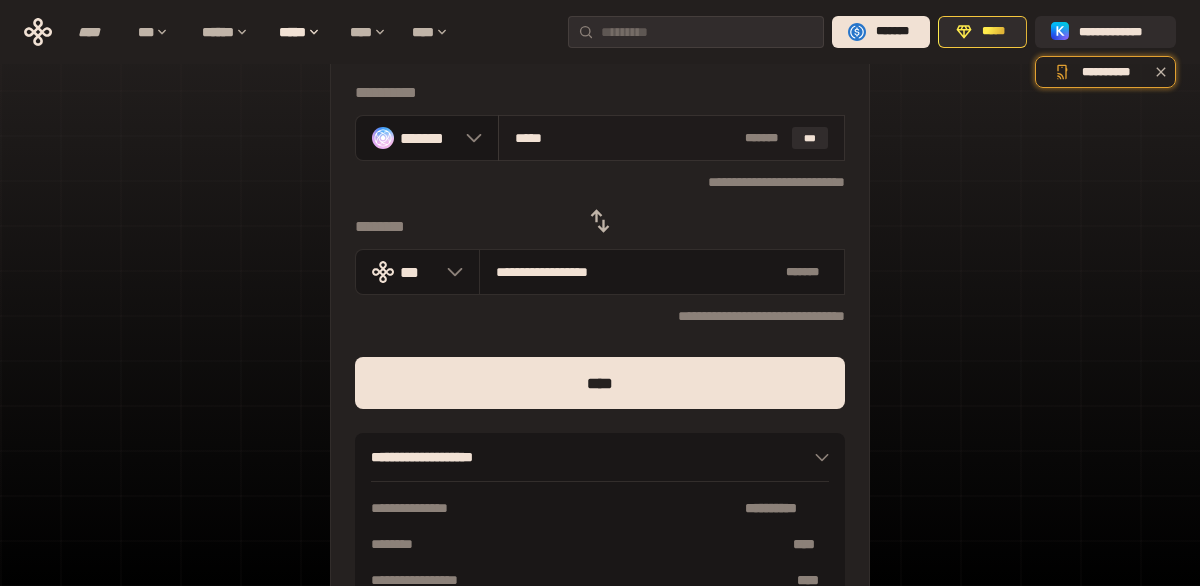type on "**********" 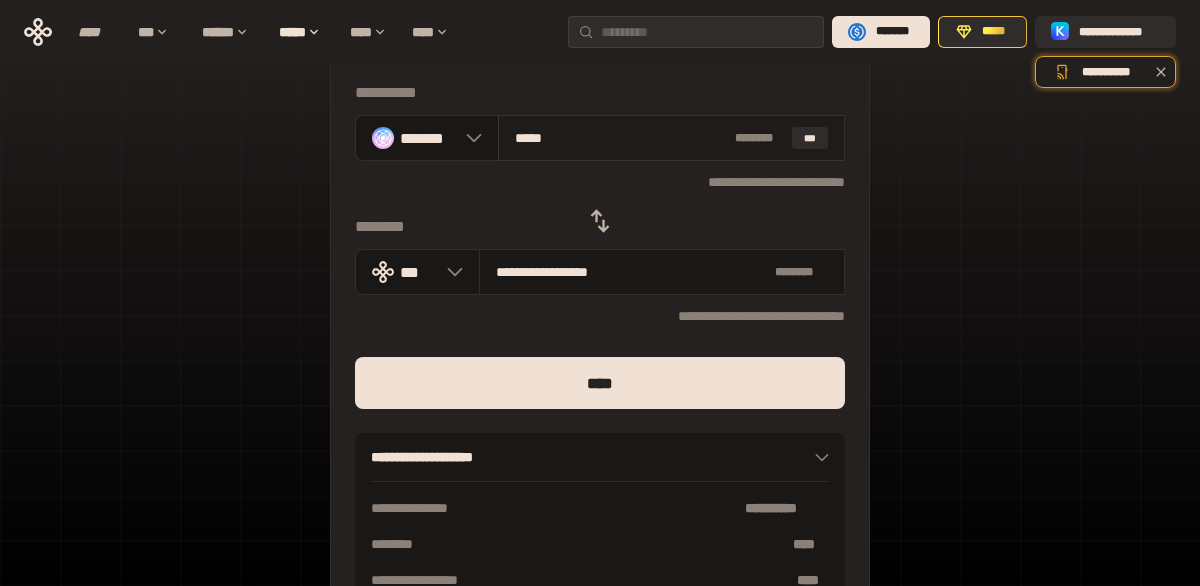 type on "****" 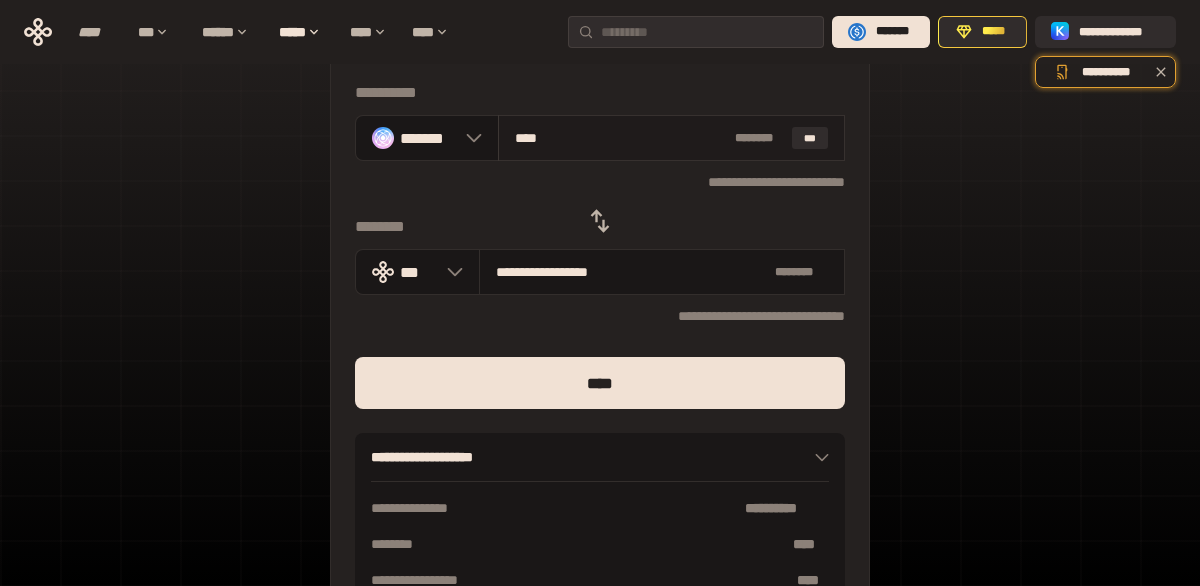 type on "**********" 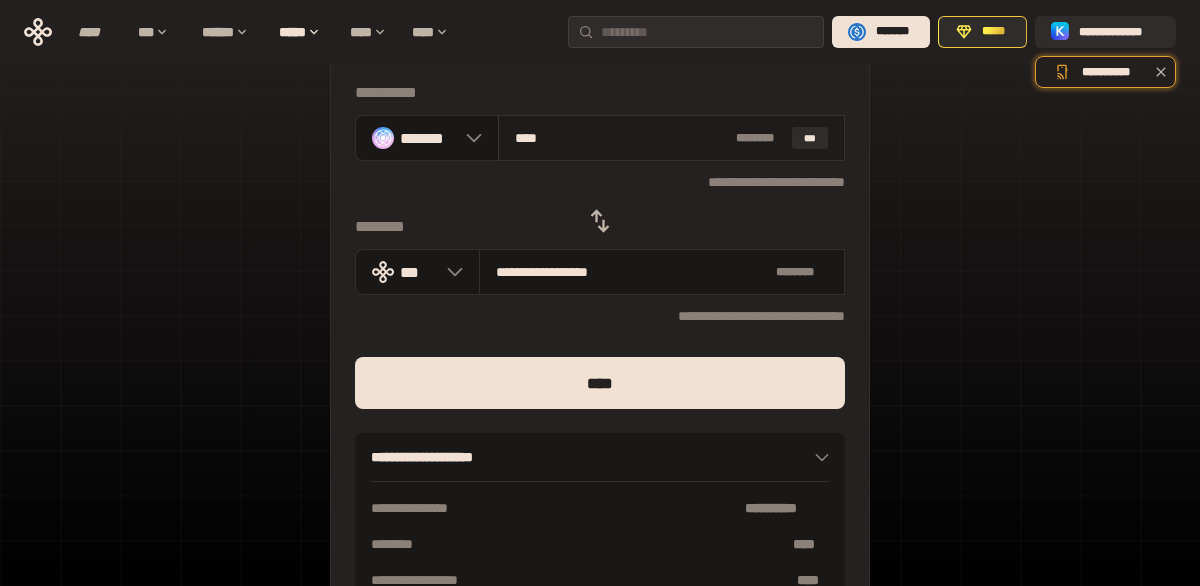 type on "***" 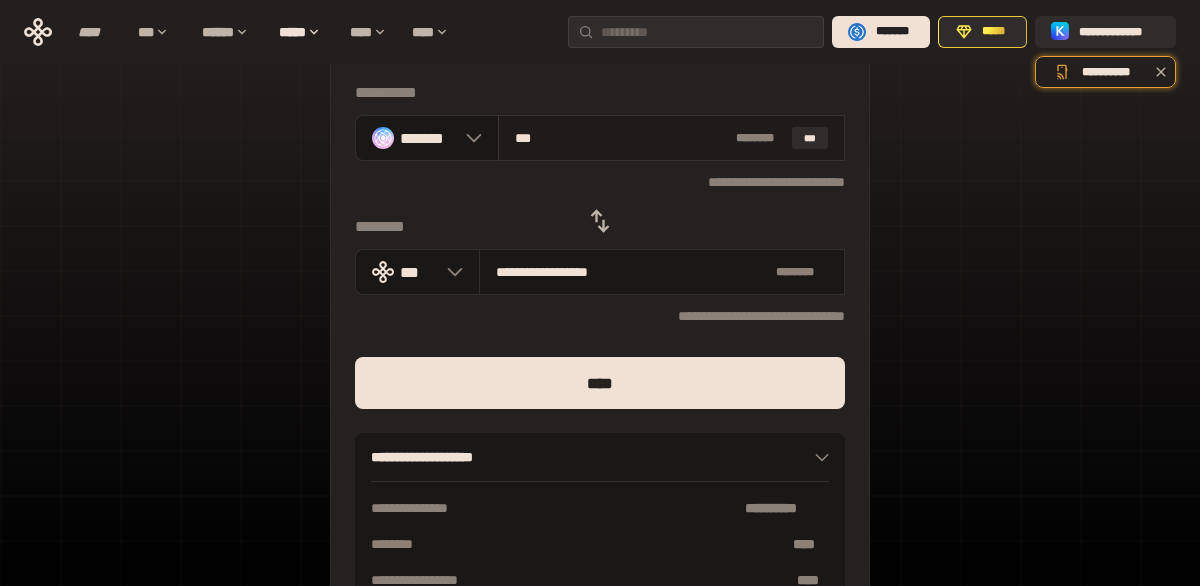 type on "**********" 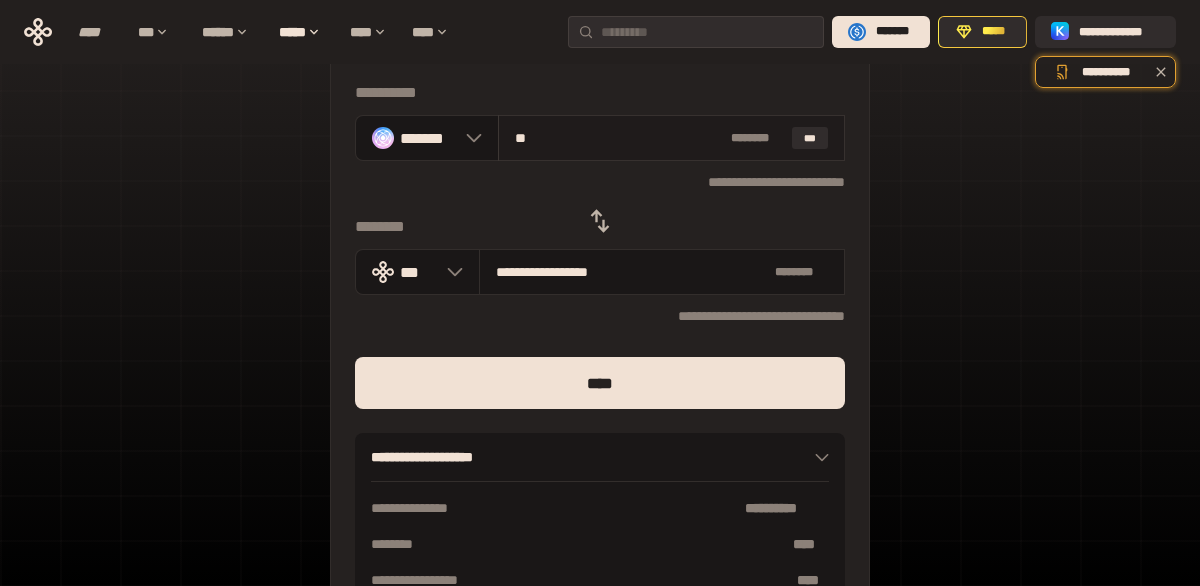 type on "*" 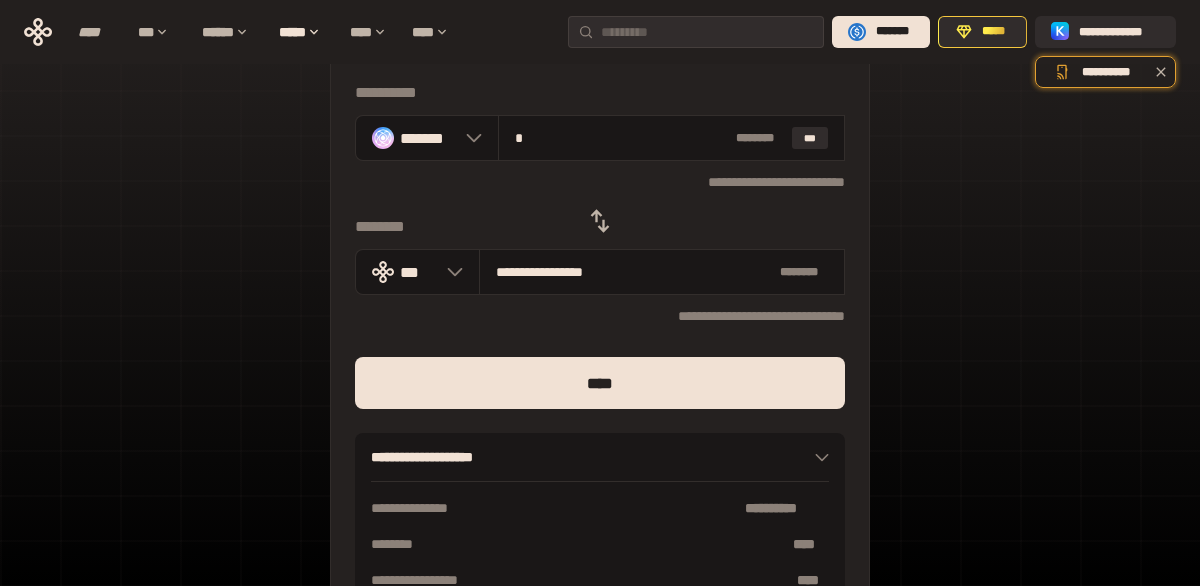 scroll, scrollTop: 135, scrollLeft: 0, axis: vertical 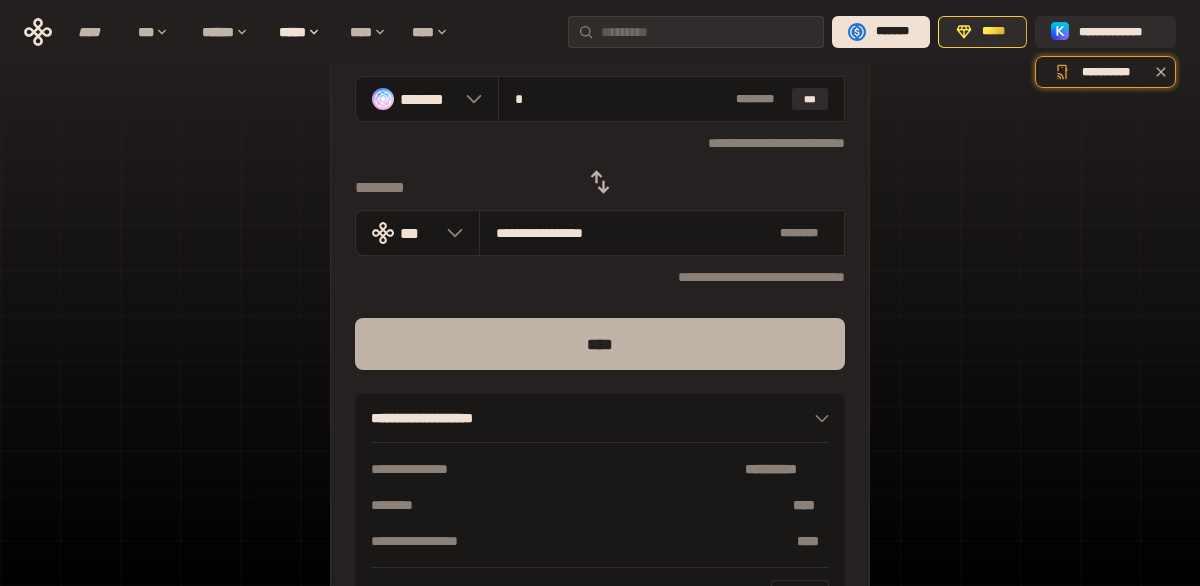 type on "*" 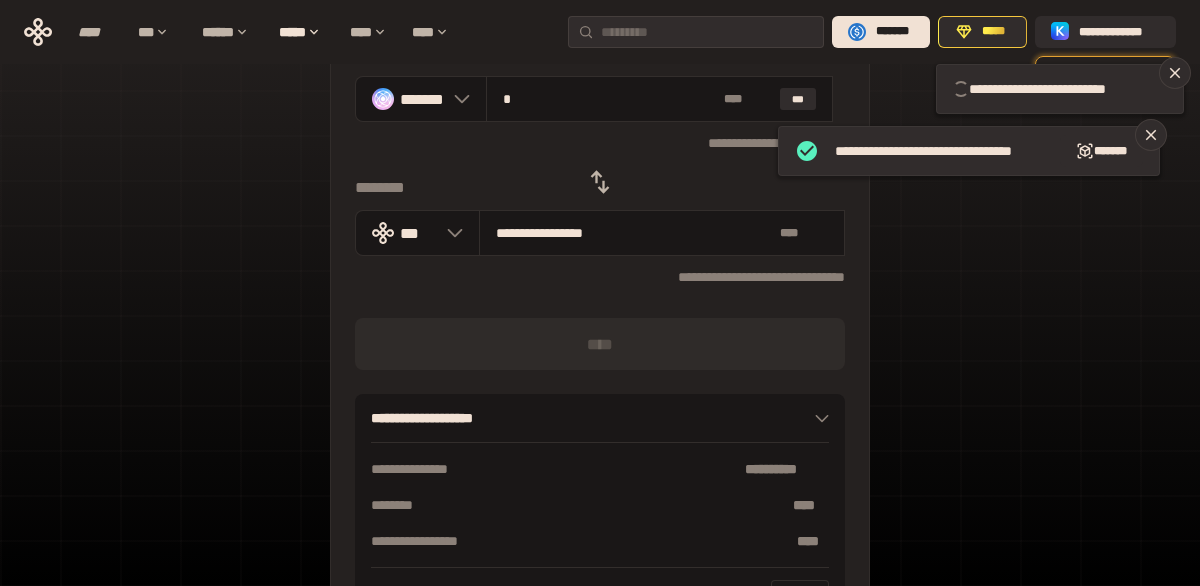 type 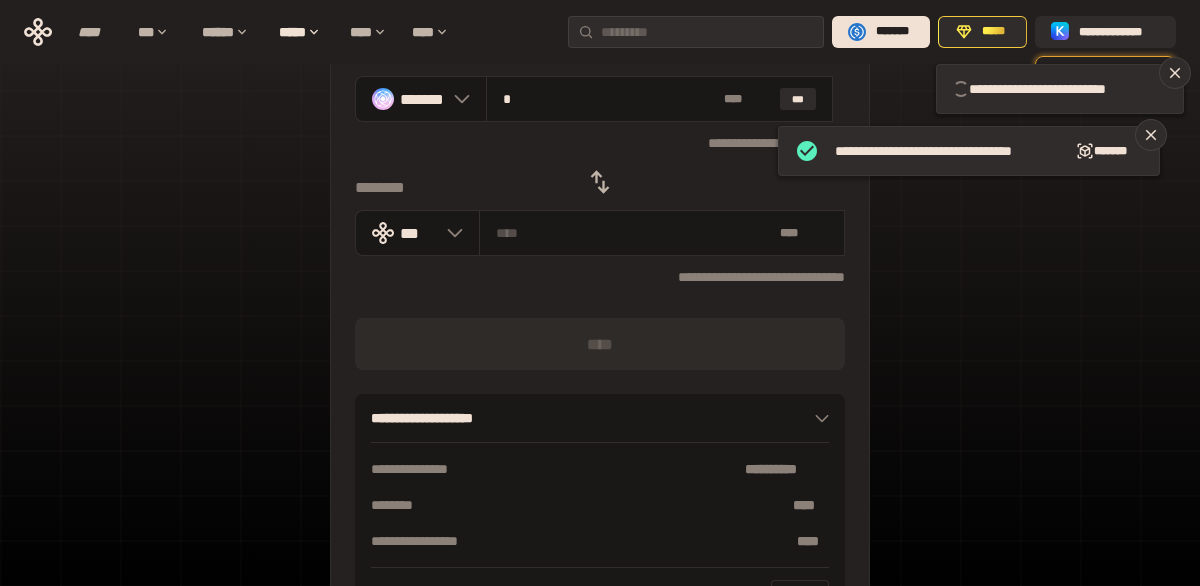 type 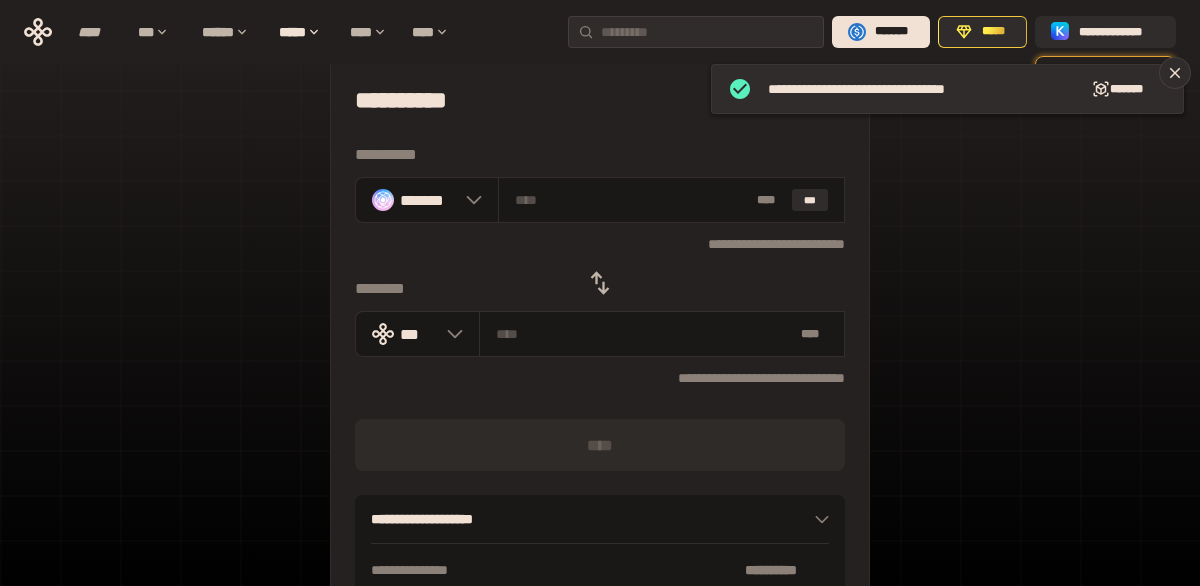 scroll, scrollTop: 68, scrollLeft: 0, axis: vertical 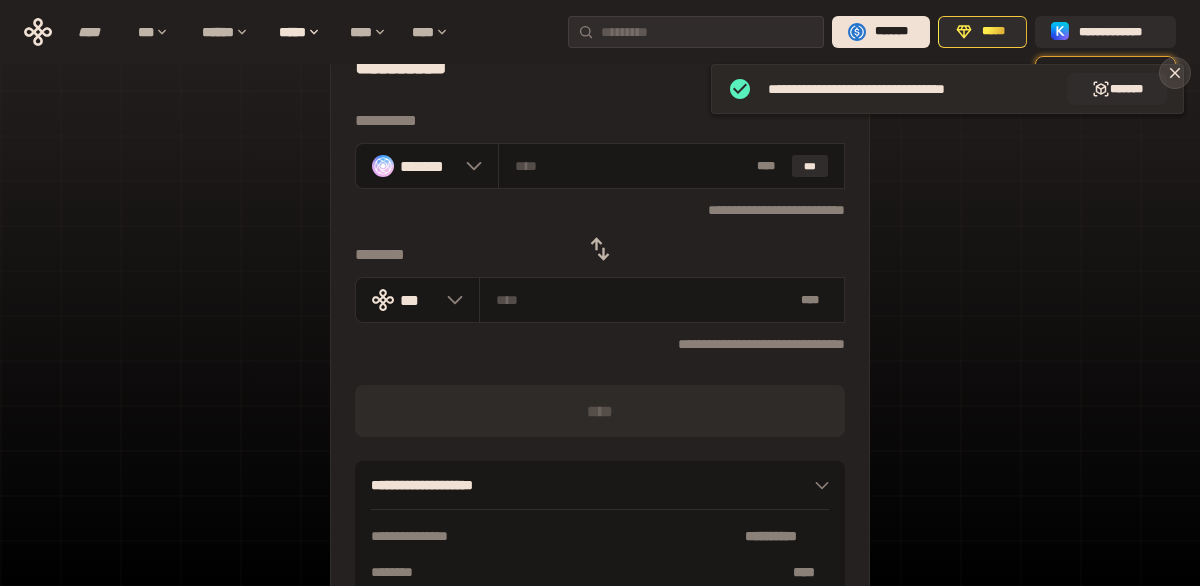 click 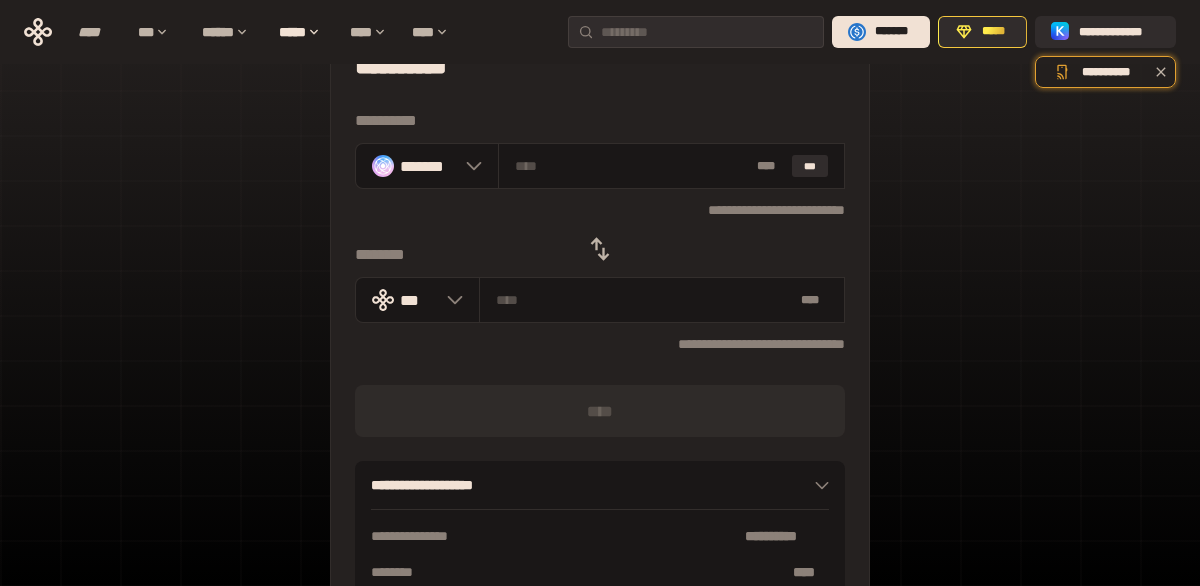 scroll, scrollTop: 0, scrollLeft: 0, axis: both 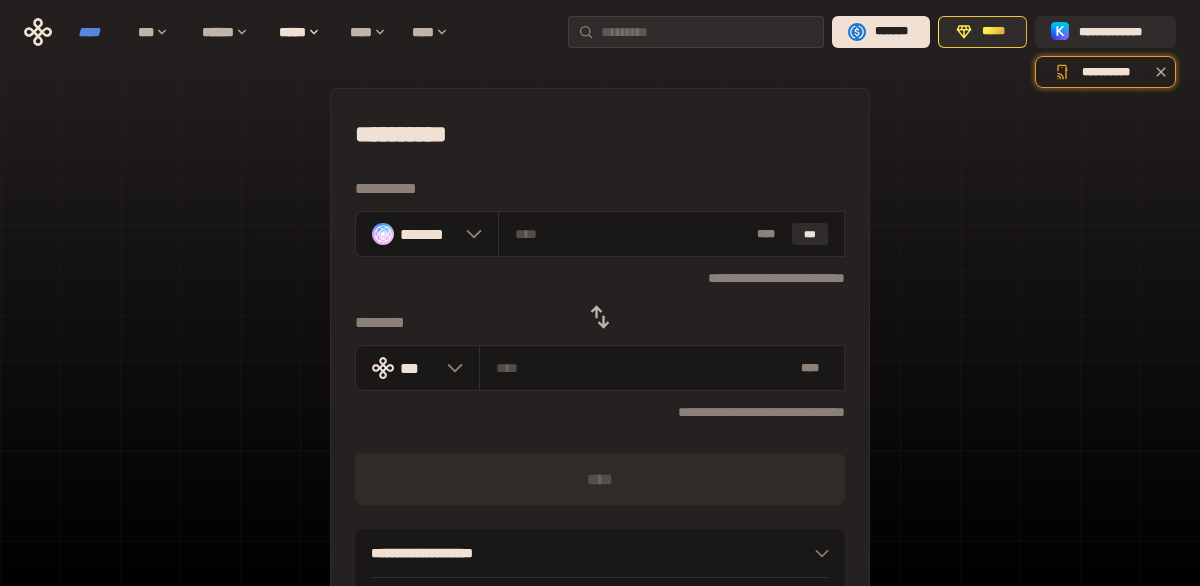 click on "****" at bounding box center [98, 32] 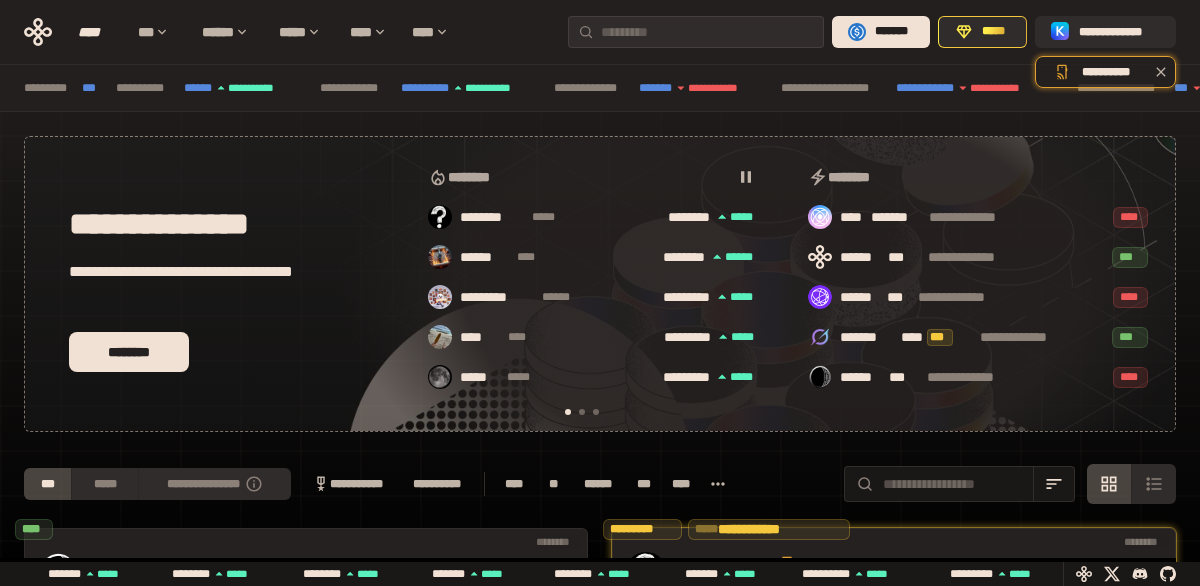 scroll, scrollTop: 0, scrollLeft: 16, axis: horizontal 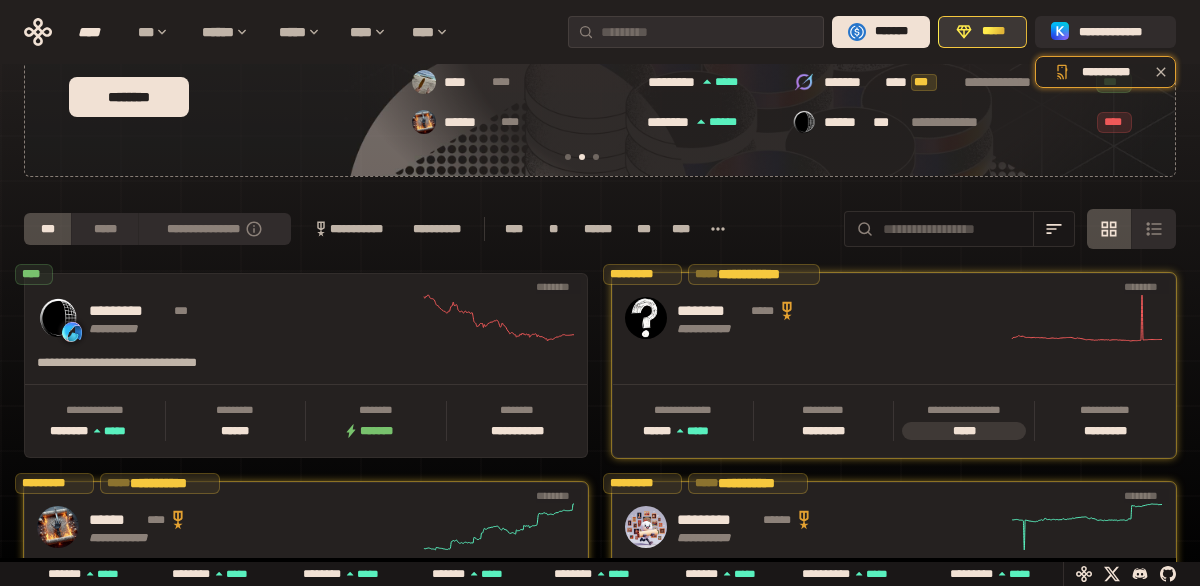 click on "*****" at bounding box center [993, 32] 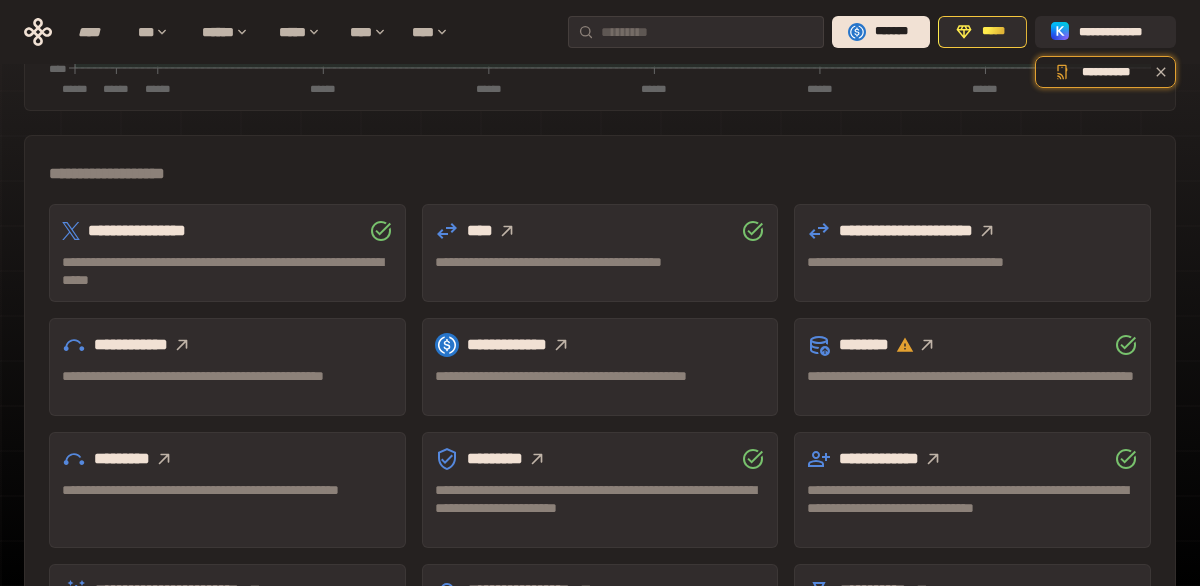 scroll, scrollTop: 567, scrollLeft: 0, axis: vertical 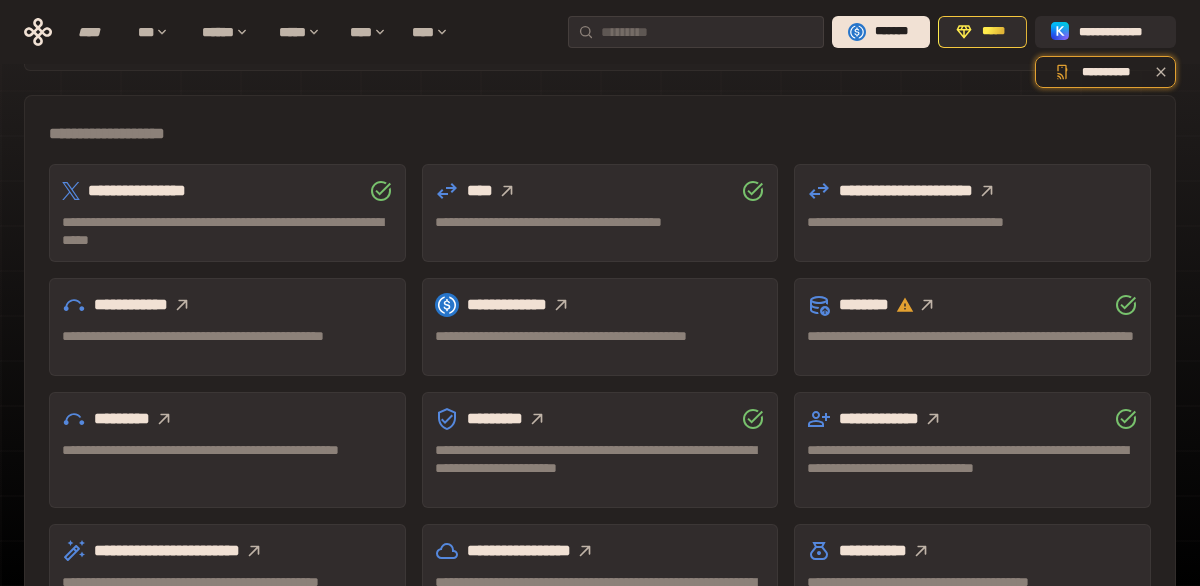 click 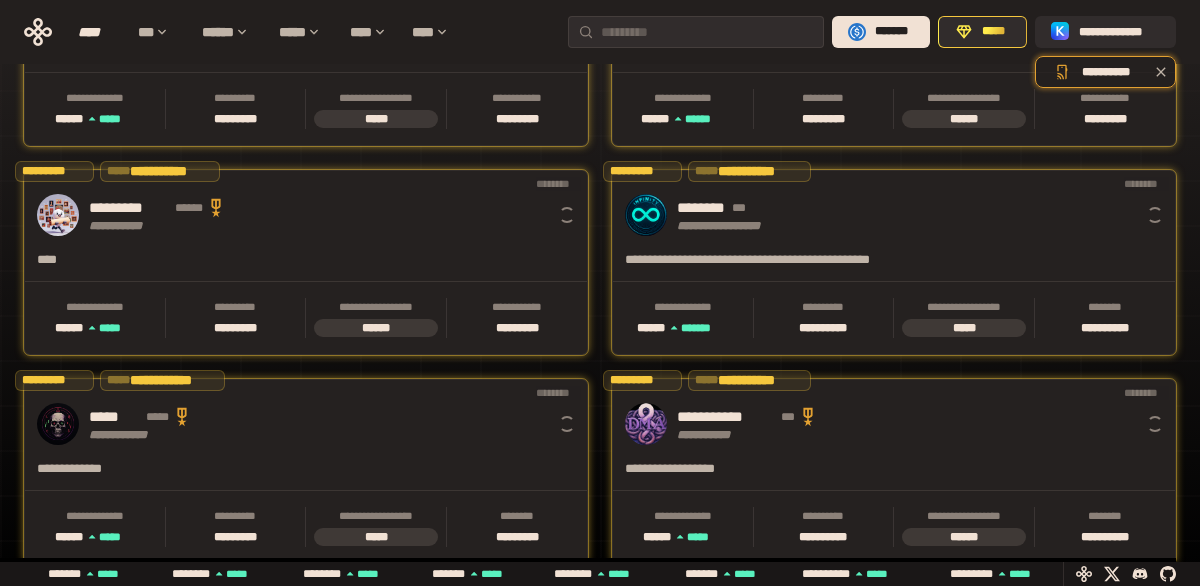 scroll, scrollTop: 0, scrollLeft: 16, axis: horizontal 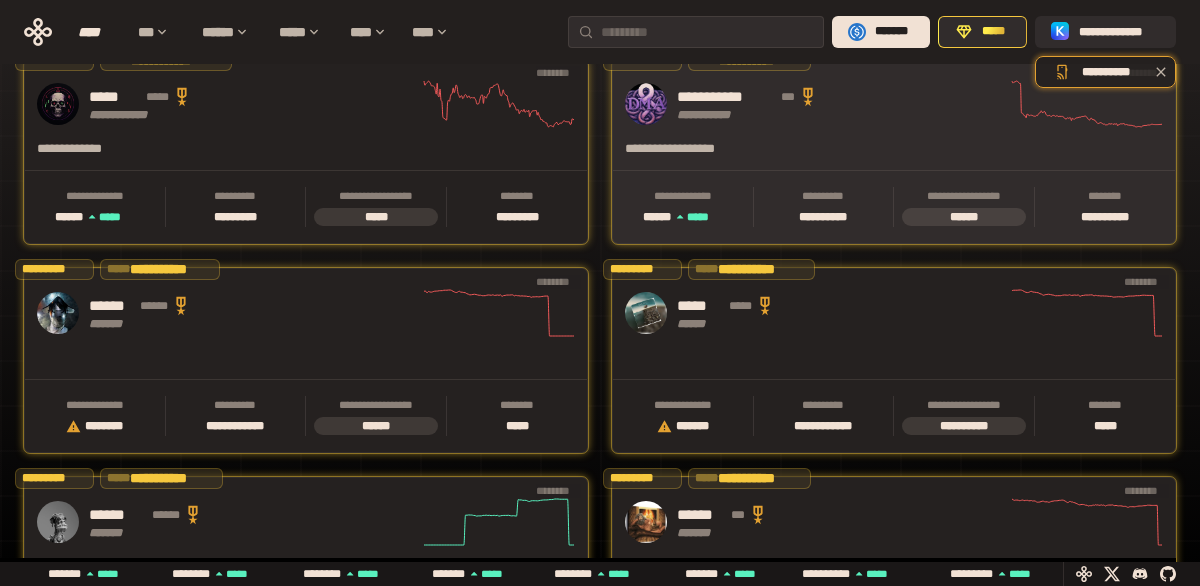 click on "**********" at bounding box center [834, 155] 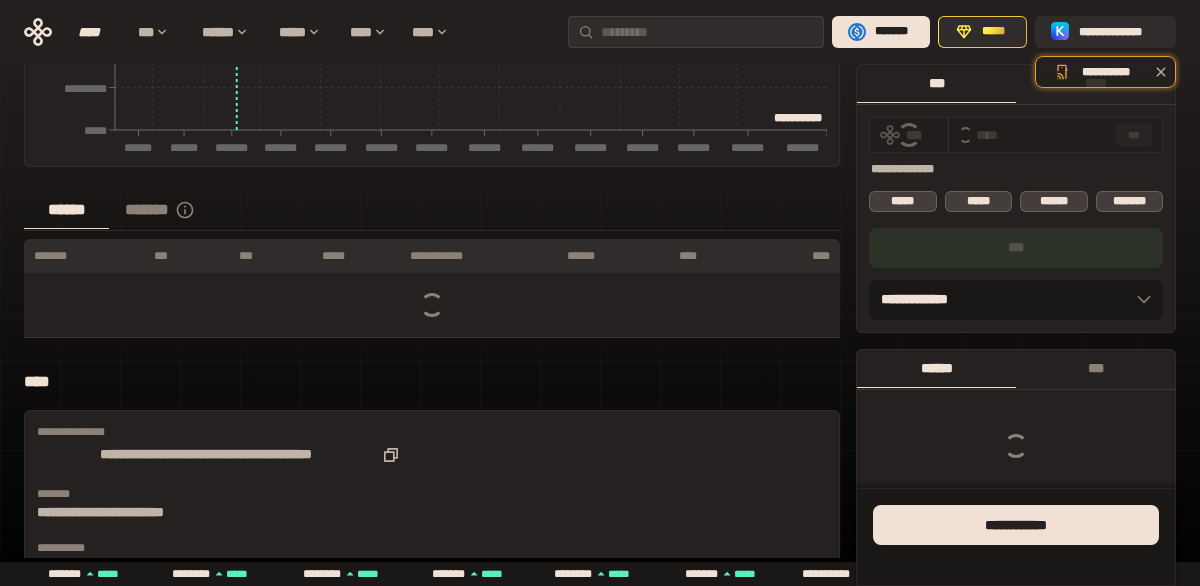 scroll, scrollTop: 0, scrollLeft: 0, axis: both 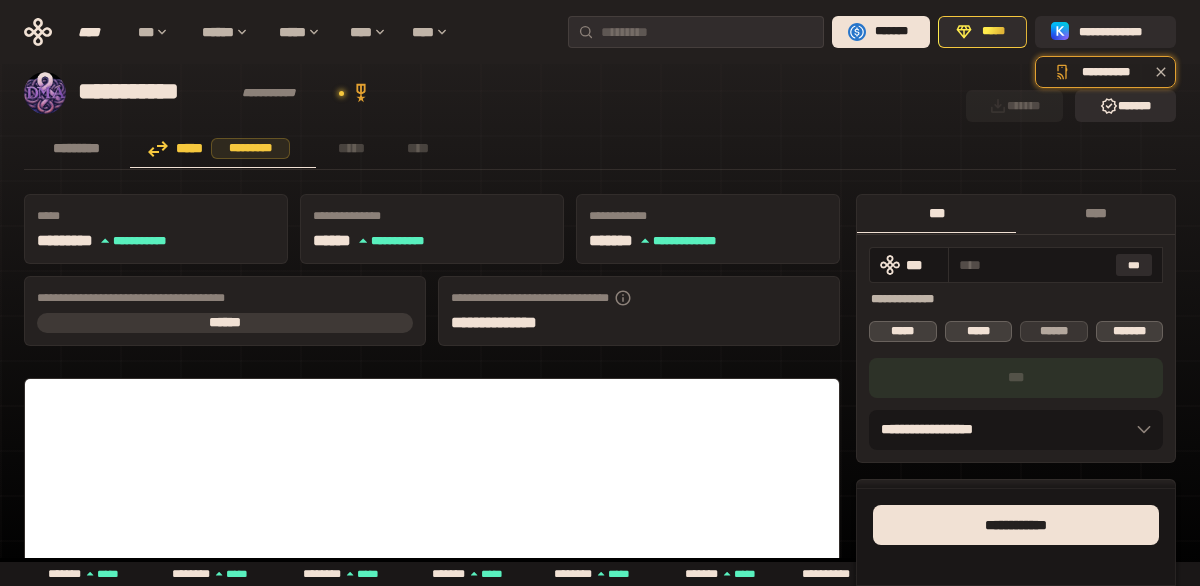 click on "******" at bounding box center [1054, 331] 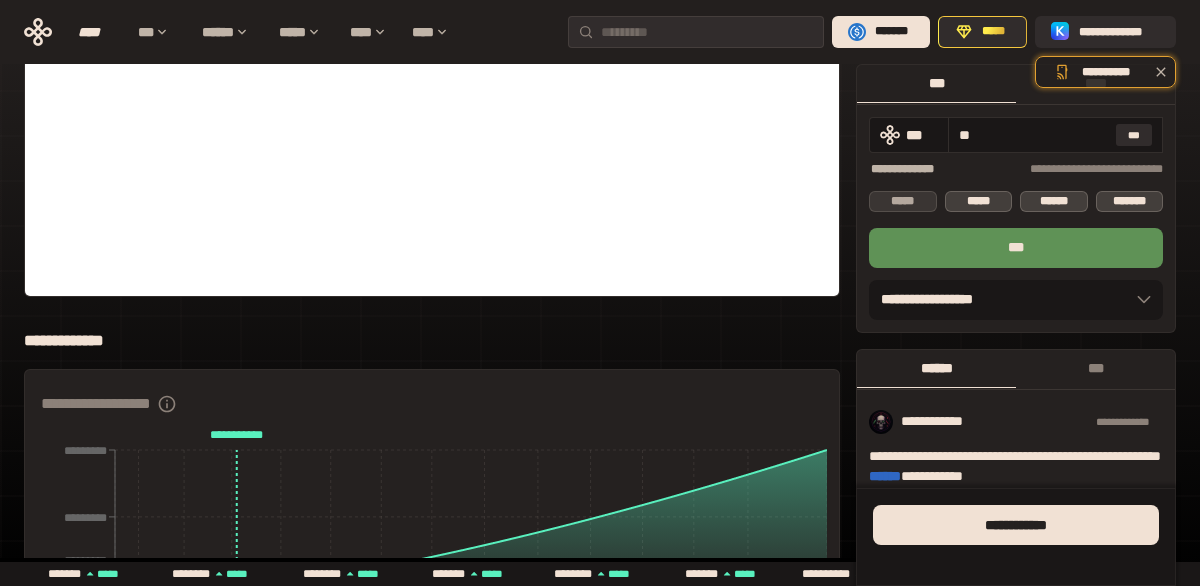 scroll, scrollTop: 416, scrollLeft: 0, axis: vertical 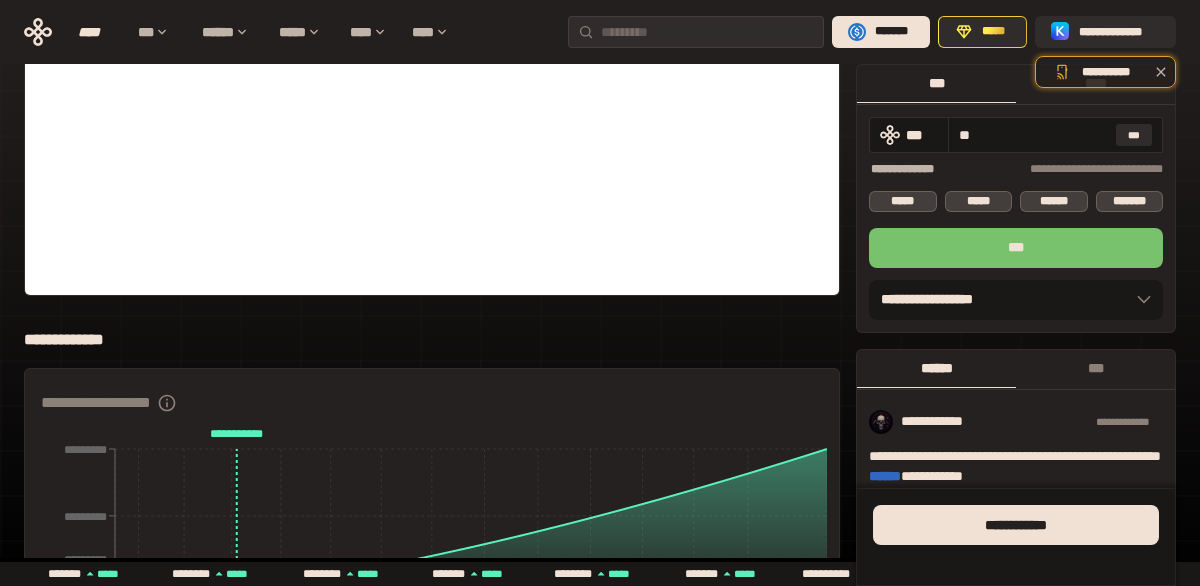 click on "***" at bounding box center [1016, 248] 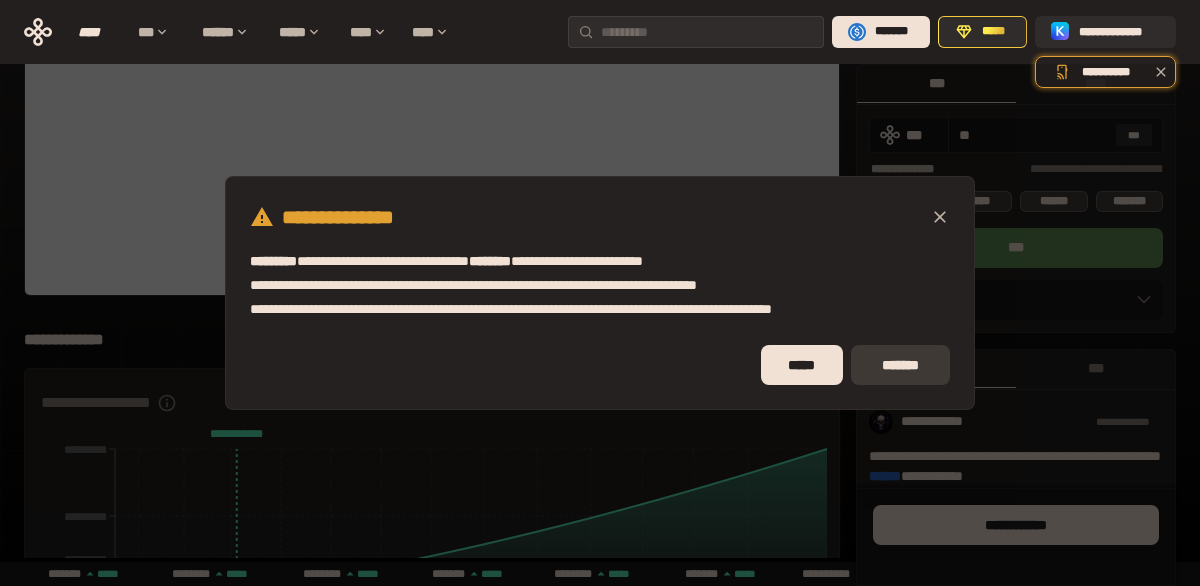 click on "*******" at bounding box center (900, 365) 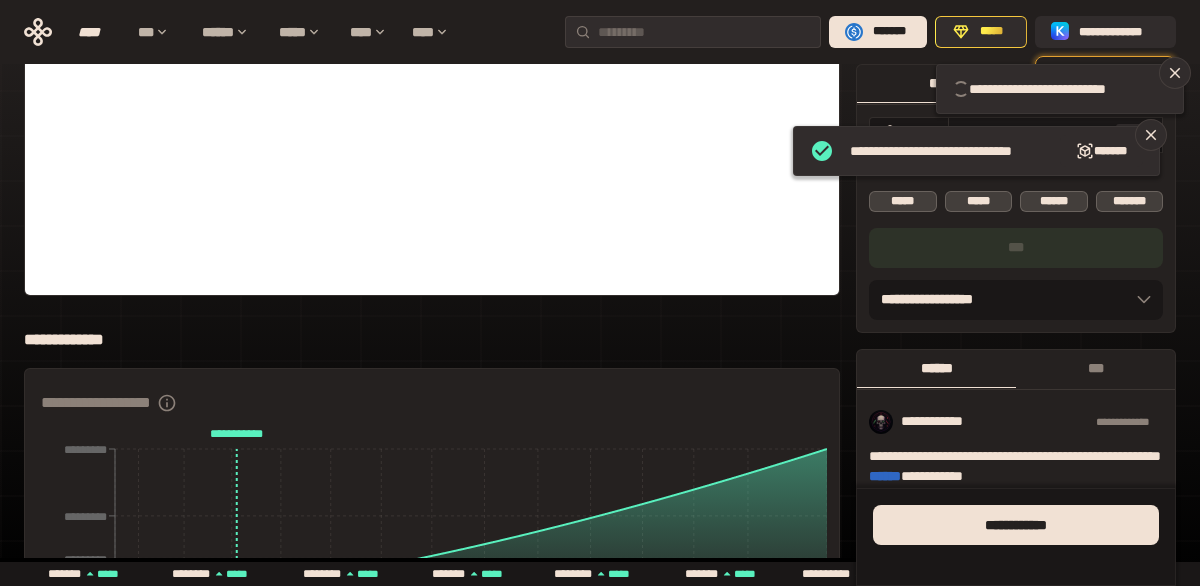 type 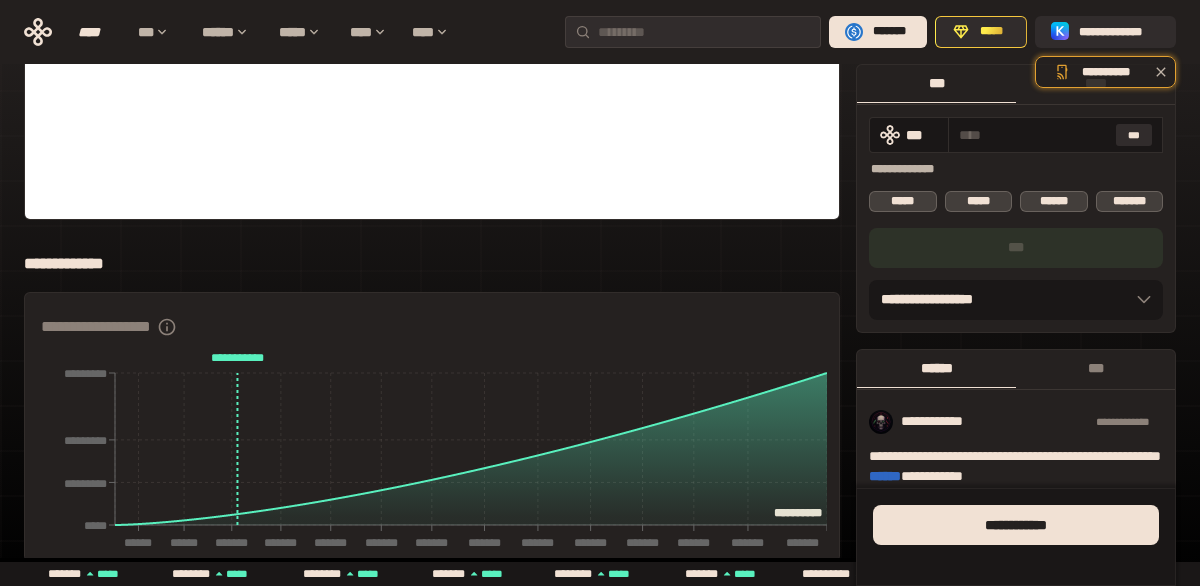 scroll, scrollTop: 496, scrollLeft: 0, axis: vertical 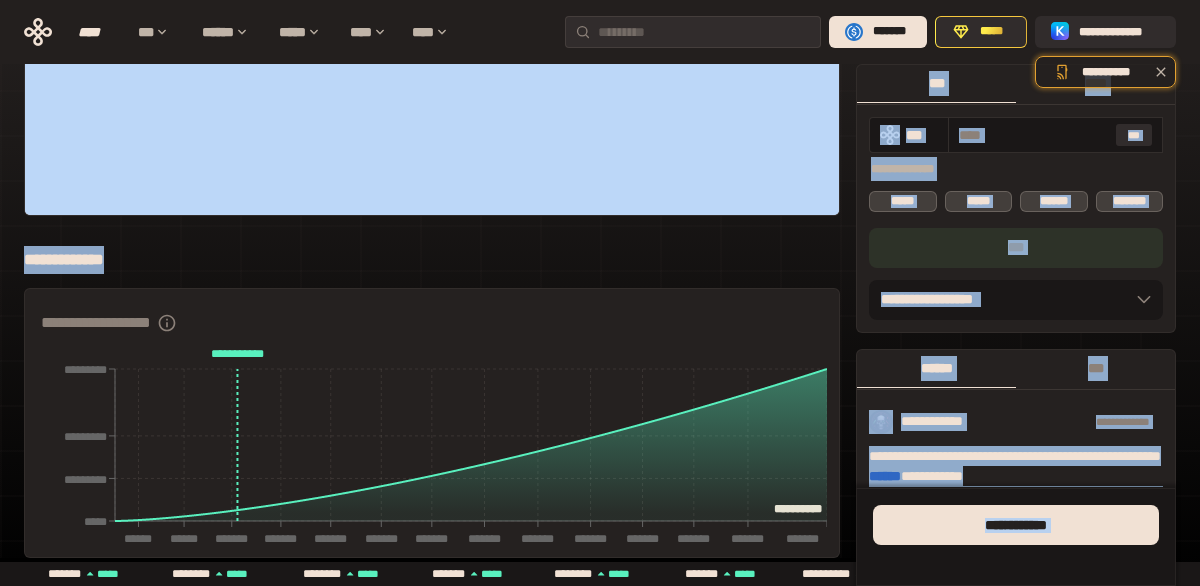 click on "**********" at bounding box center [432, 260] 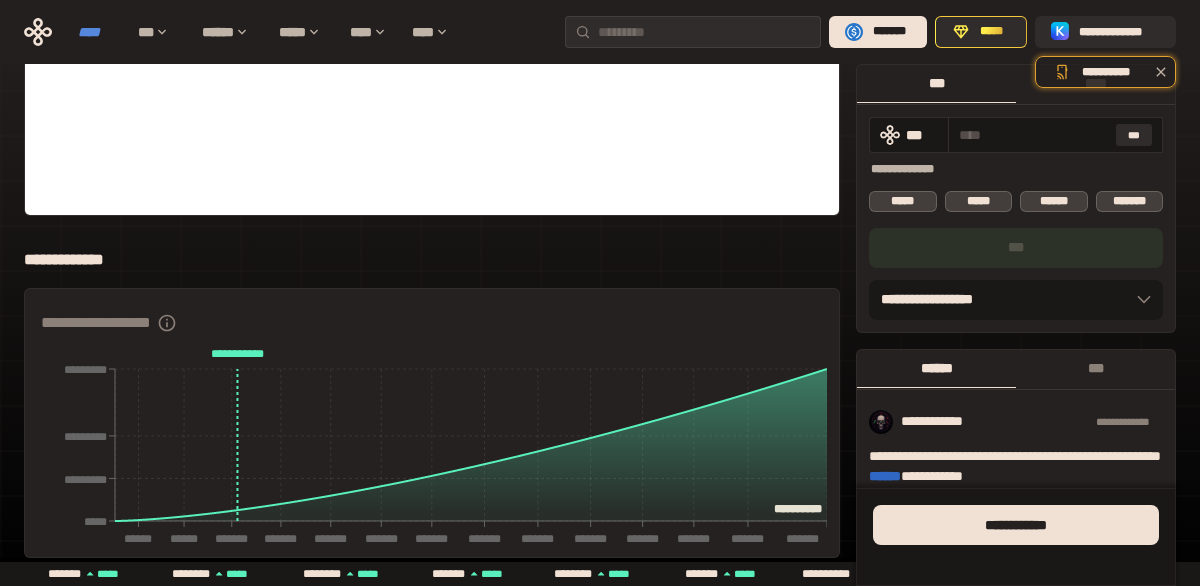 click on "****" at bounding box center (98, 32) 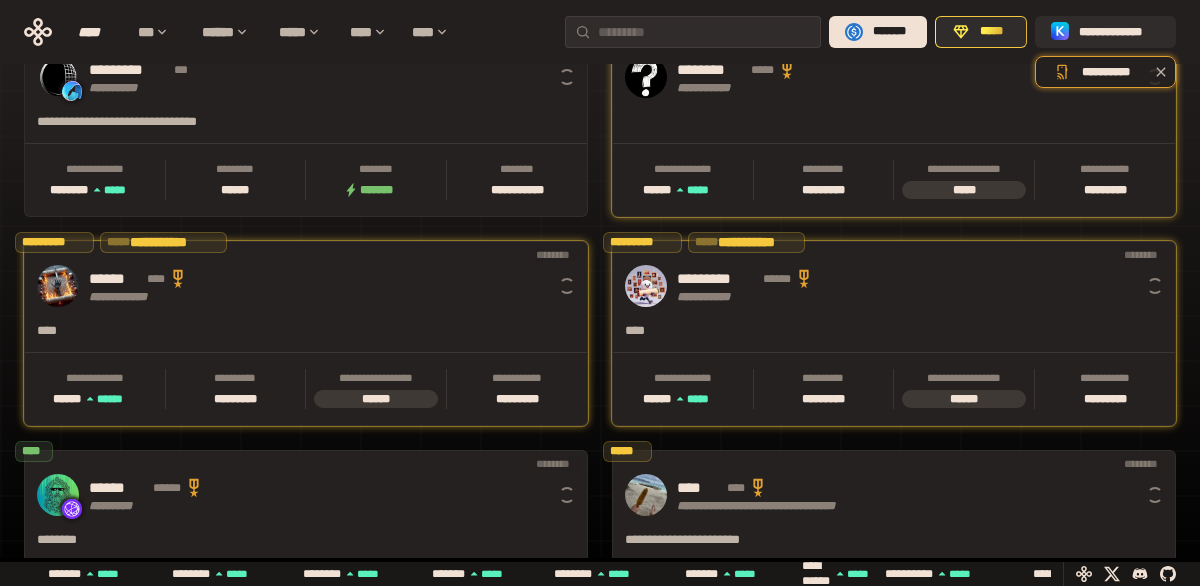 scroll, scrollTop: 0, scrollLeft: 16, axis: horizontal 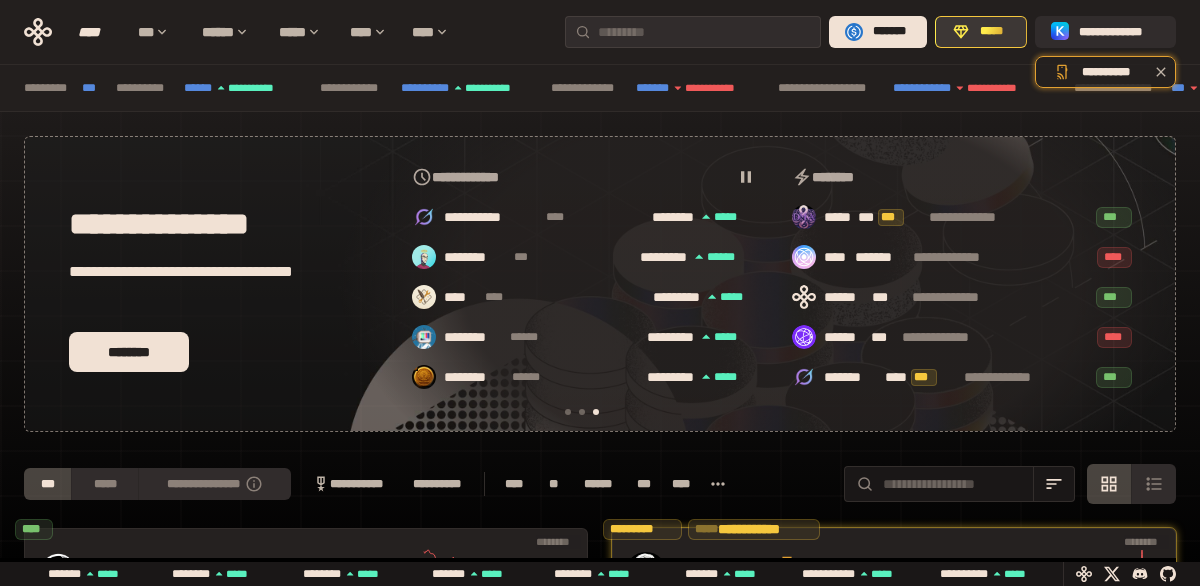 click on "*****" at bounding box center (980, 32) 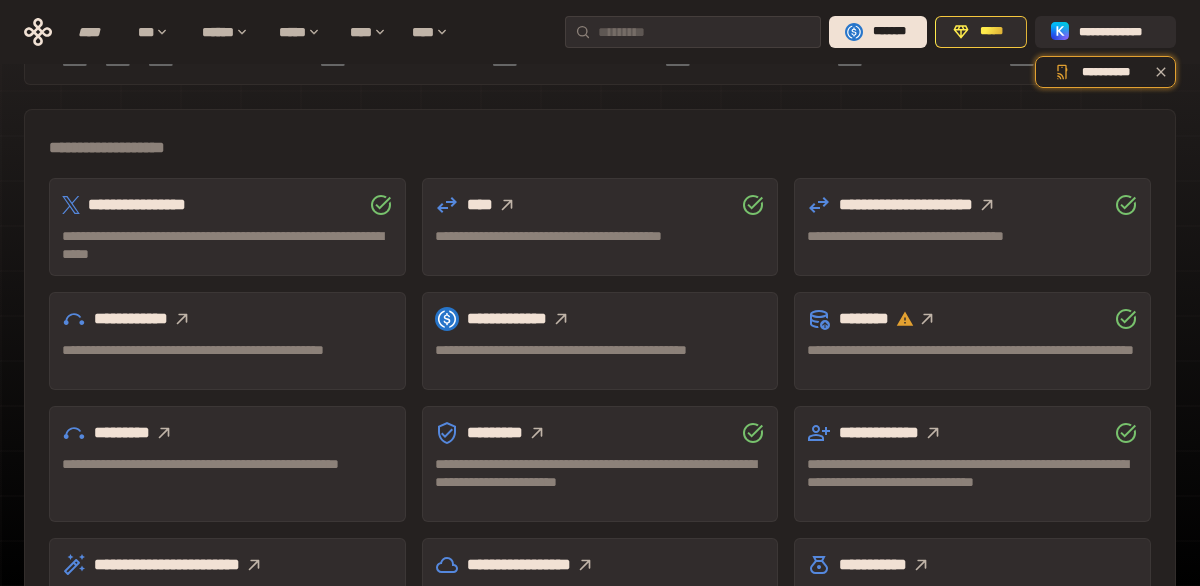 scroll, scrollTop: 563, scrollLeft: 0, axis: vertical 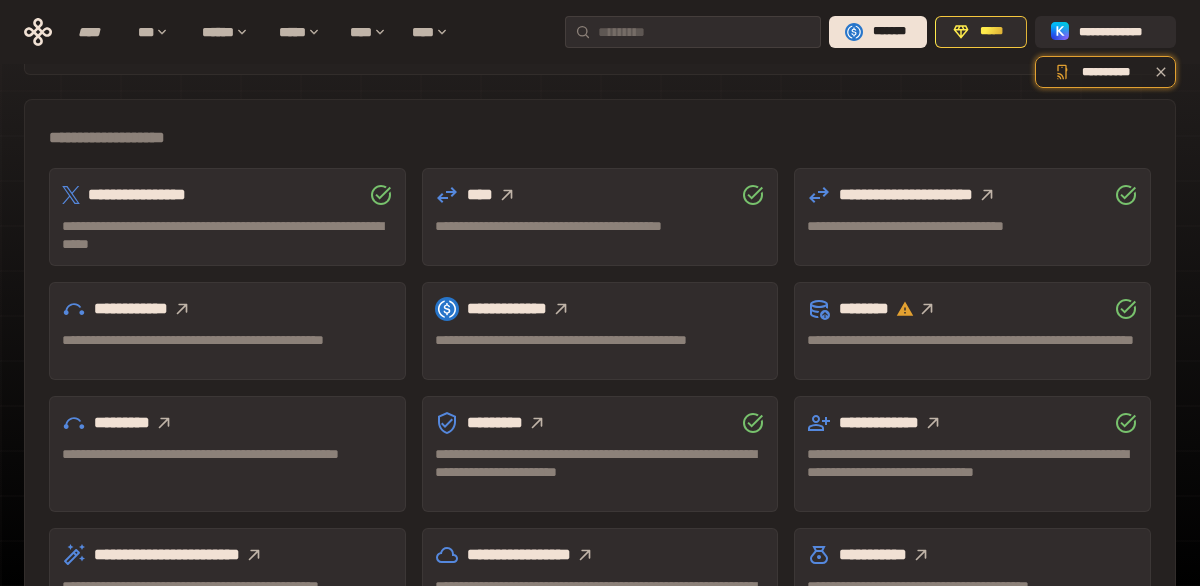 click 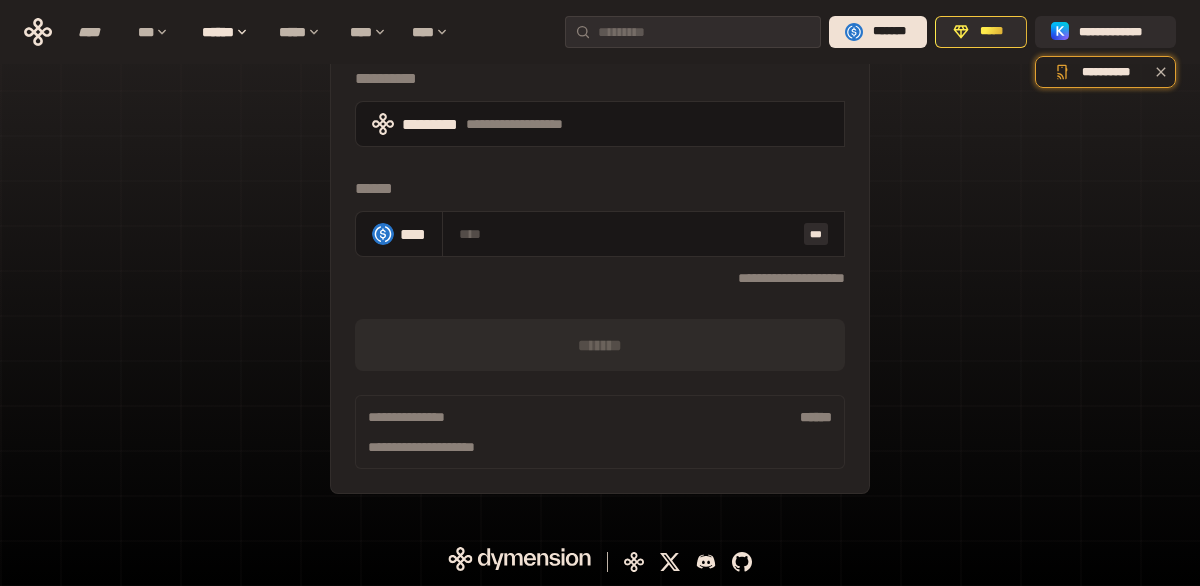 scroll, scrollTop: 202, scrollLeft: 0, axis: vertical 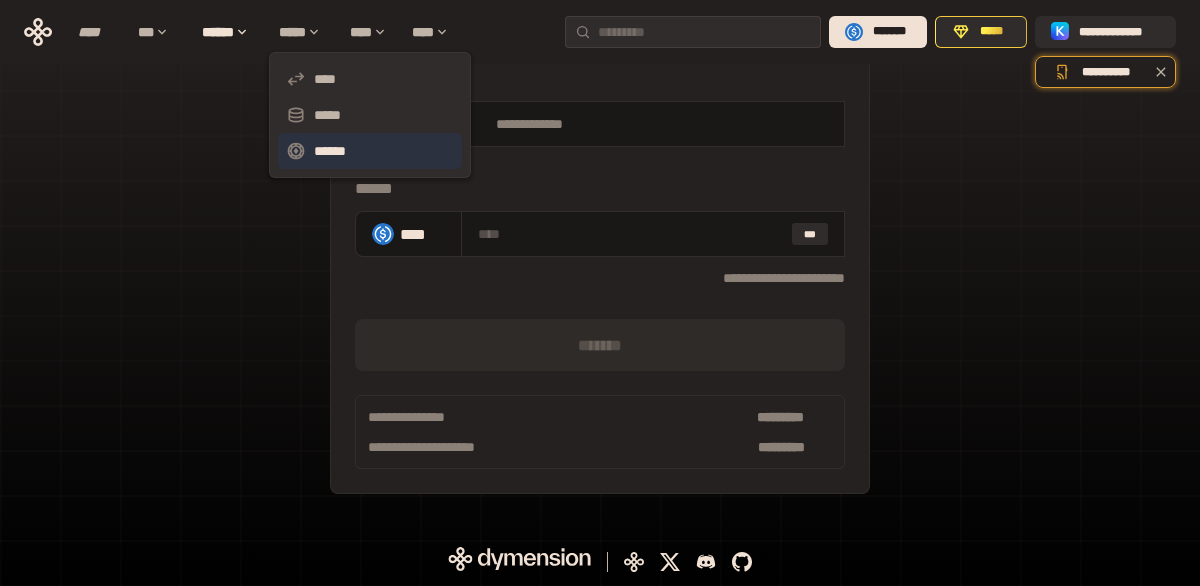 click on "******" at bounding box center [370, 151] 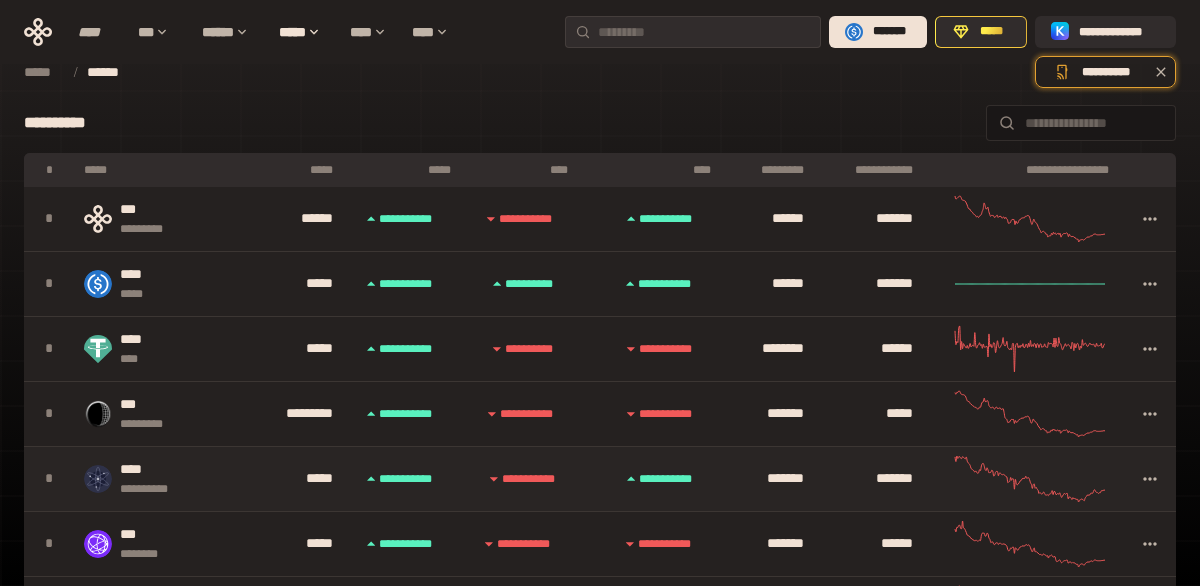 scroll, scrollTop: 58, scrollLeft: 0, axis: vertical 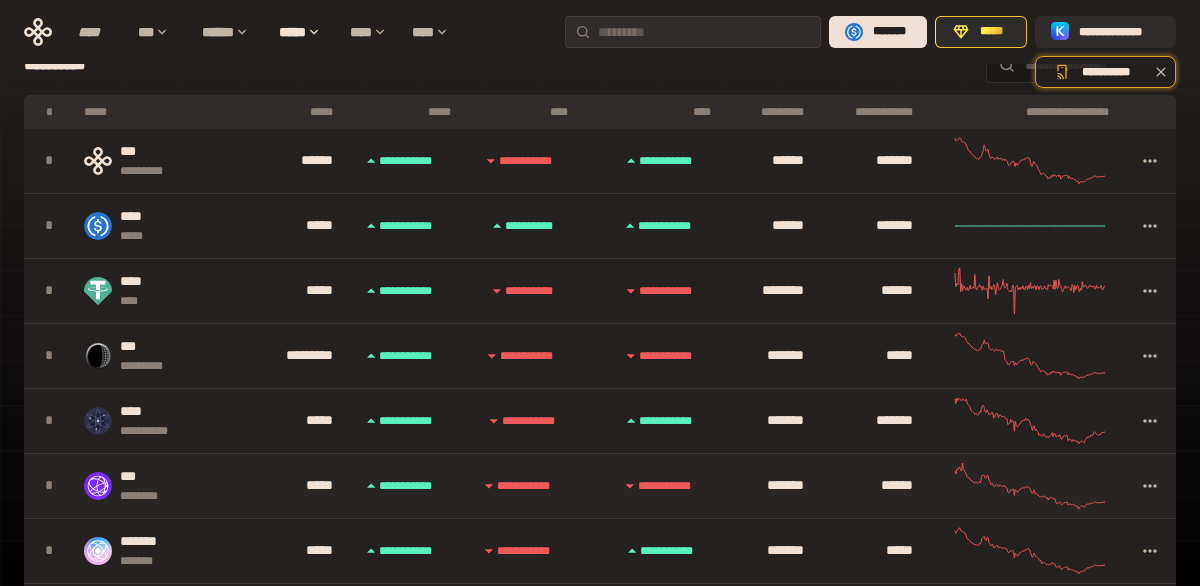 click on "***" at bounding box center (143, 477) 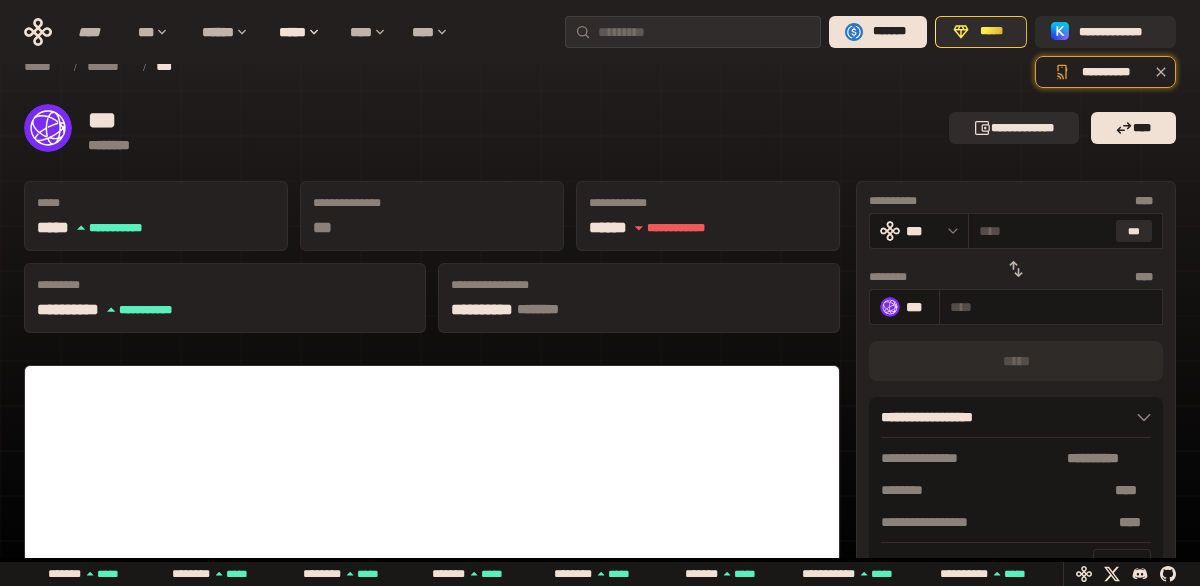 scroll, scrollTop: 0, scrollLeft: 0, axis: both 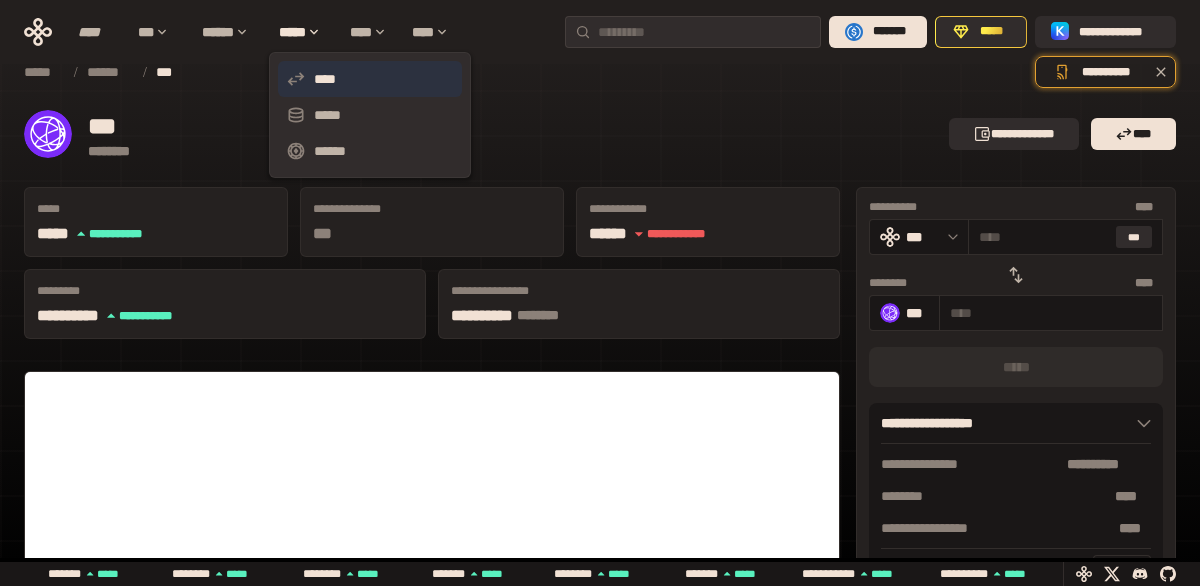 click on "****" at bounding box center [370, 79] 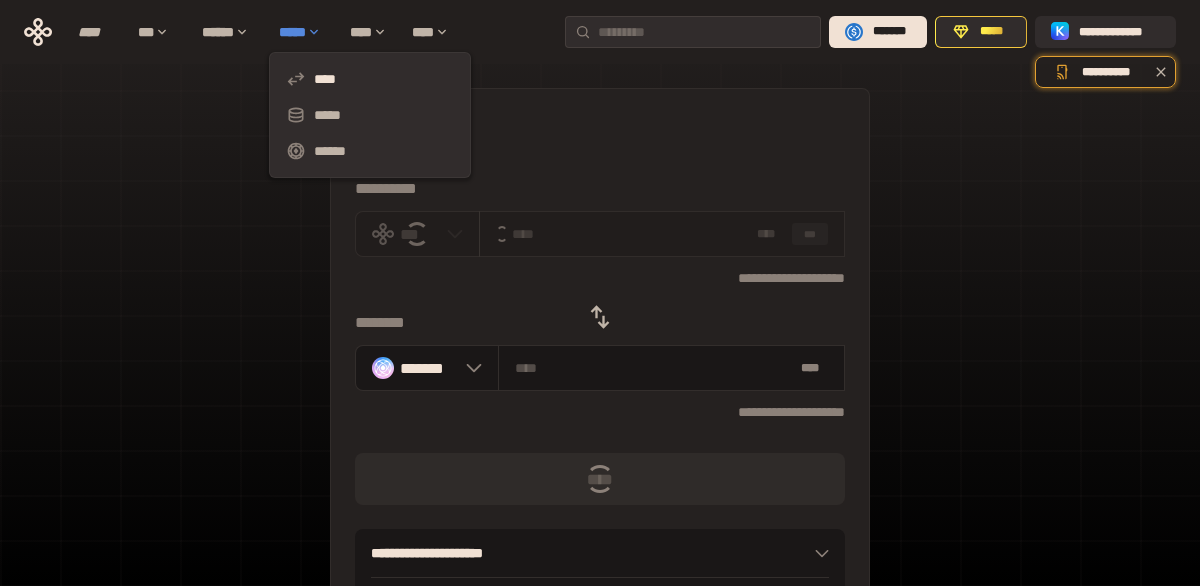 click on "*****" at bounding box center [304, 32] 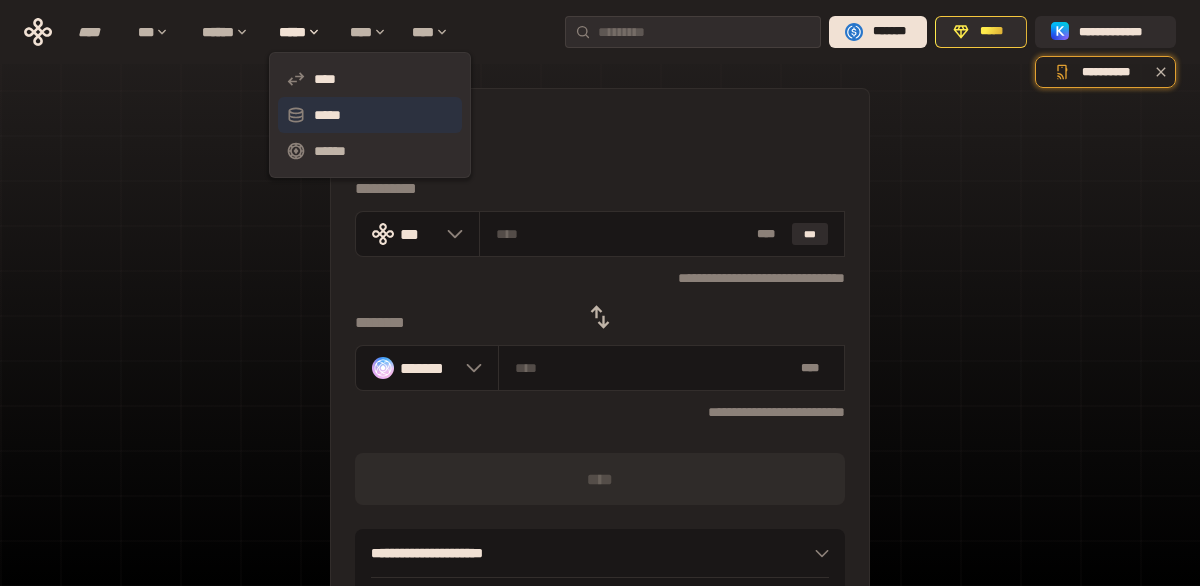 click on "*****" at bounding box center [370, 115] 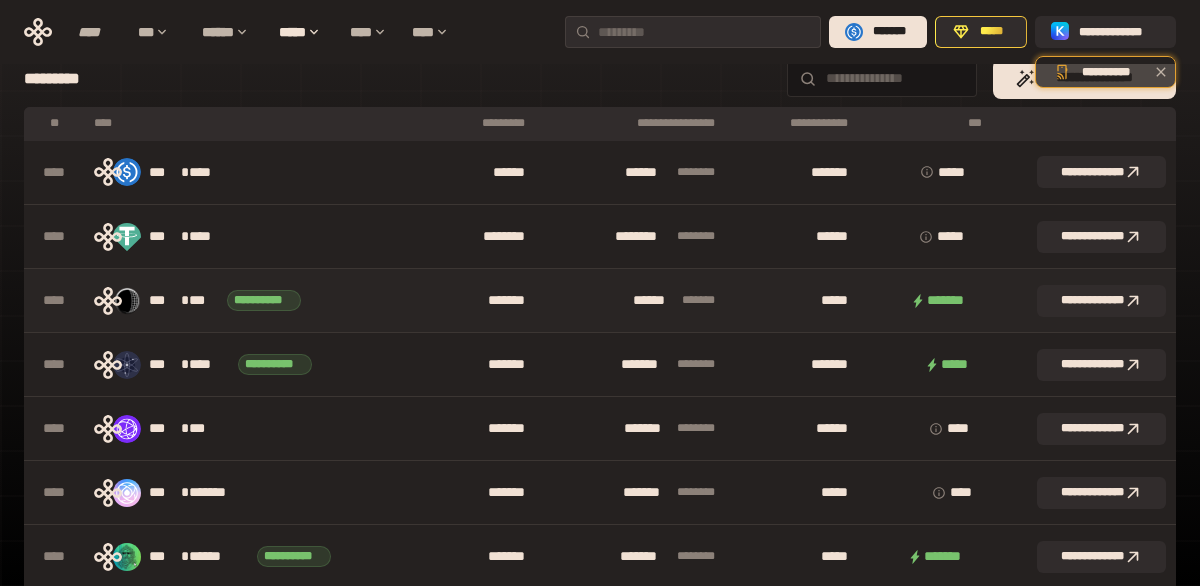 scroll, scrollTop: 297, scrollLeft: 0, axis: vertical 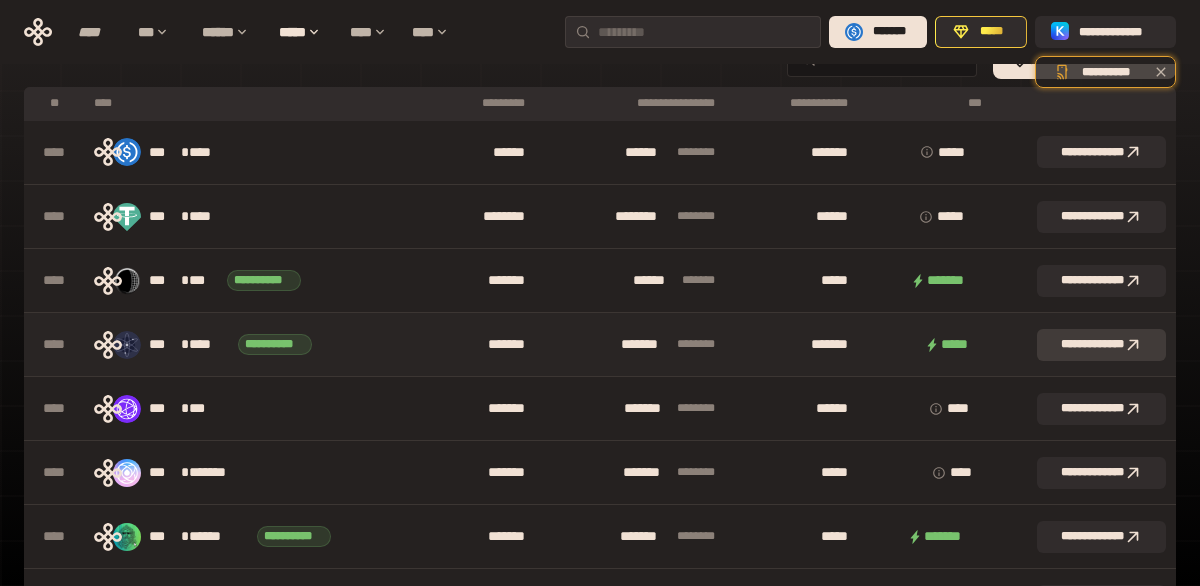 click on "**********" at bounding box center [1101, 345] 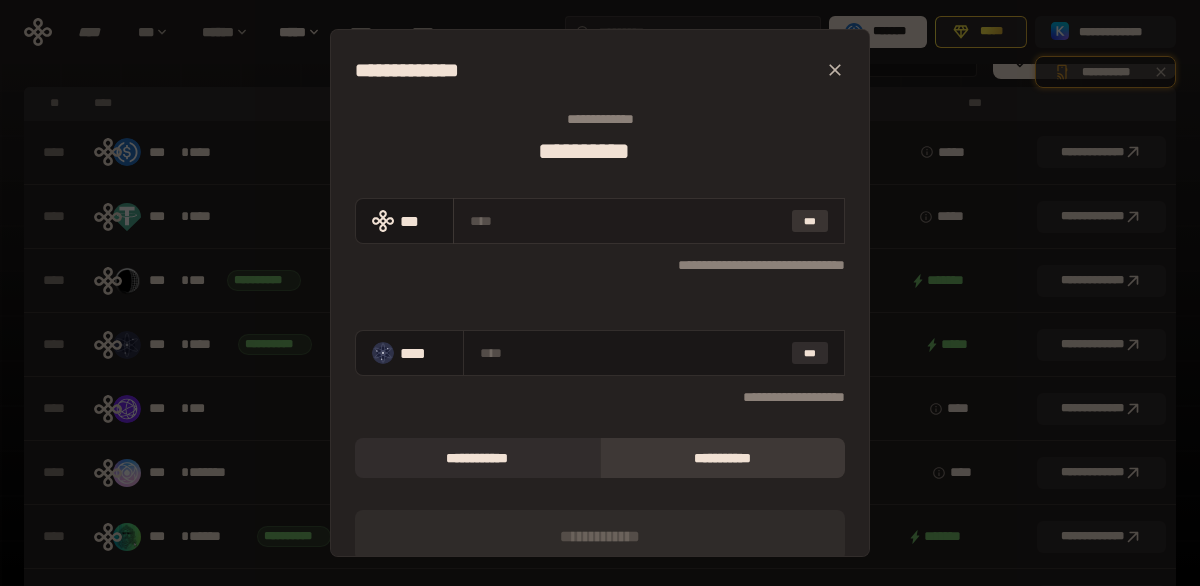 click on "***" at bounding box center [810, 221] 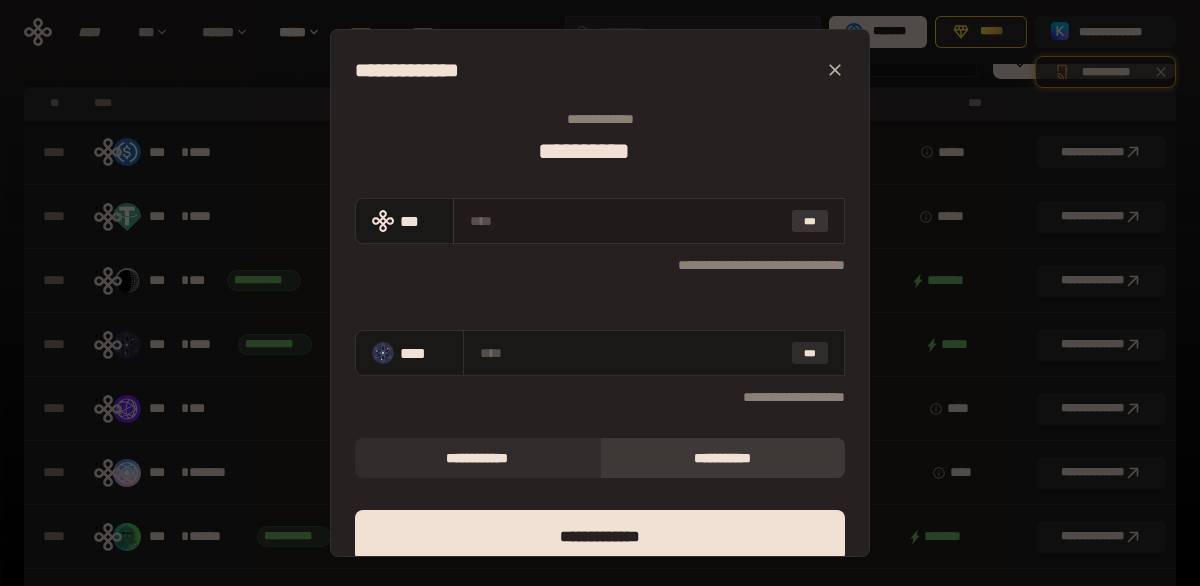 type on "**********" 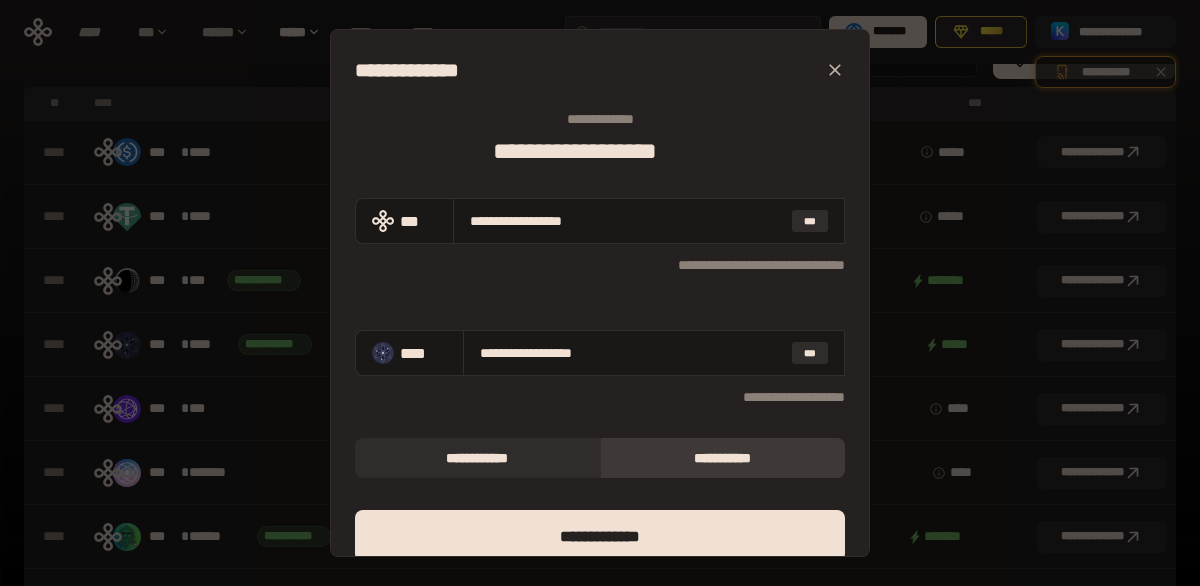 click on "**********" at bounding box center (600, 397) 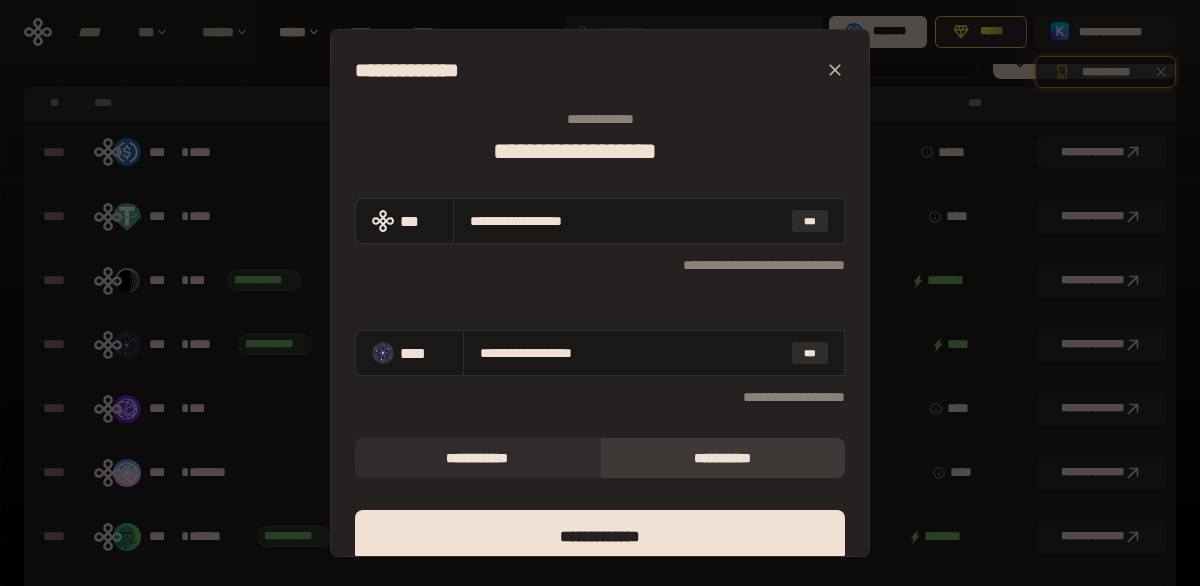 click 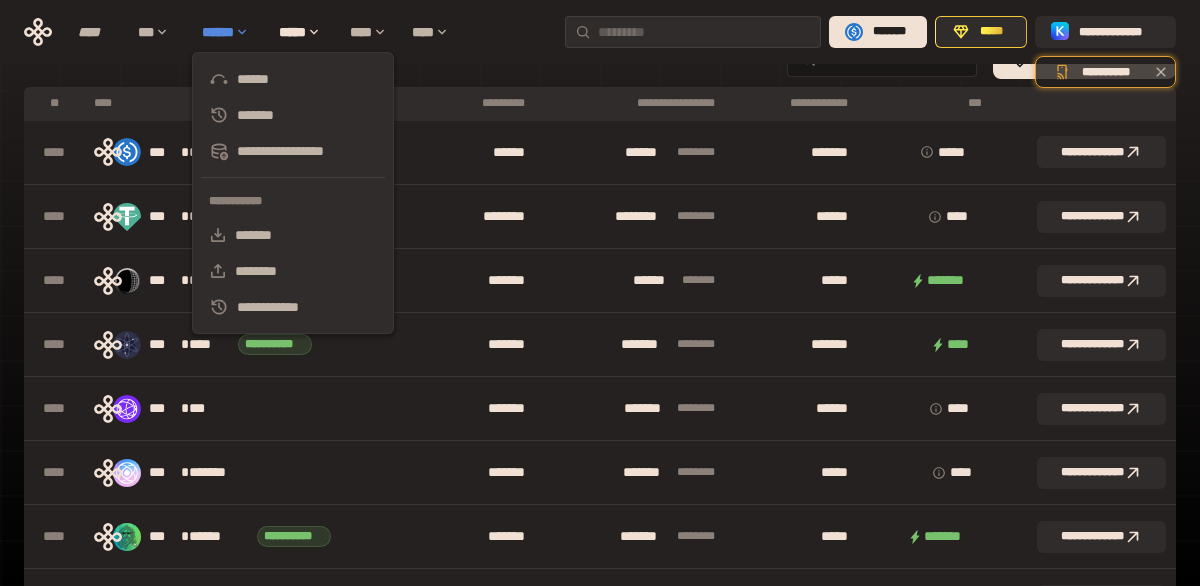 click 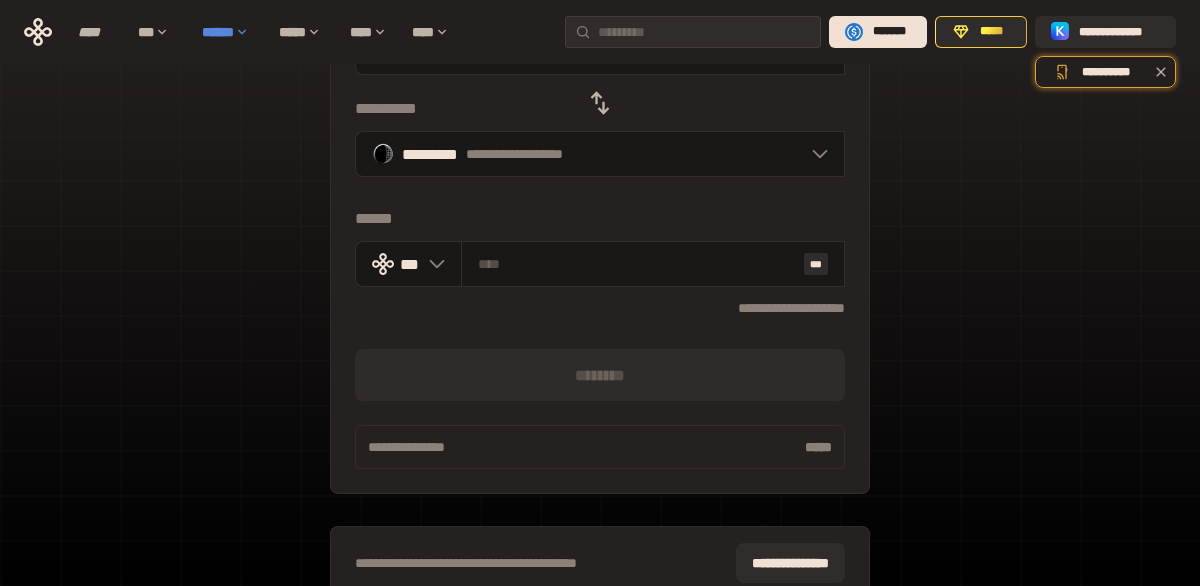 scroll, scrollTop: 288, scrollLeft: 0, axis: vertical 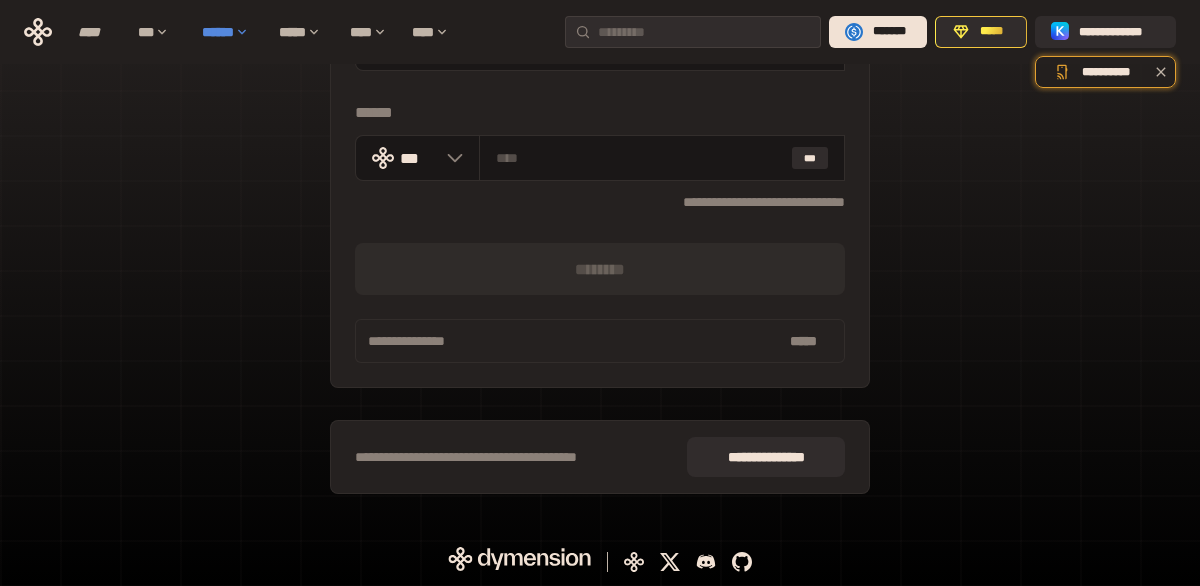 click 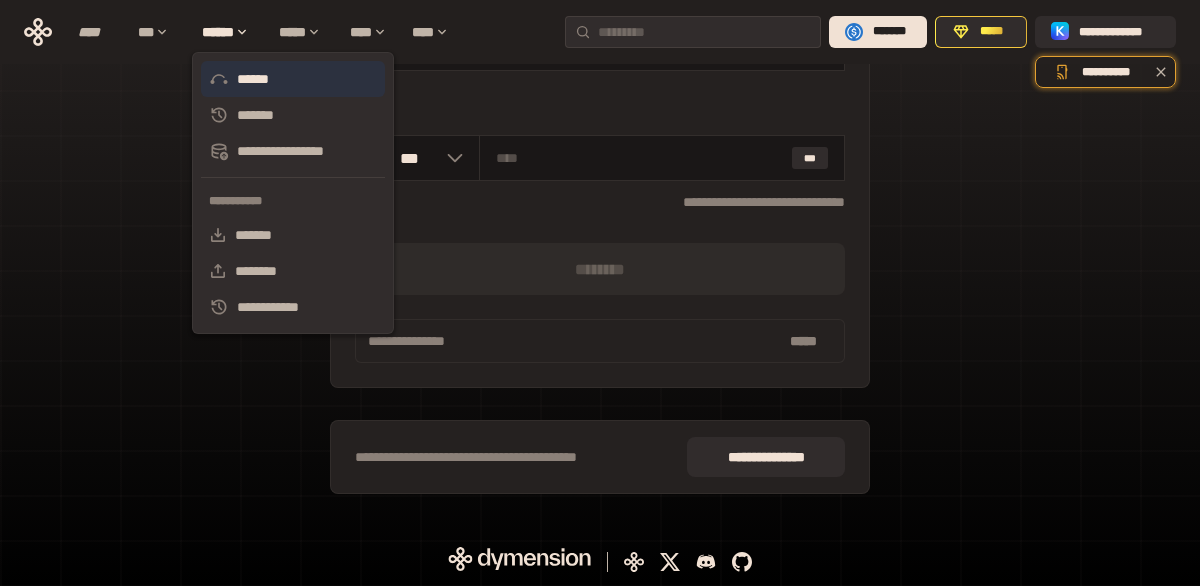 click on "******" at bounding box center [293, 79] 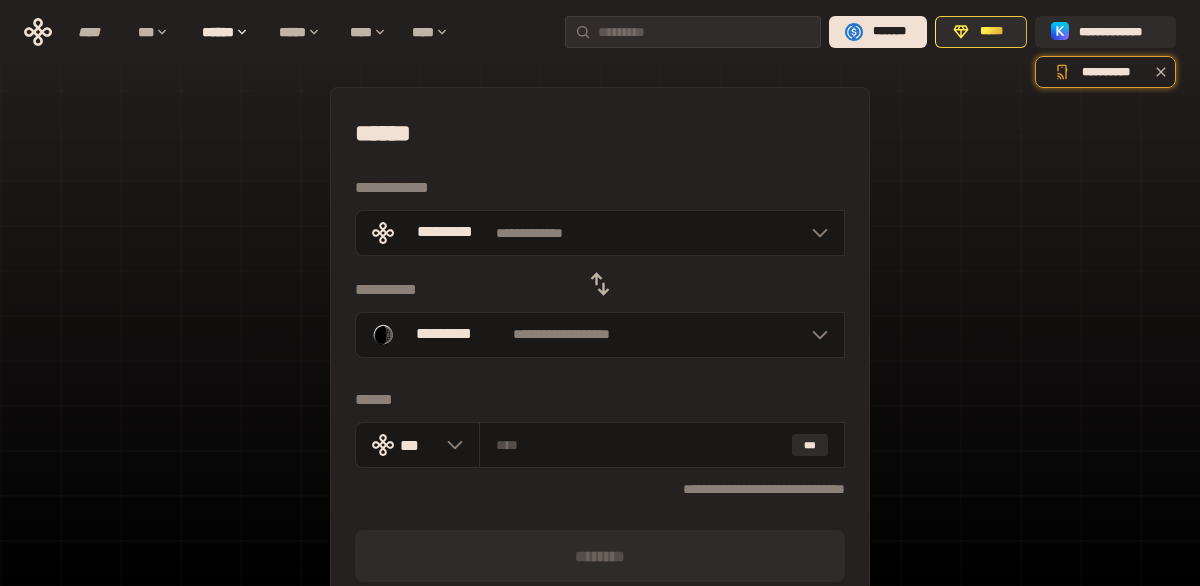 scroll, scrollTop: 0, scrollLeft: 0, axis: both 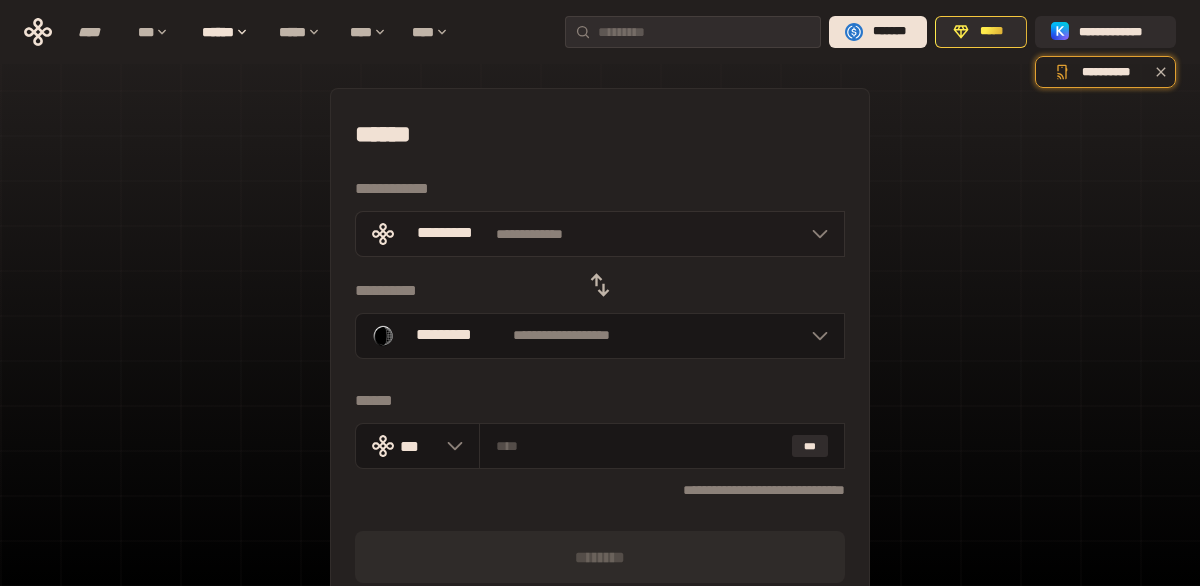 click 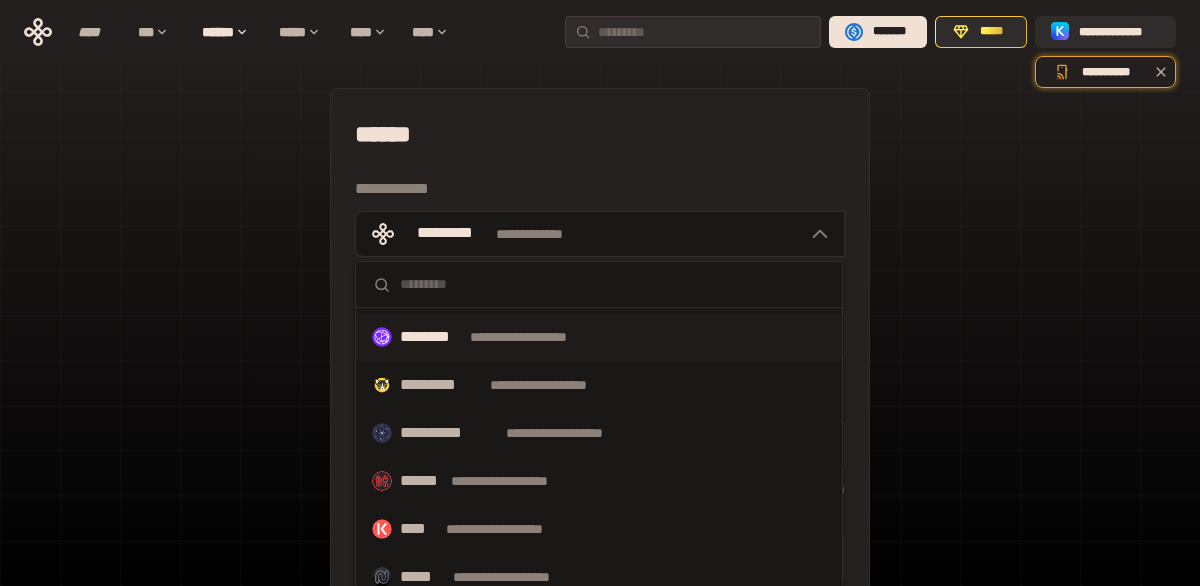 scroll, scrollTop: 544, scrollLeft: 0, axis: vertical 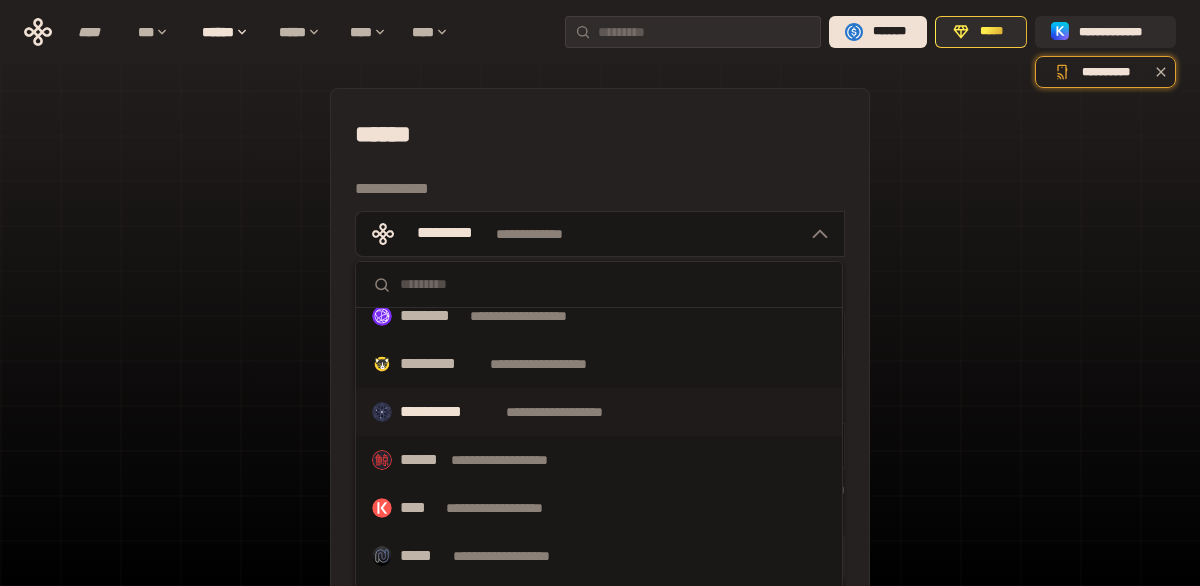 click on "**********" at bounding box center (573, 412) 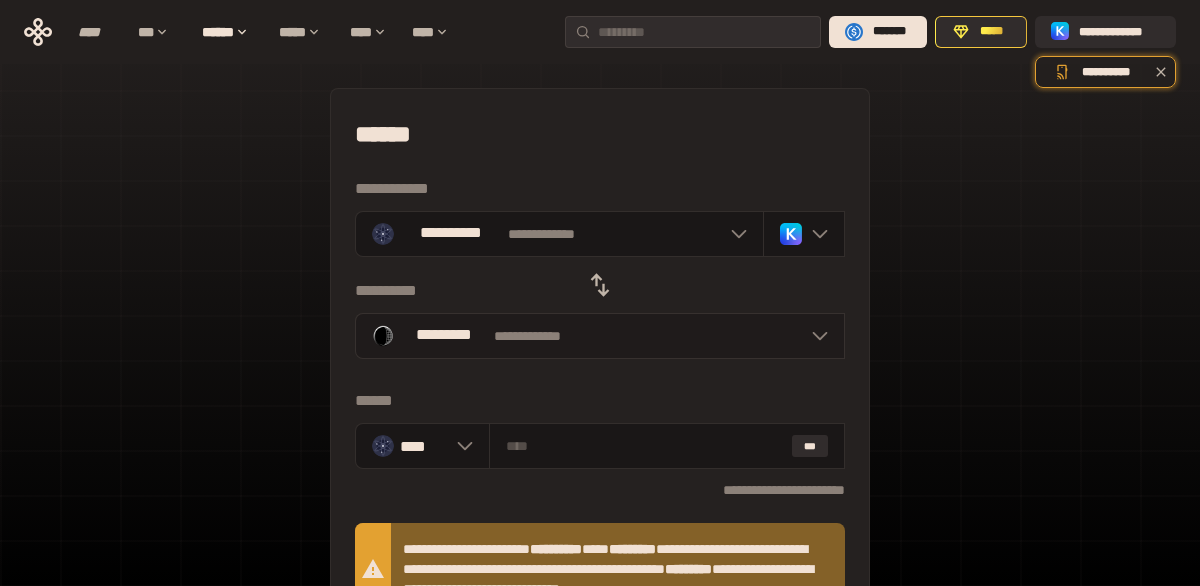 click 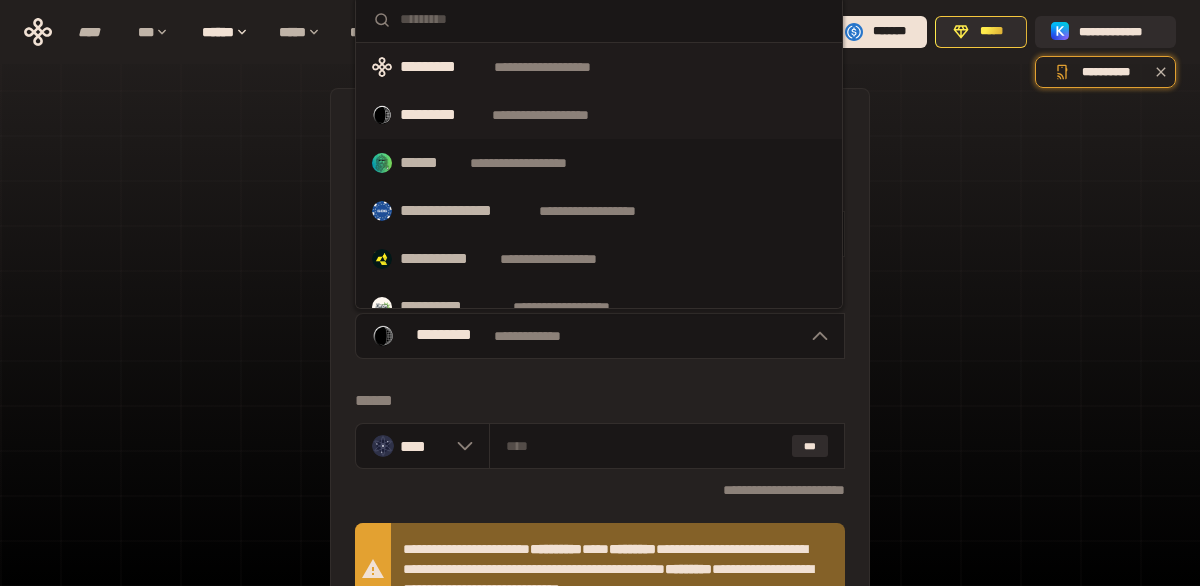 click on "**********" at bounding box center (561, 67) 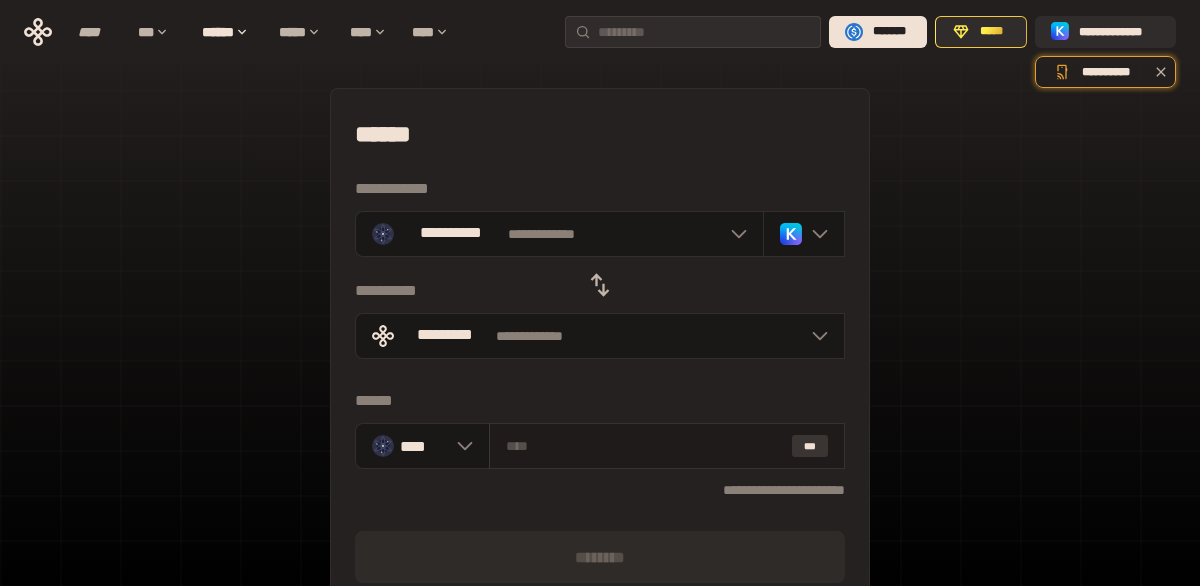 click on "***" at bounding box center (810, 446) 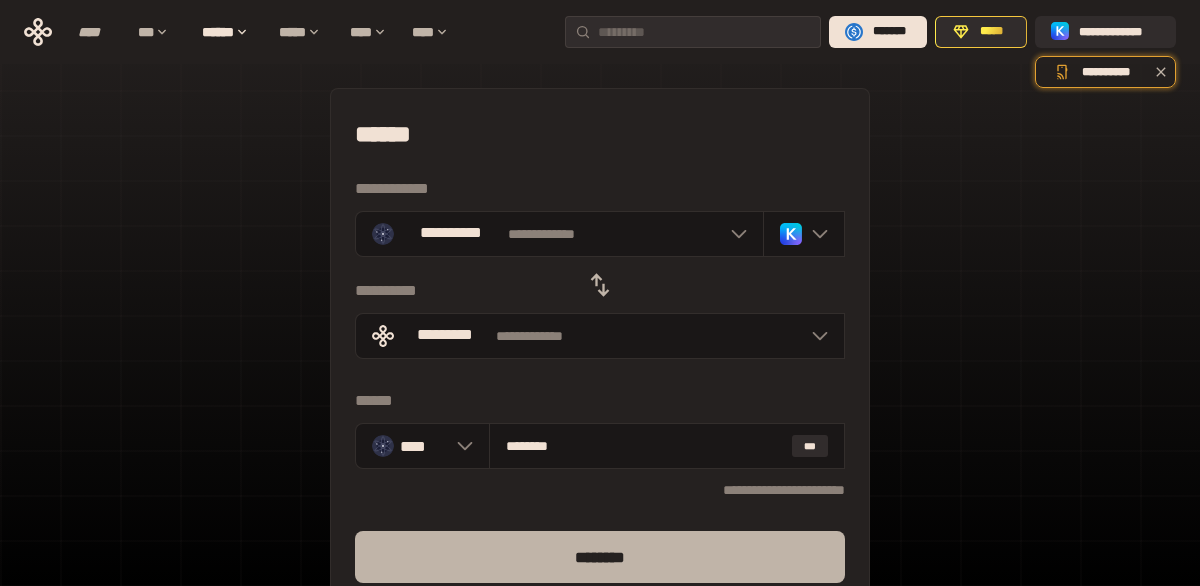 click on "********" at bounding box center (600, 557) 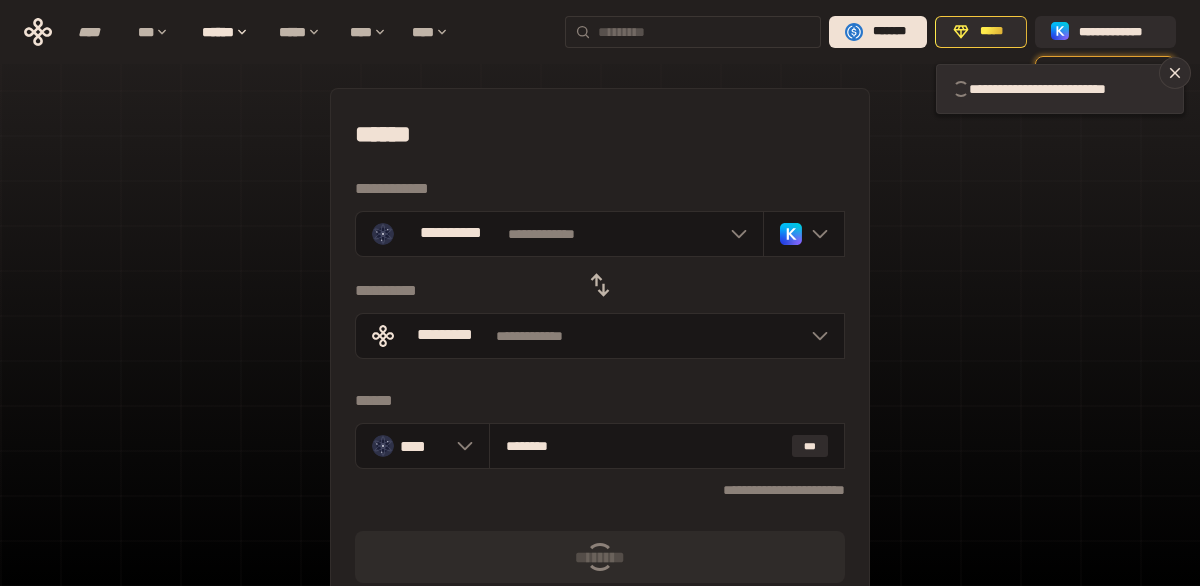 type 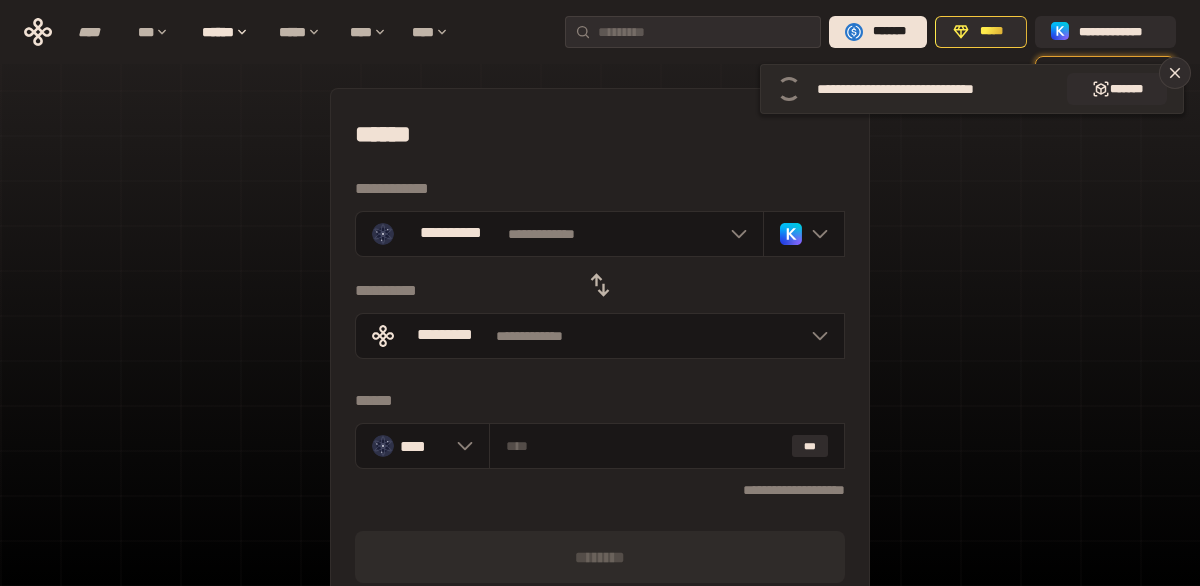 click on "**********" at bounding box center [926, 89] 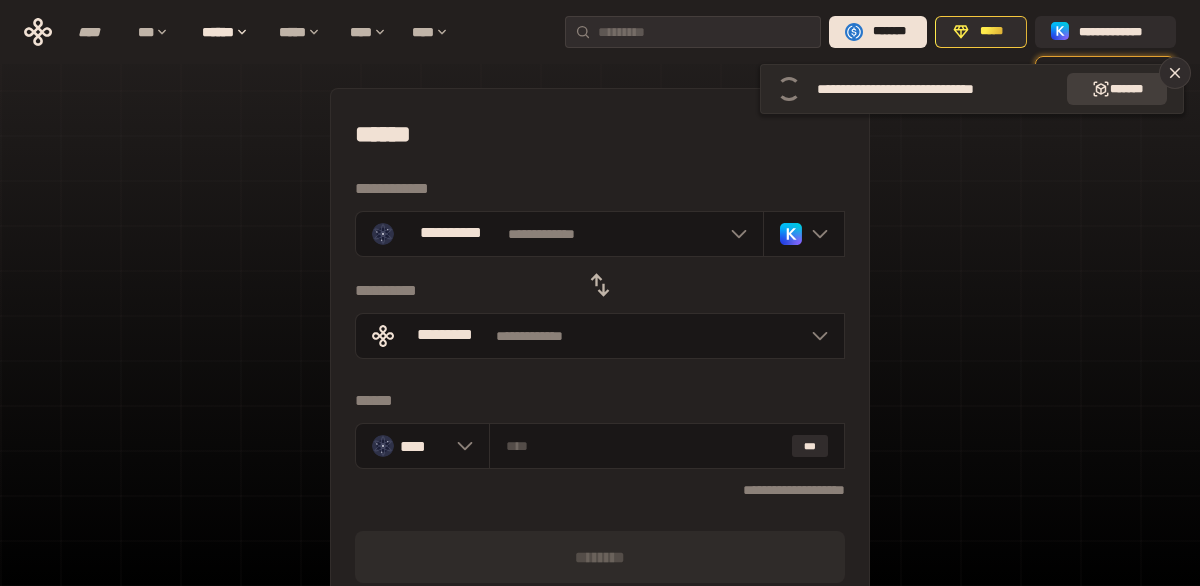 click on "*******" at bounding box center [1117, 89] 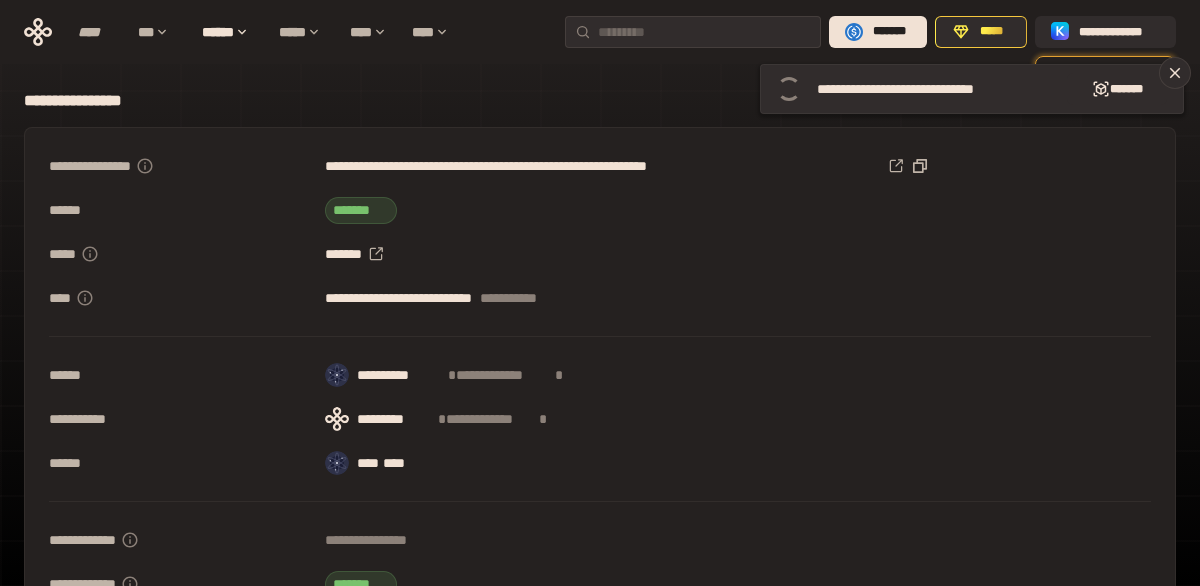 scroll, scrollTop: 23, scrollLeft: 0, axis: vertical 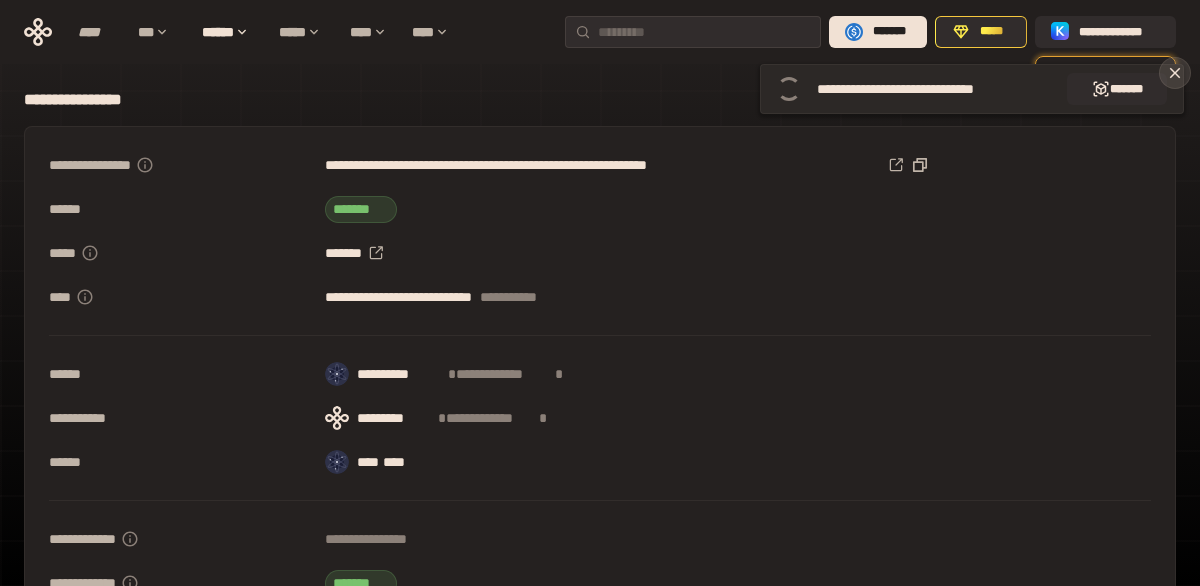 click 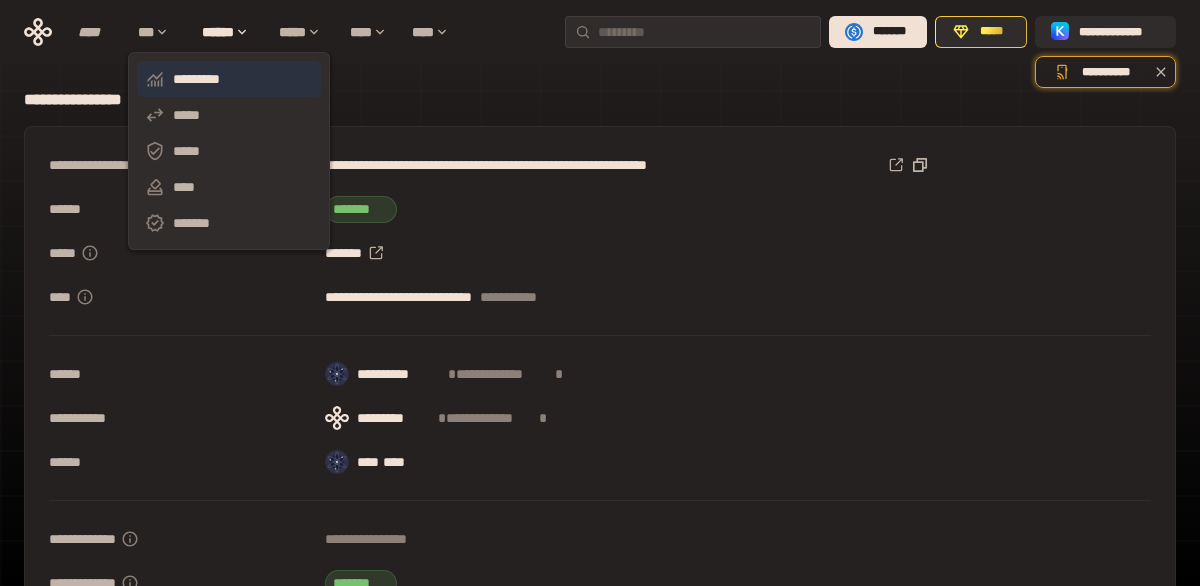 click on "*********" at bounding box center (229, 79) 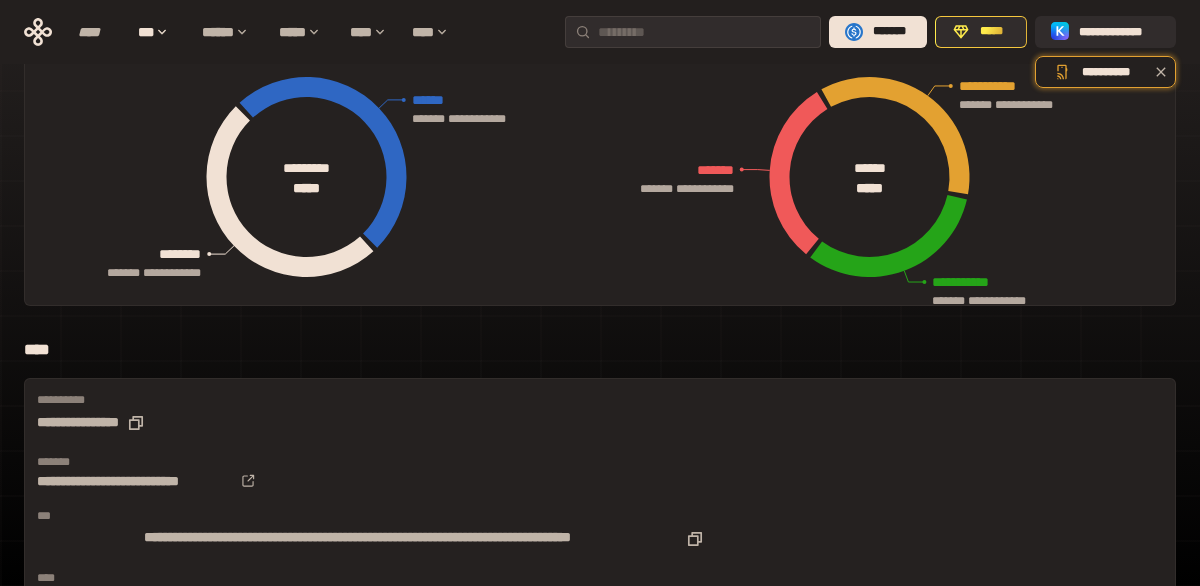 scroll, scrollTop: 0, scrollLeft: 0, axis: both 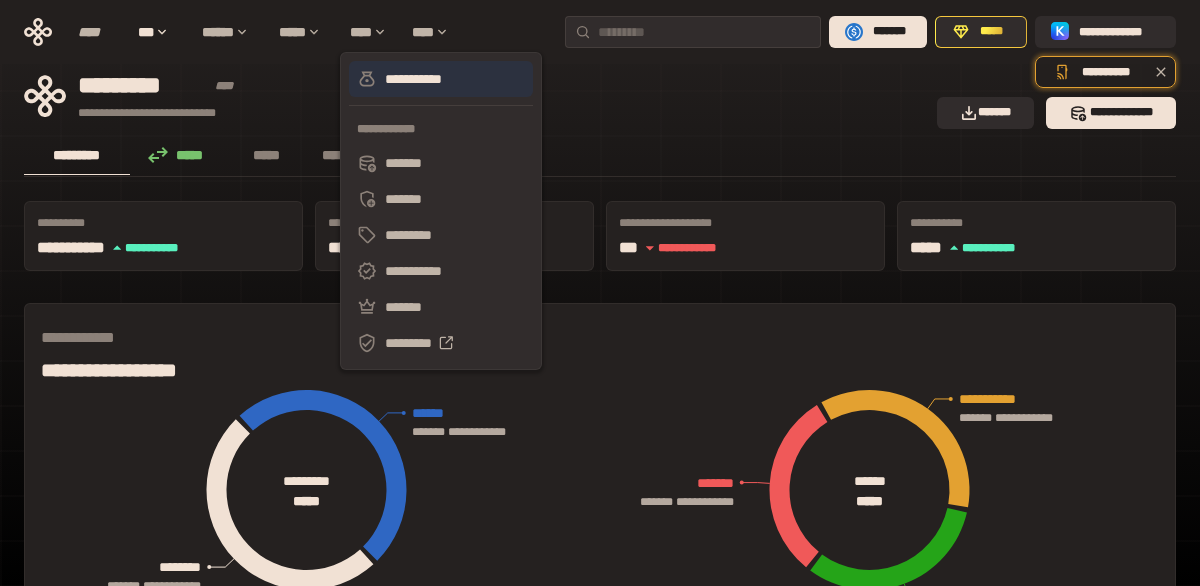 click on "**********" at bounding box center (441, 79) 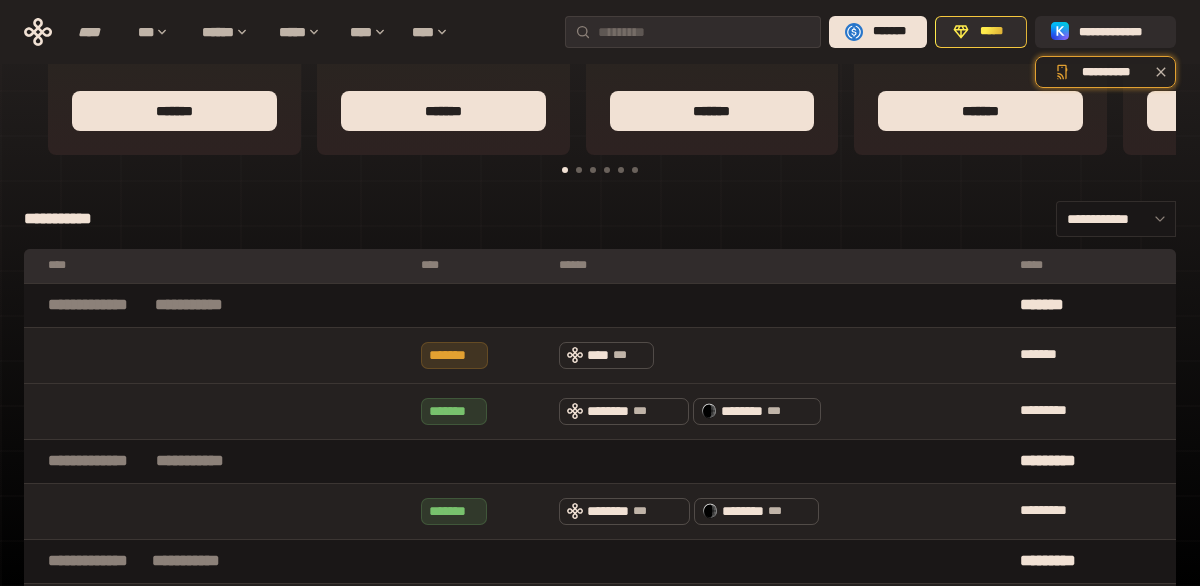 scroll, scrollTop: 20, scrollLeft: 0, axis: vertical 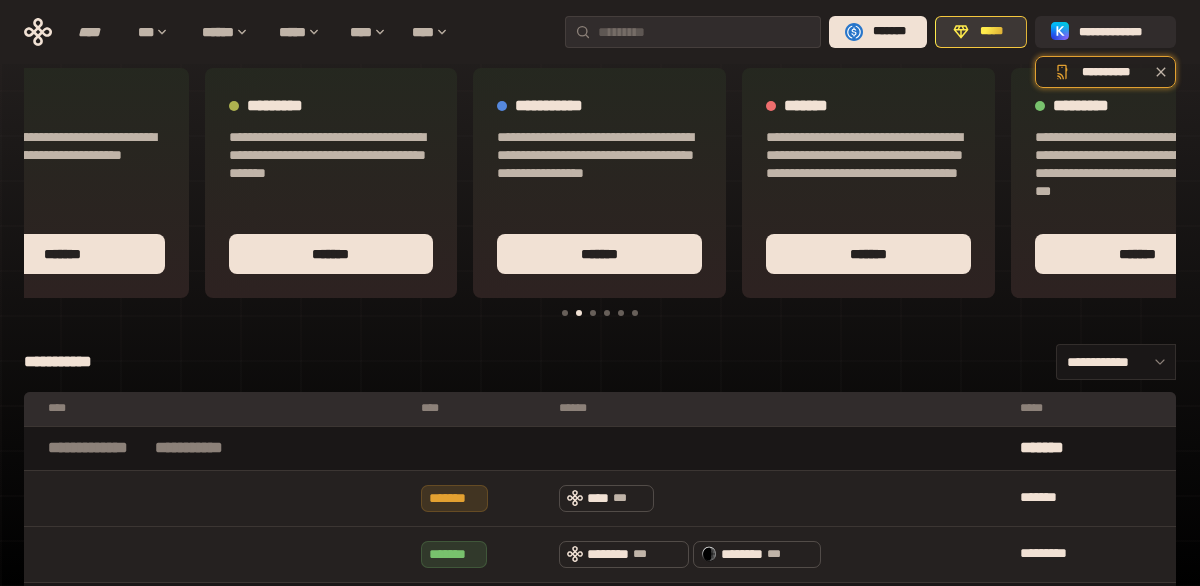 click on "*****" at bounding box center (991, 32) 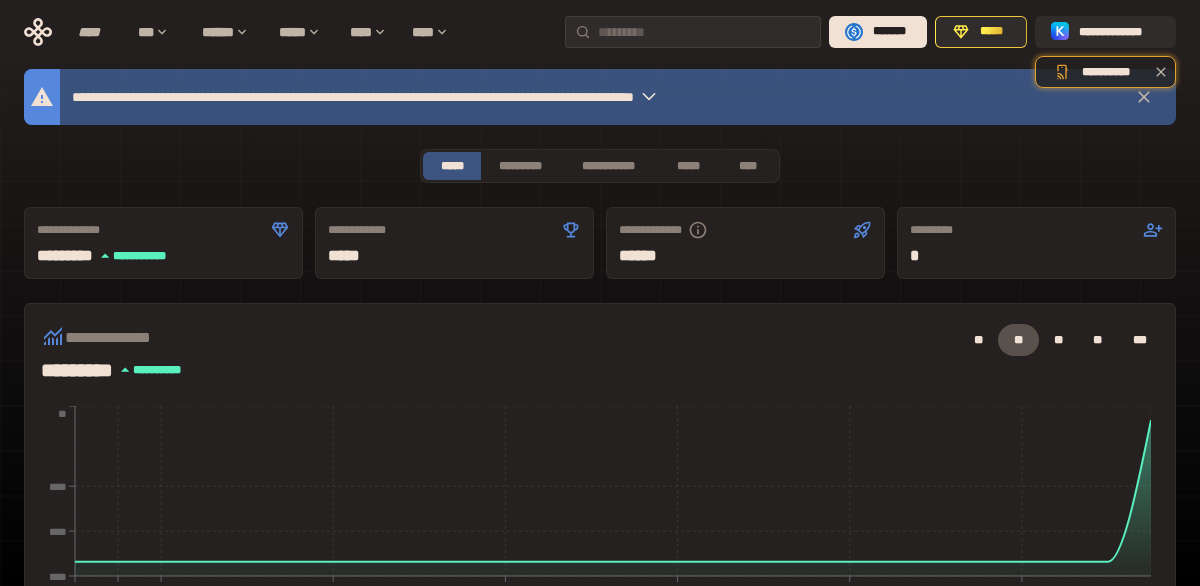 scroll, scrollTop: 0, scrollLeft: 0, axis: both 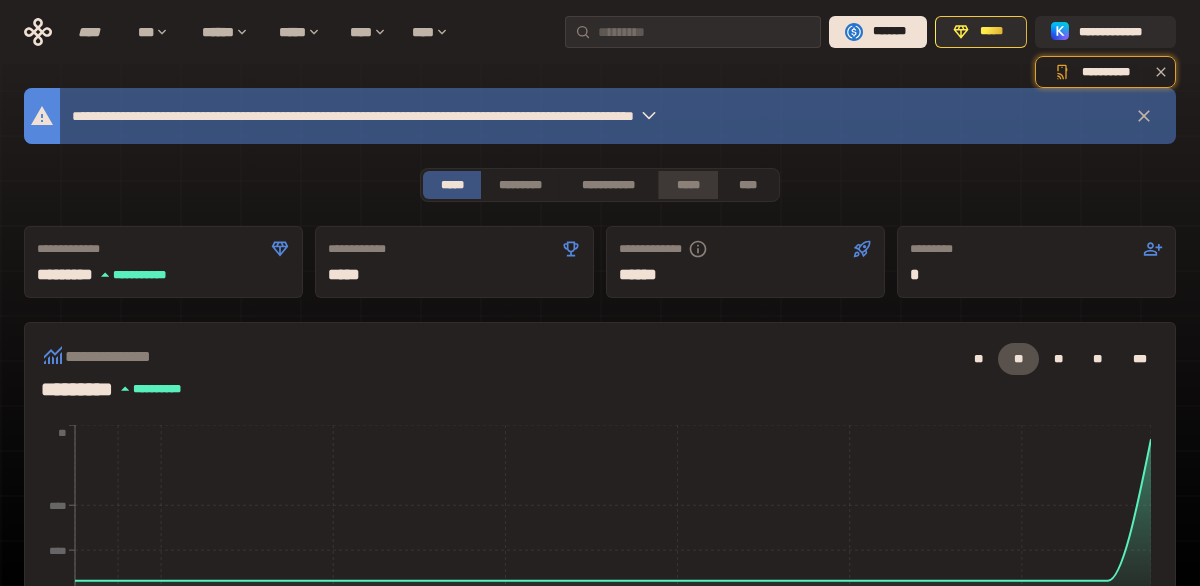 click on "*****" at bounding box center [687, 185] 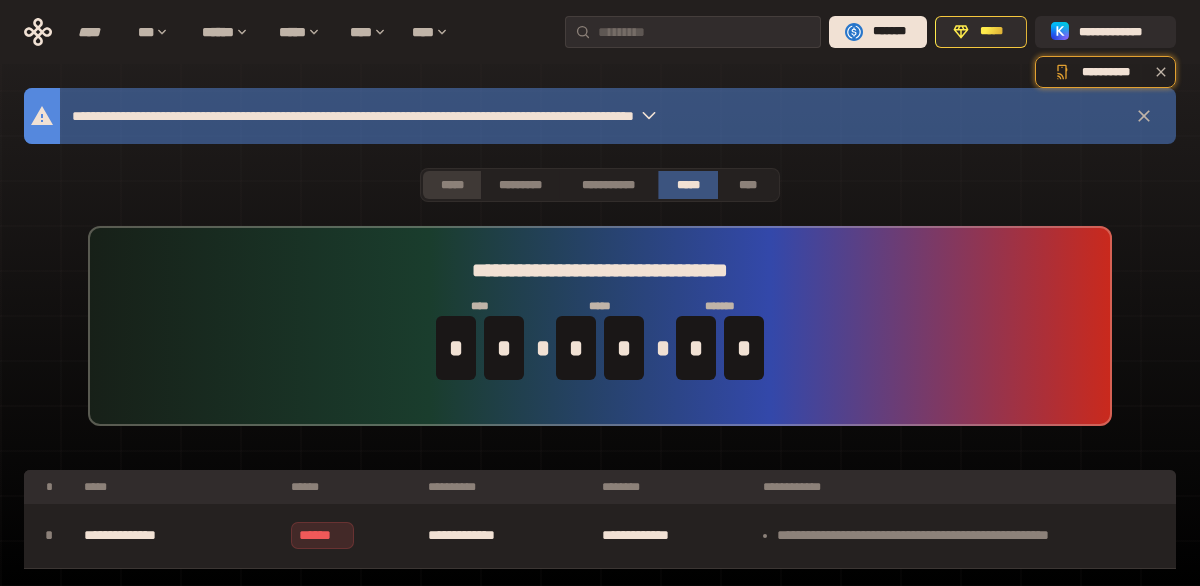click on "*****" at bounding box center (452, 185) 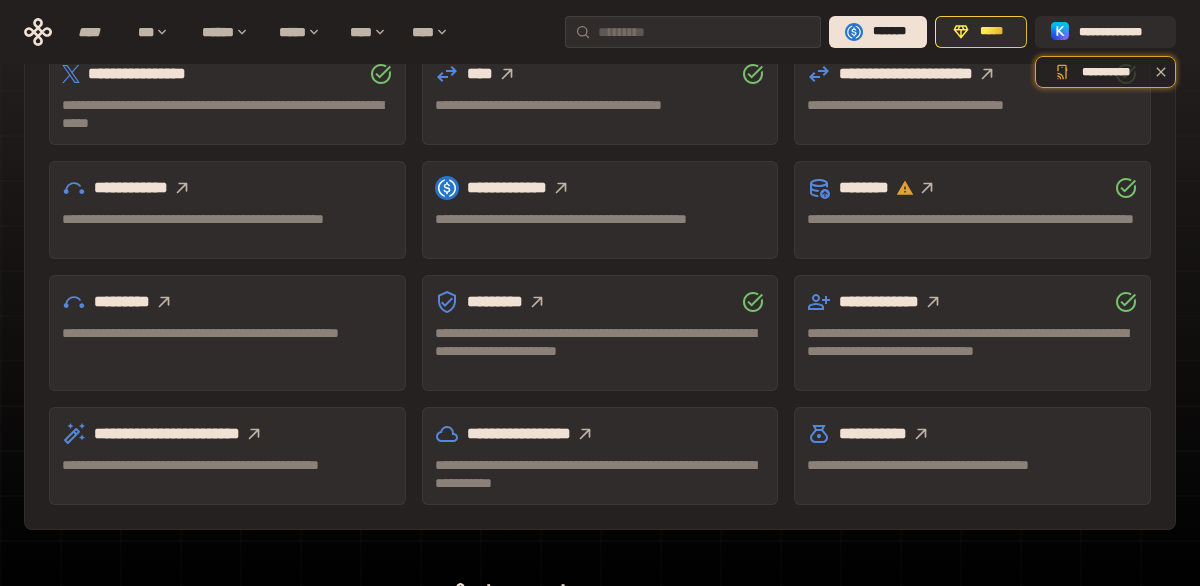 scroll, scrollTop: 685, scrollLeft: 0, axis: vertical 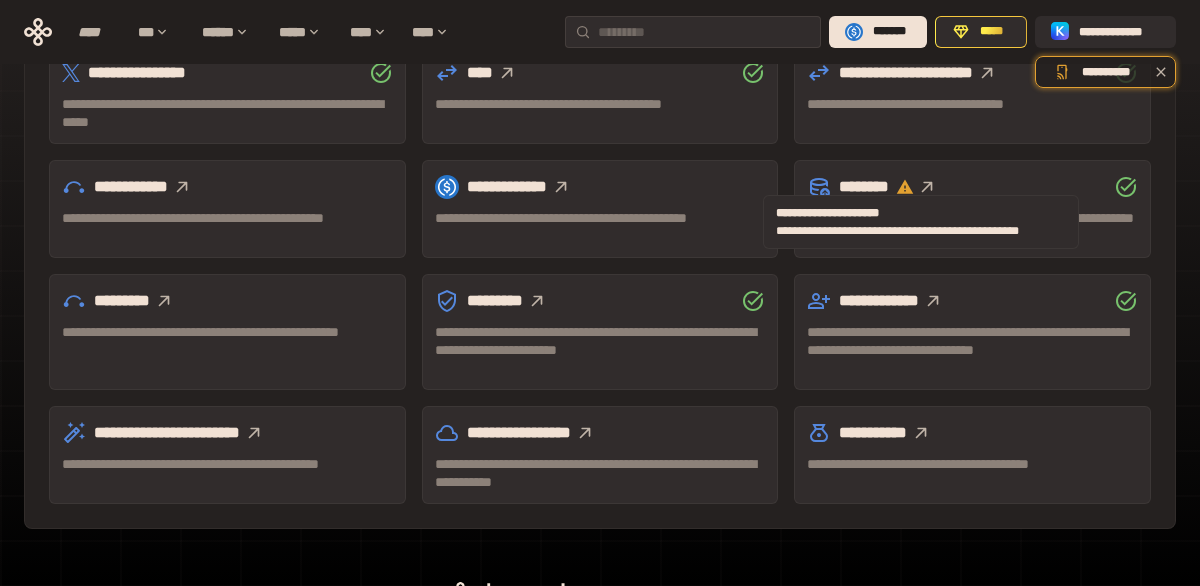 click 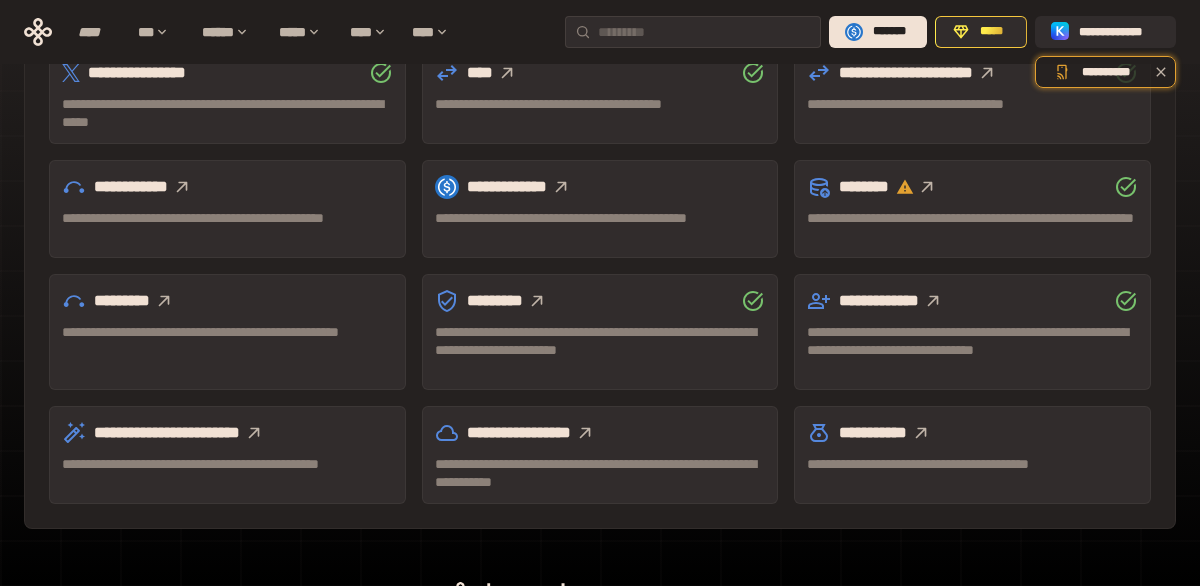 click 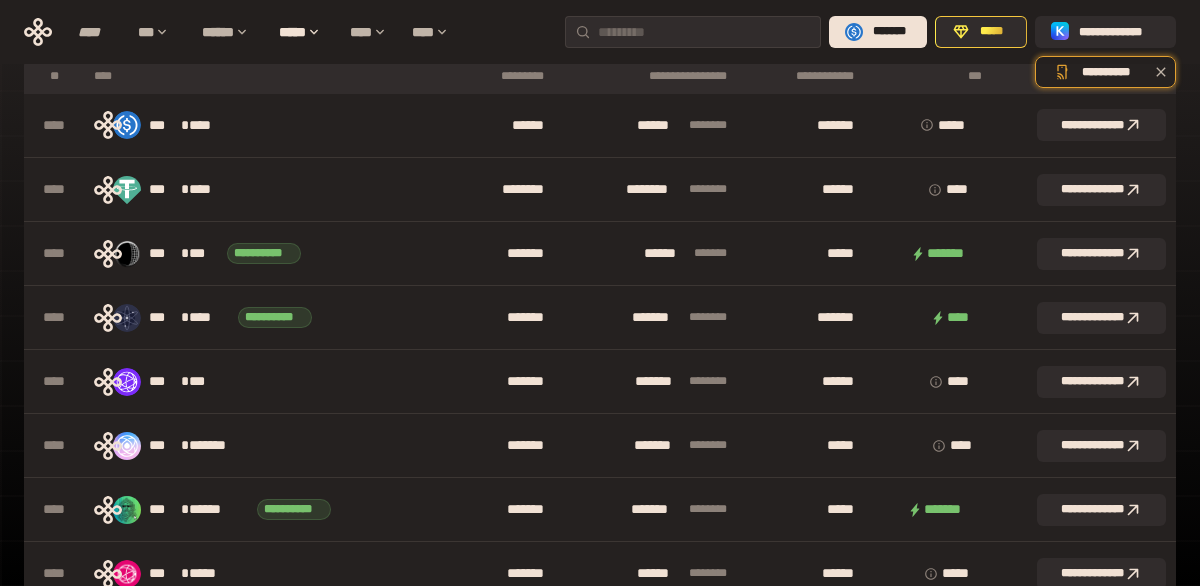 scroll, scrollTop: 292, scrollLeft: 0, axis: vertical 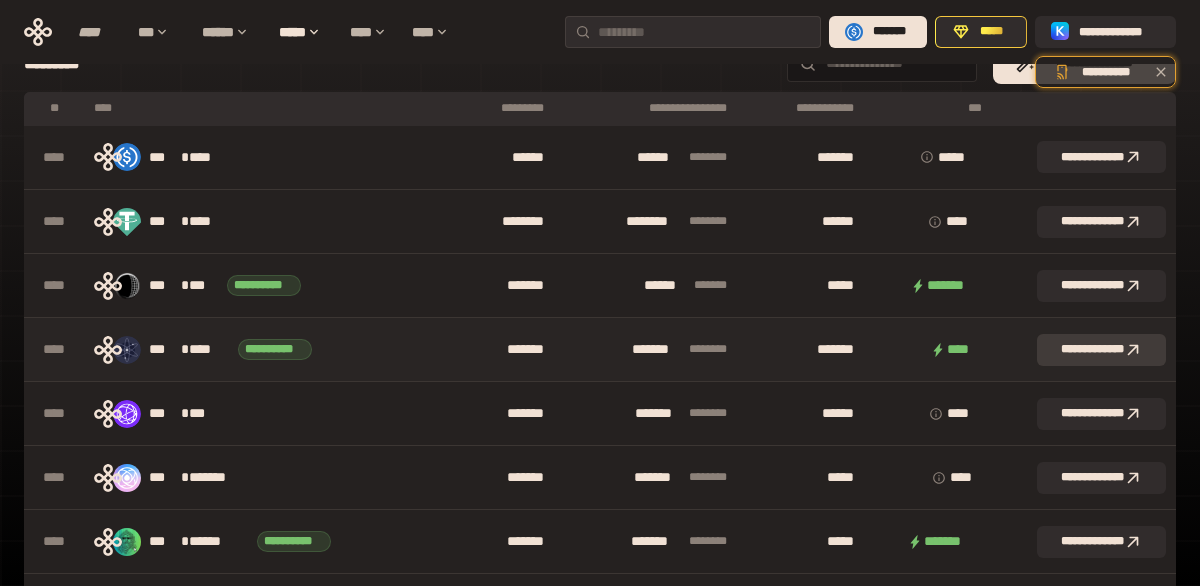 click on "**********" at bounding box center (1101, 350) 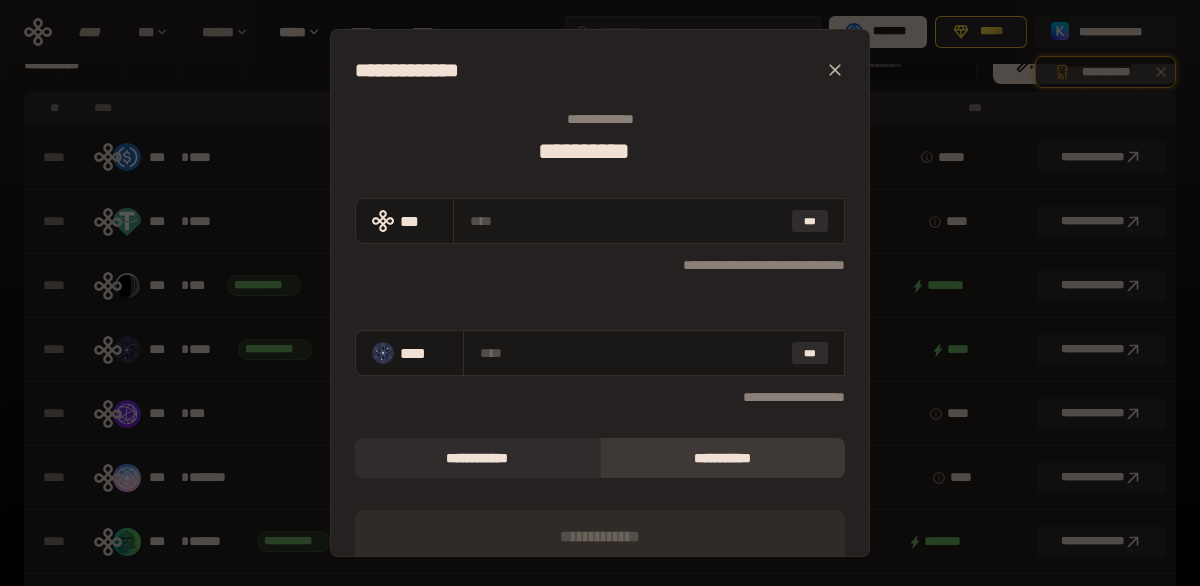 click 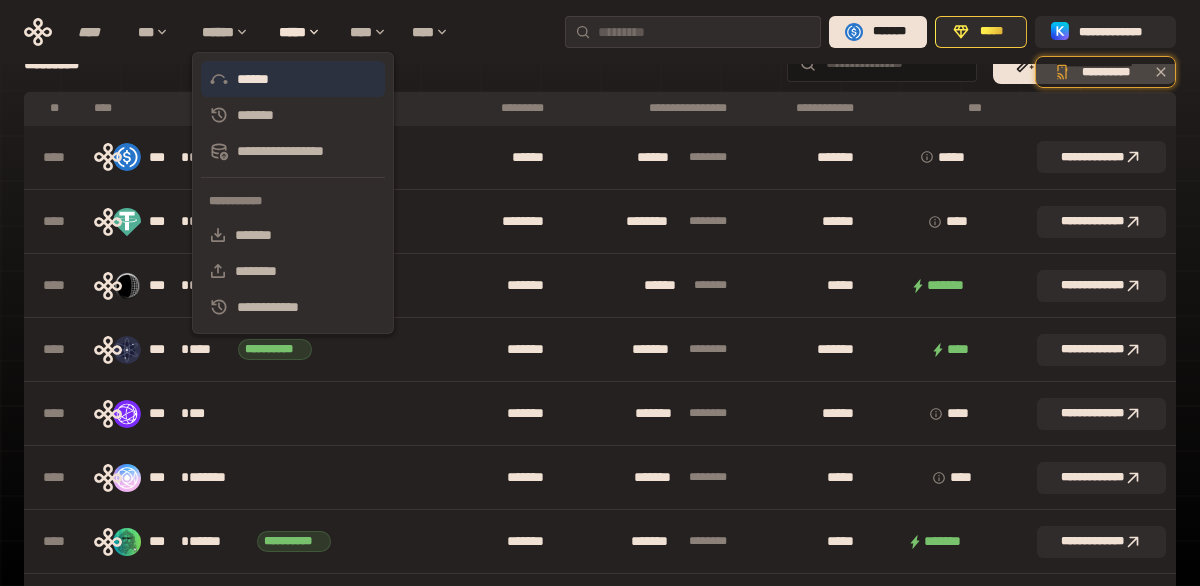 click on "******" at bounding box center (293, 79) 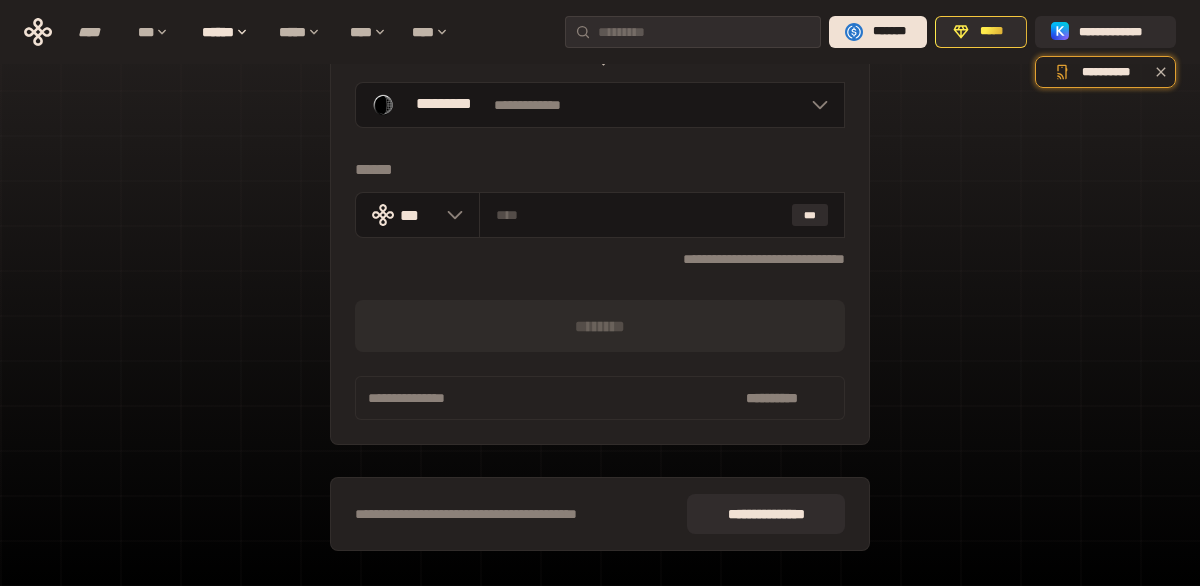 scroll, scrollTop: 0, scrollLeft: 0, axis: both 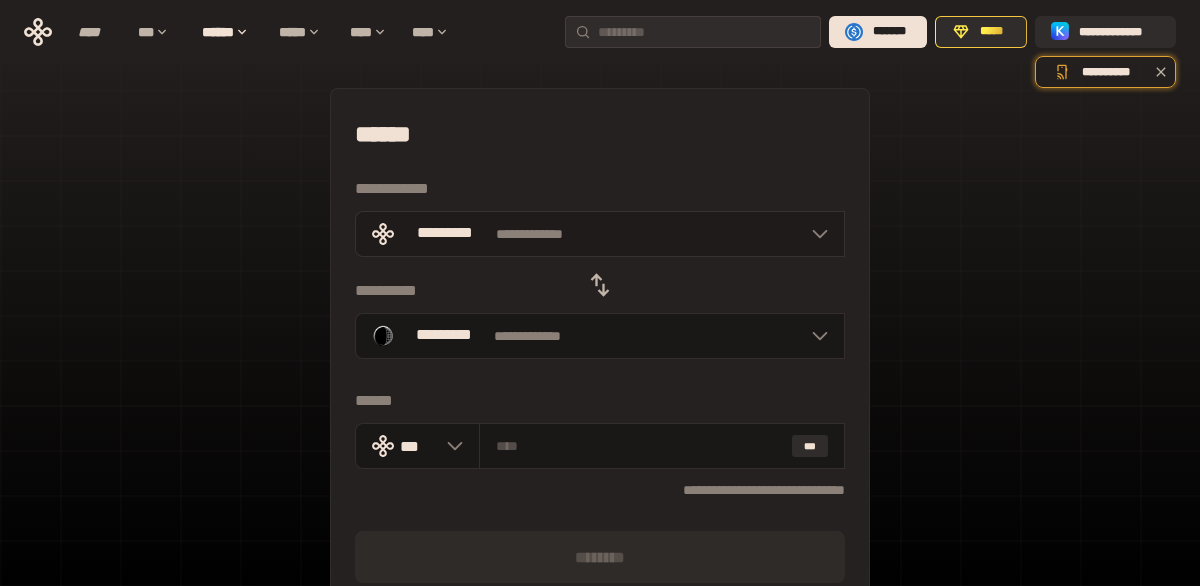 click at bounding box center [815, 234] 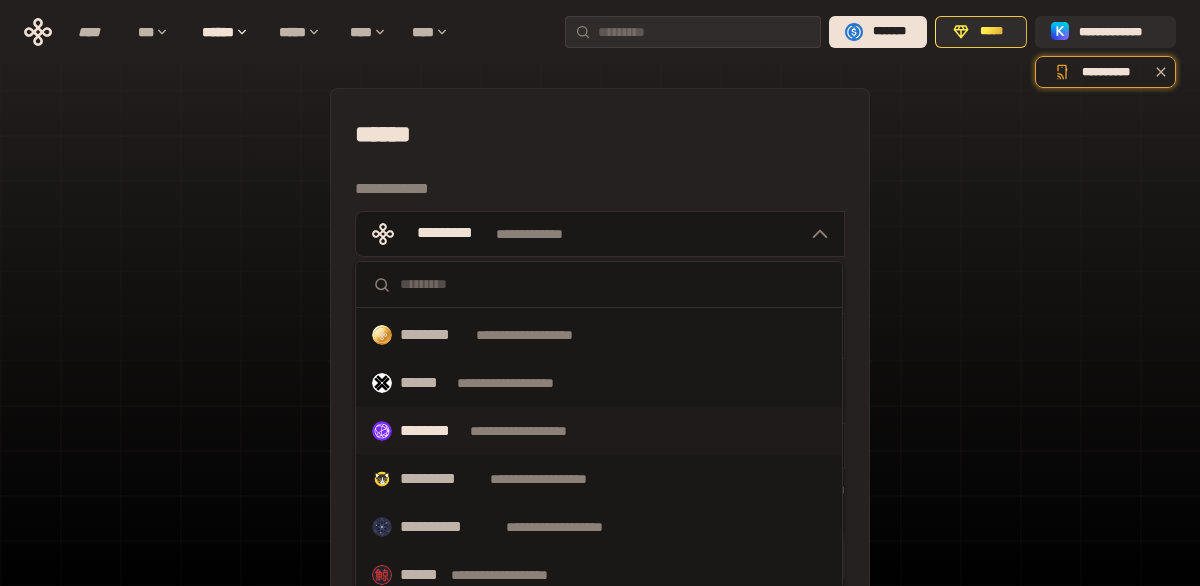 scroll, scrollTop: 433, scrollLeft: 0, axis: vertical 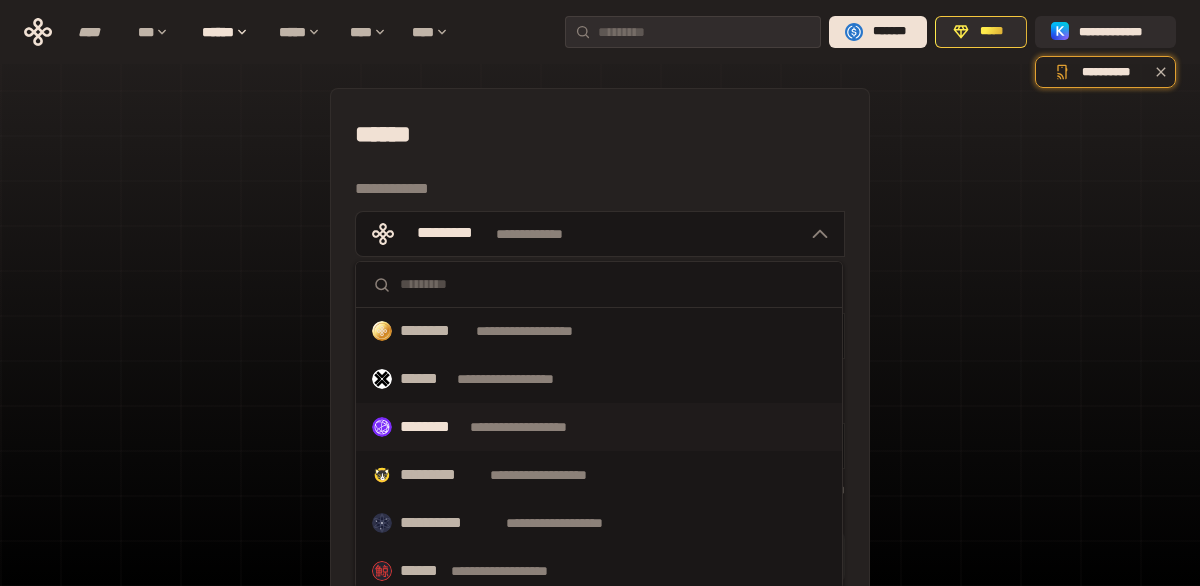 click on "**********" at bounding box center [537, 427] 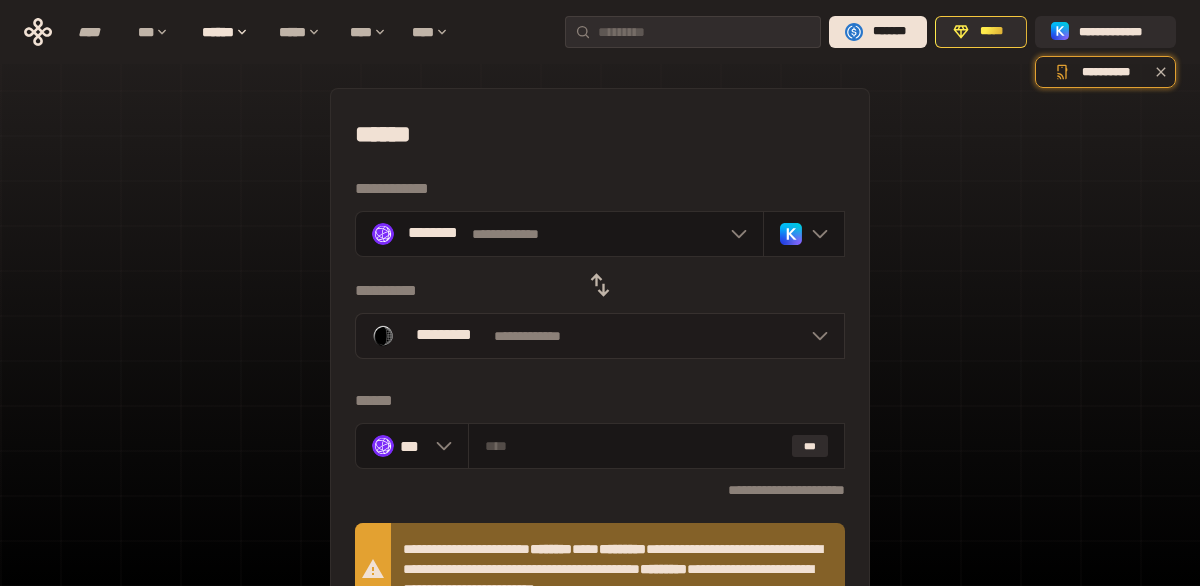 click 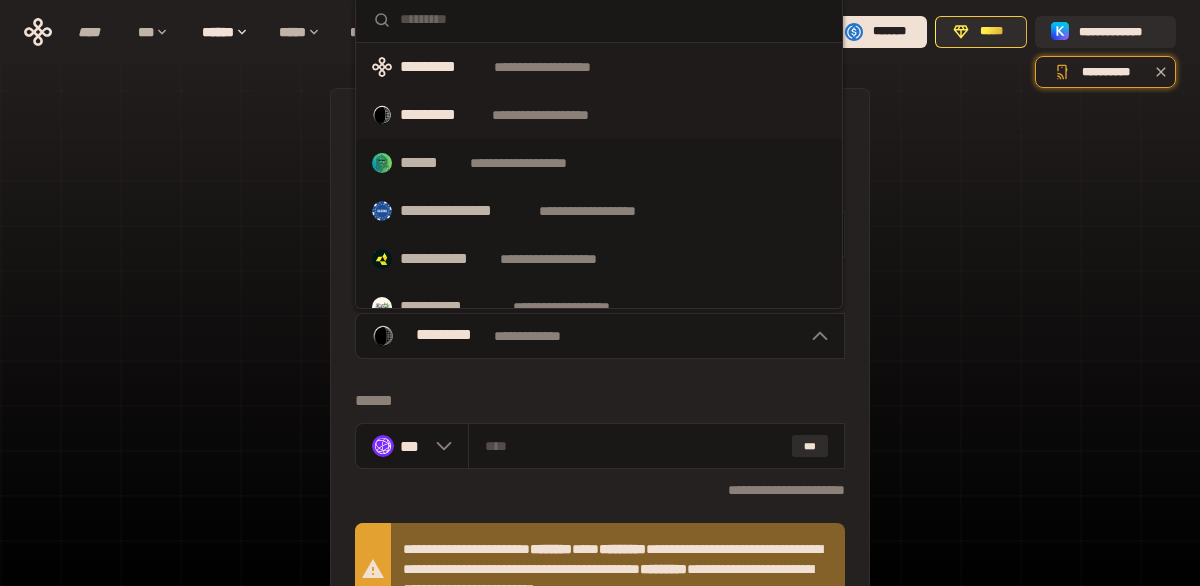 click on "**********" at bounding box center [599, 67] 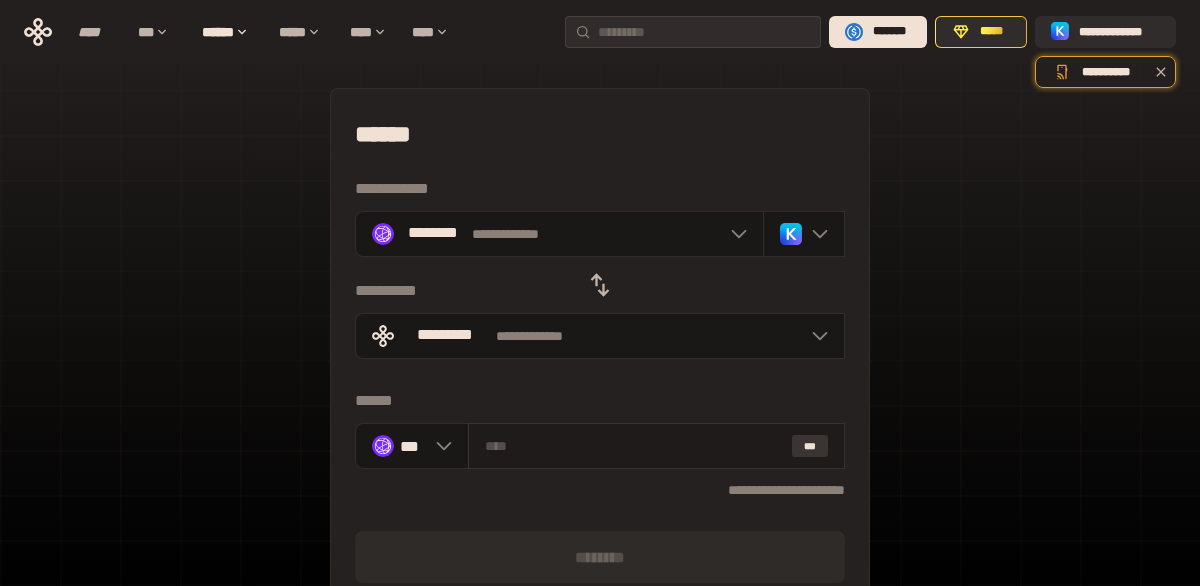 click on "***" at bounding box center [810, 446] 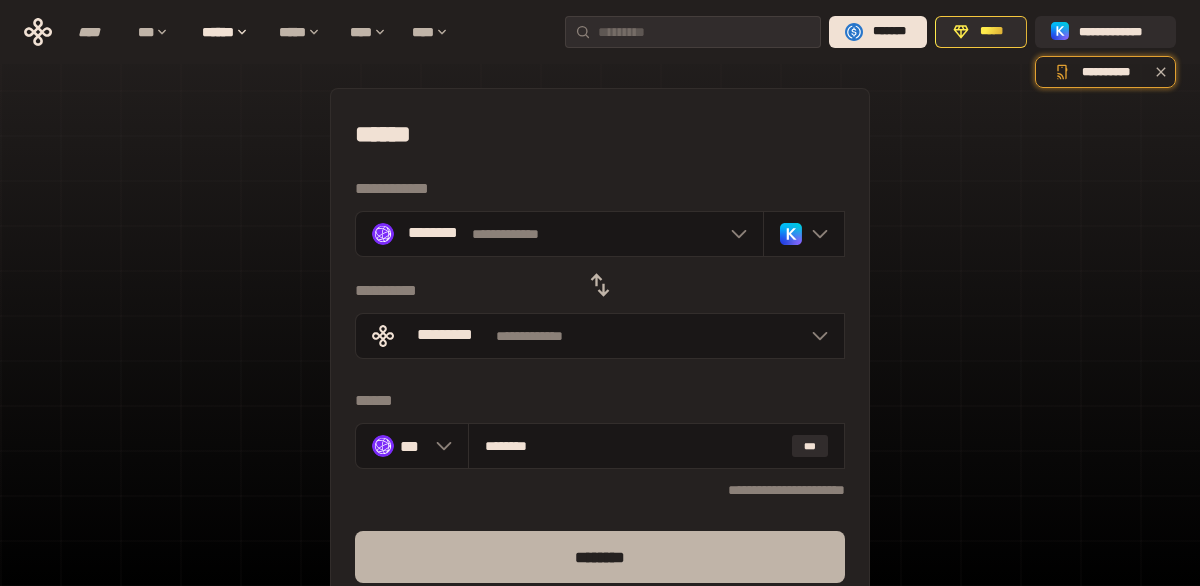 click on "********" at bounding box center [600, 557] 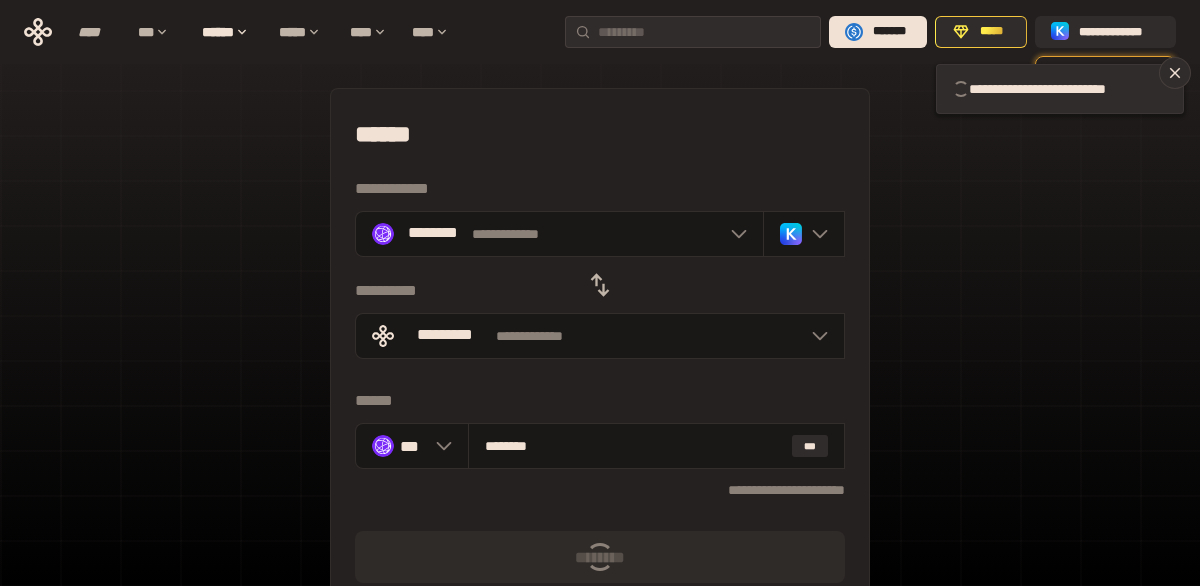 type 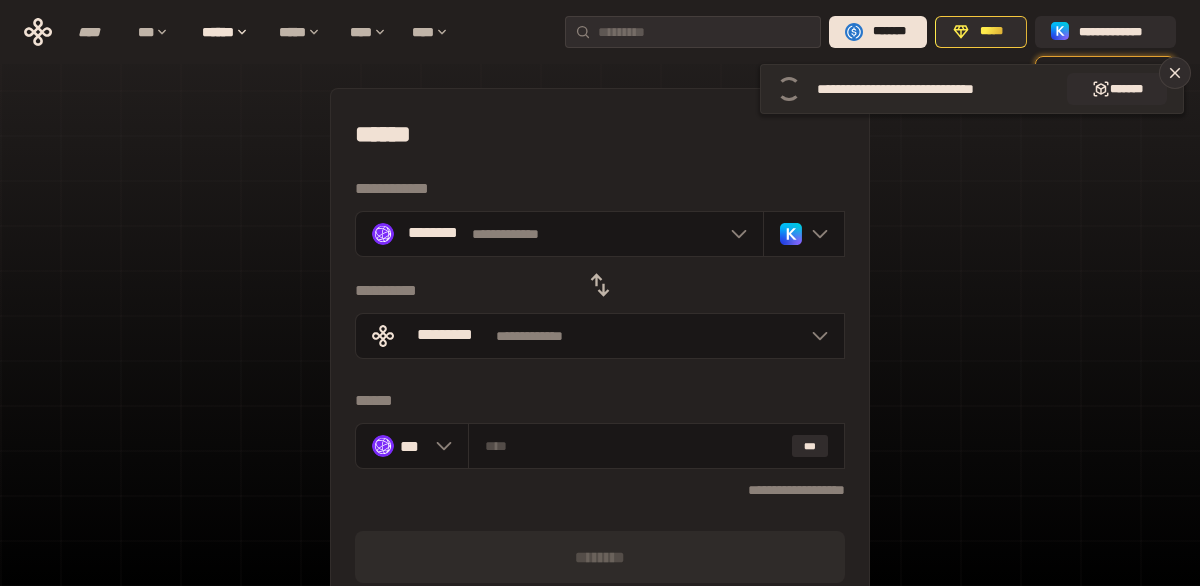 click at bounding box center (789, 89) 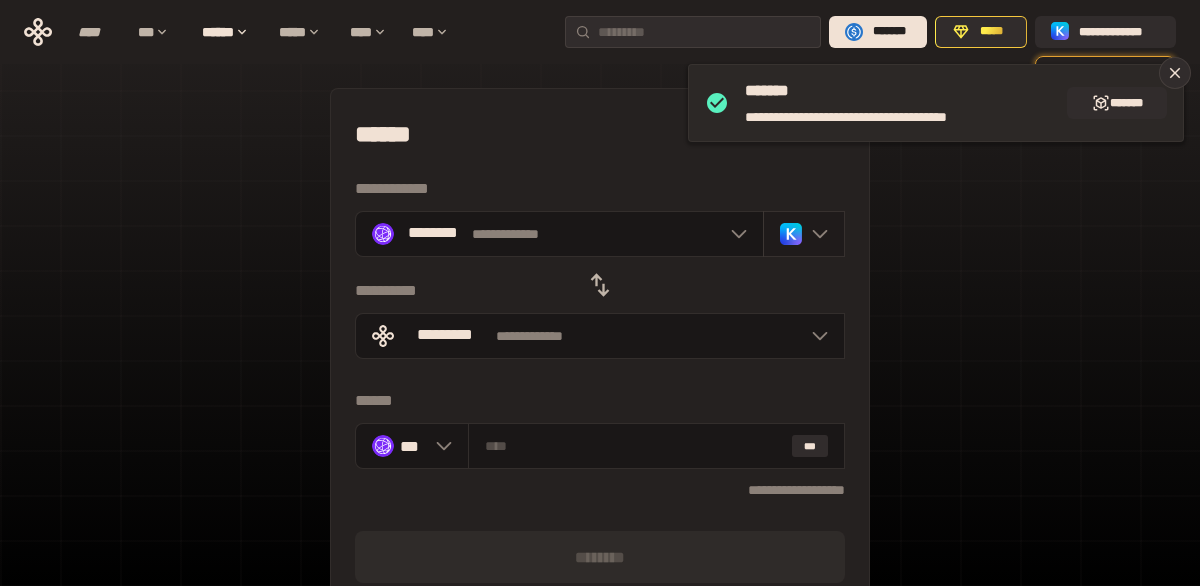 click 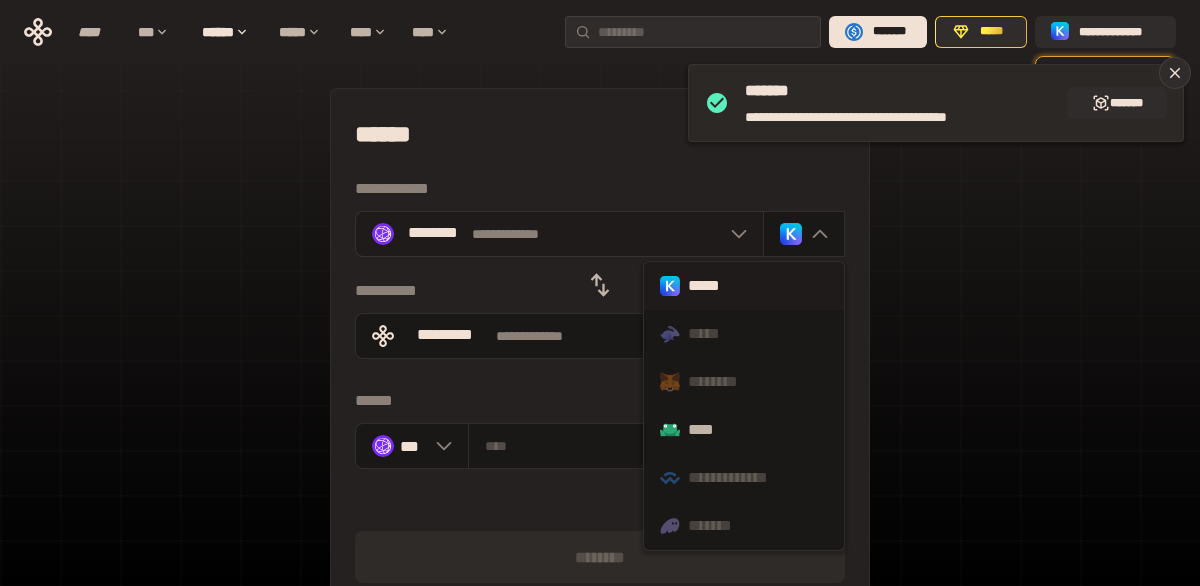click 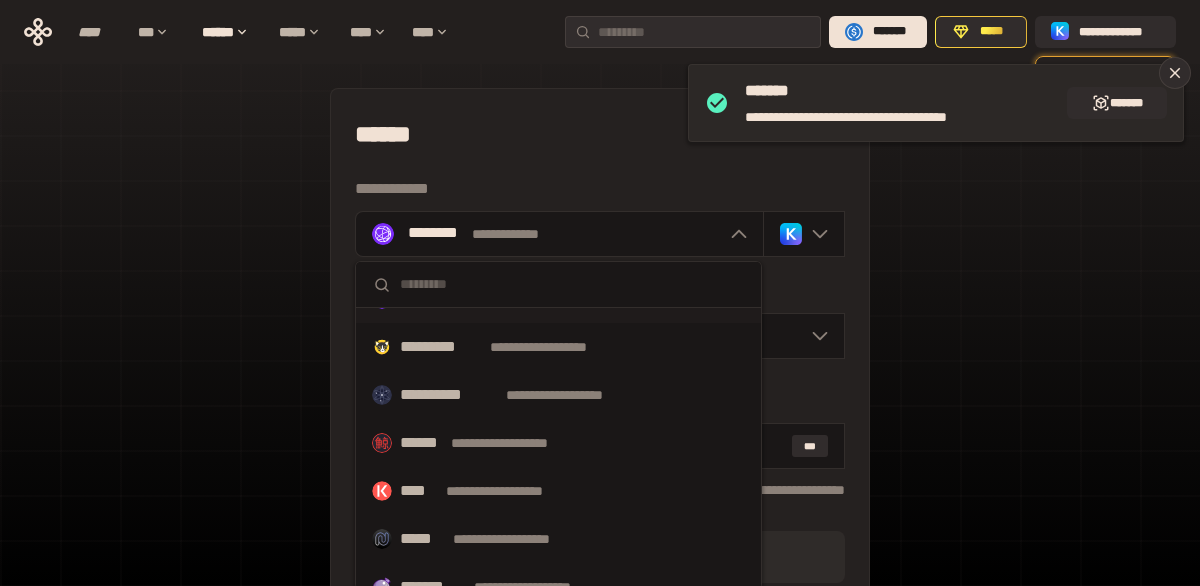 scroll, scrollTop: 564, scrollLeft: 0, axis: vertical 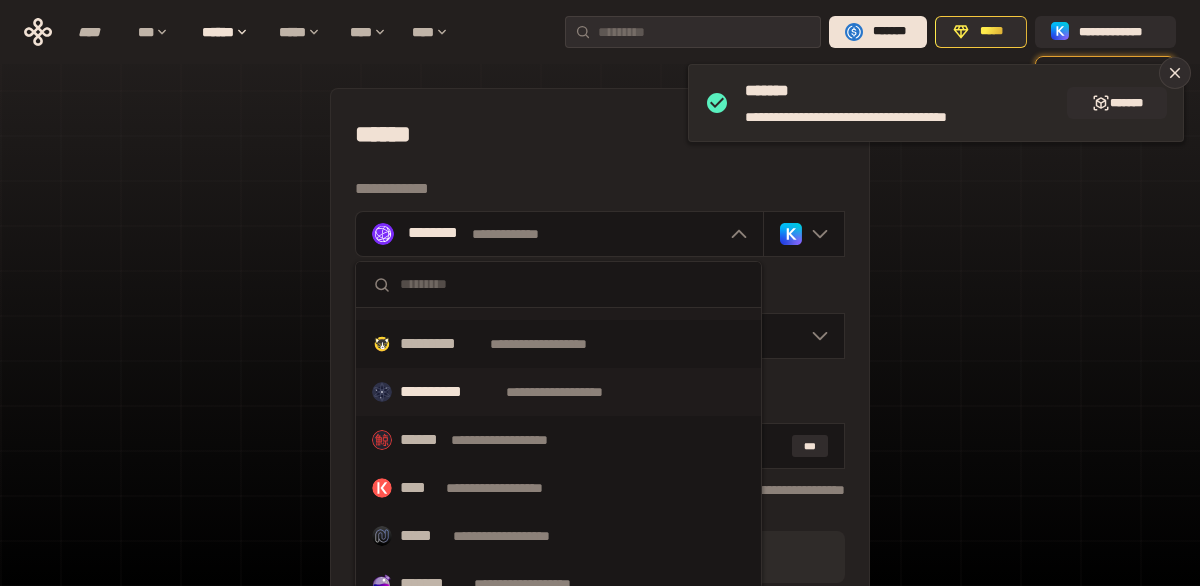 click on "**********" at bounding box center (573, 392) 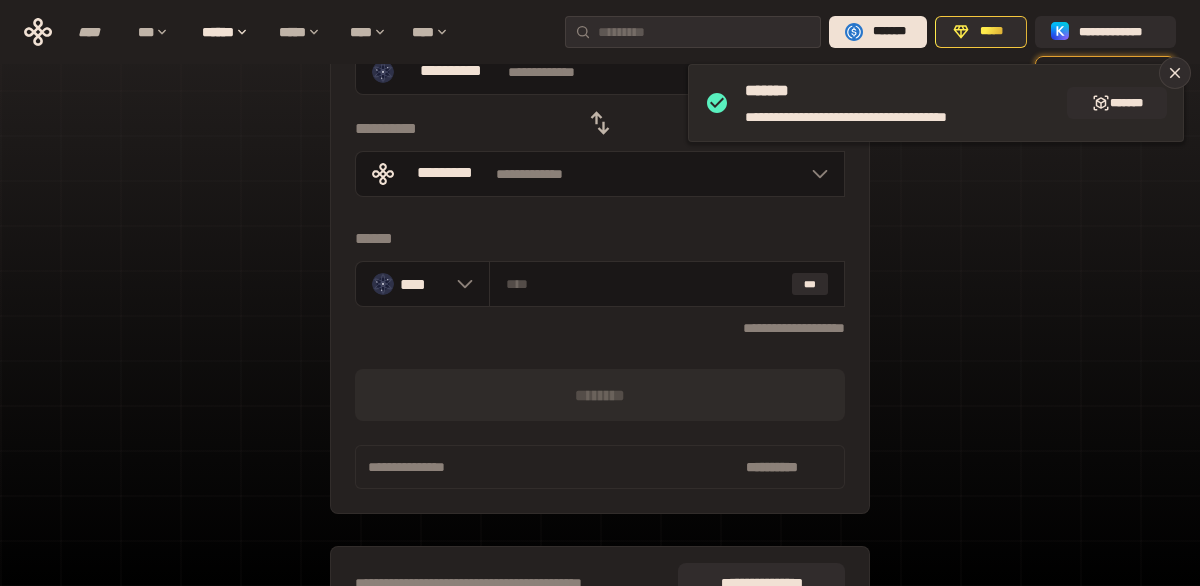 scroll, scrollTop: 0, scrollLeft: 0, axis: both 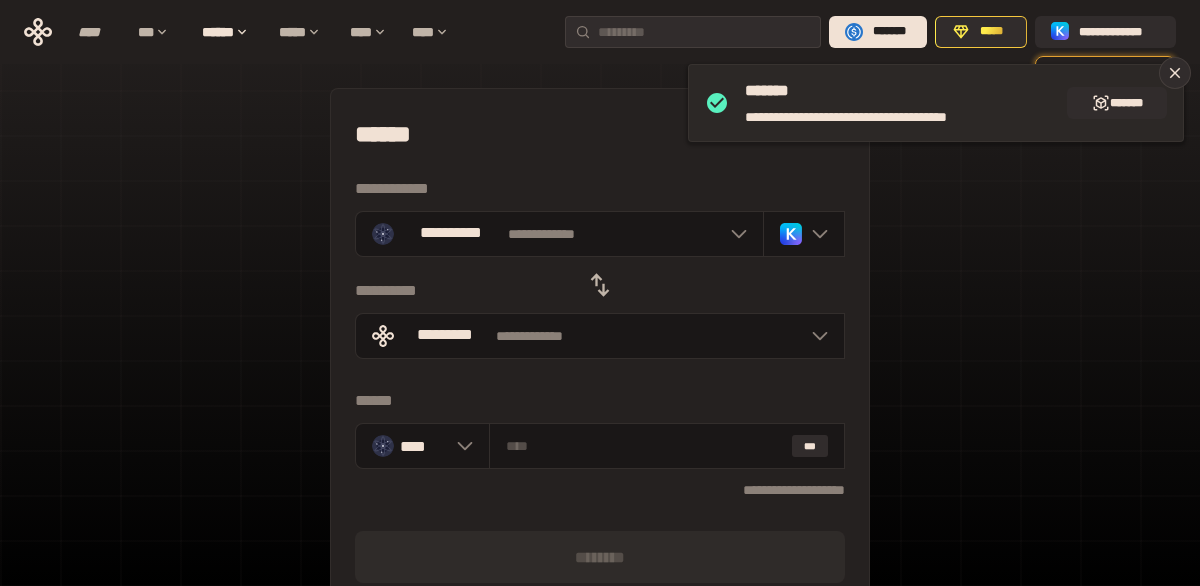 click 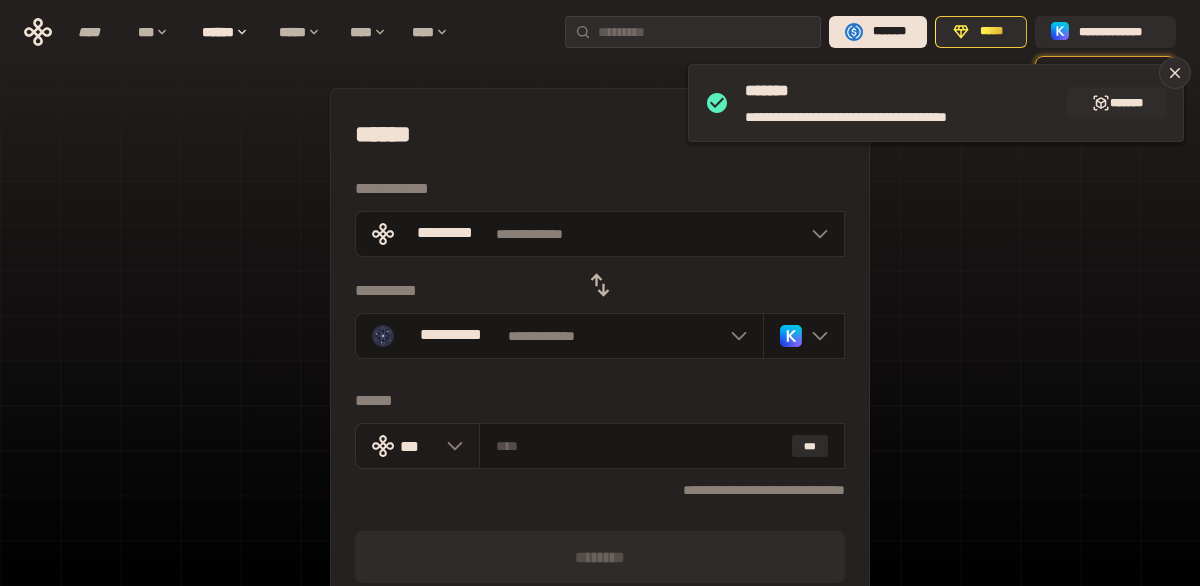 click 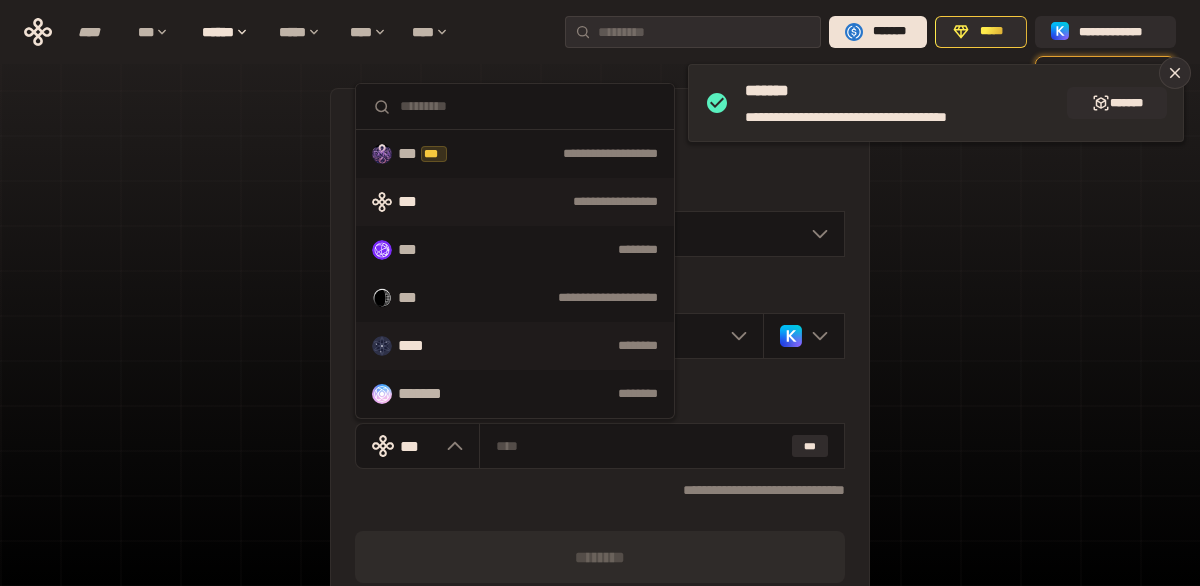 click on "********" at bounding box center [563, 346] 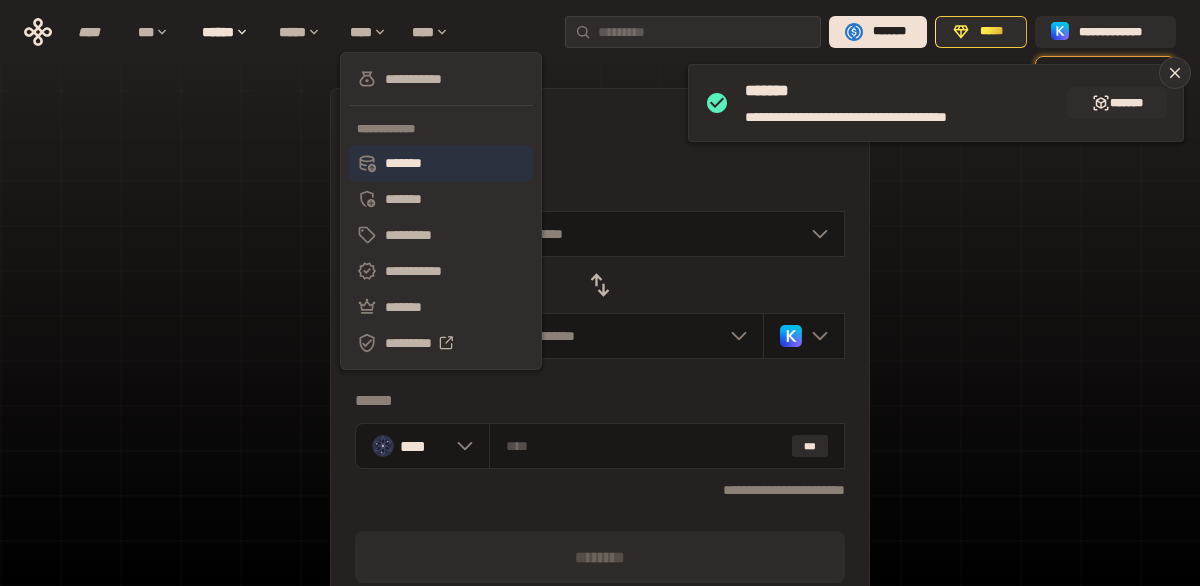 click on "*******" at bounding box center (441, 163) 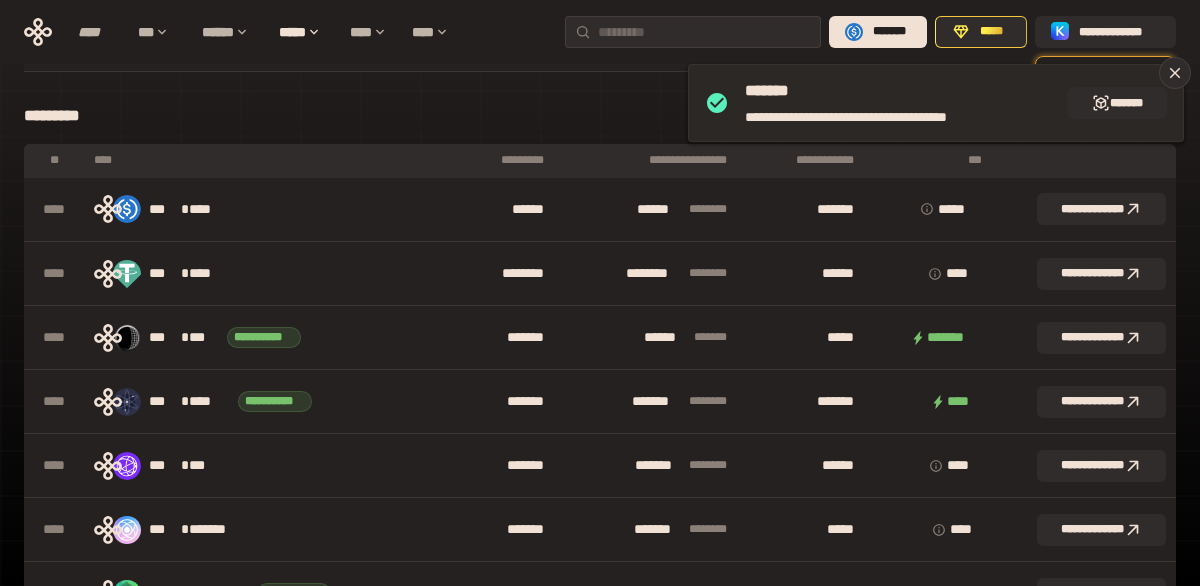 scroll, scrollTop: 249, scrollLeft: 0, axis: vertical 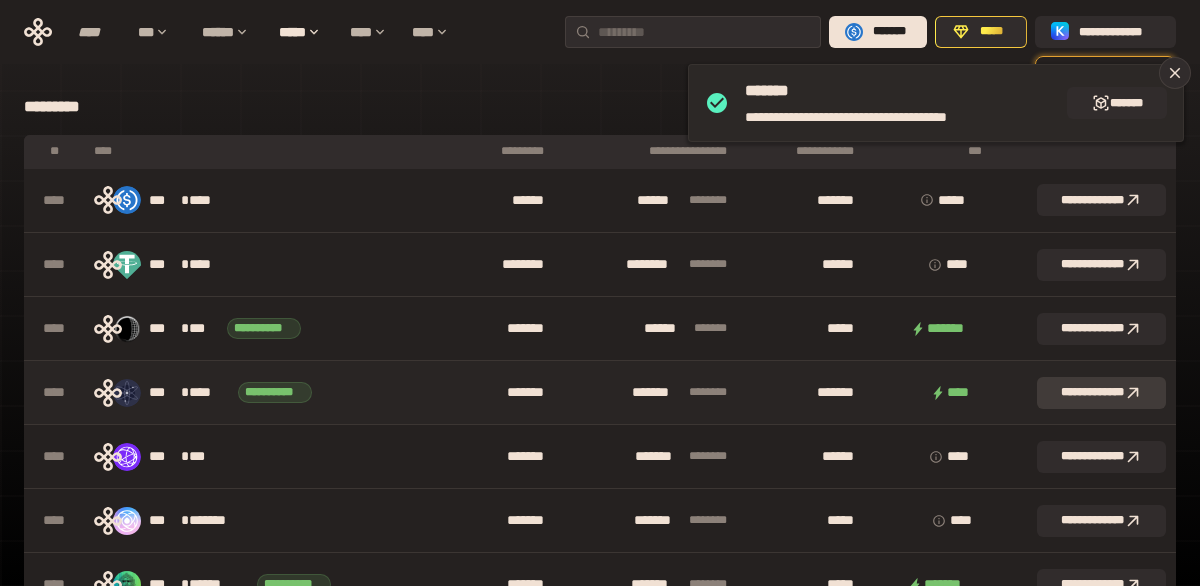 click on "**********" at bounding box center (1101, 393) 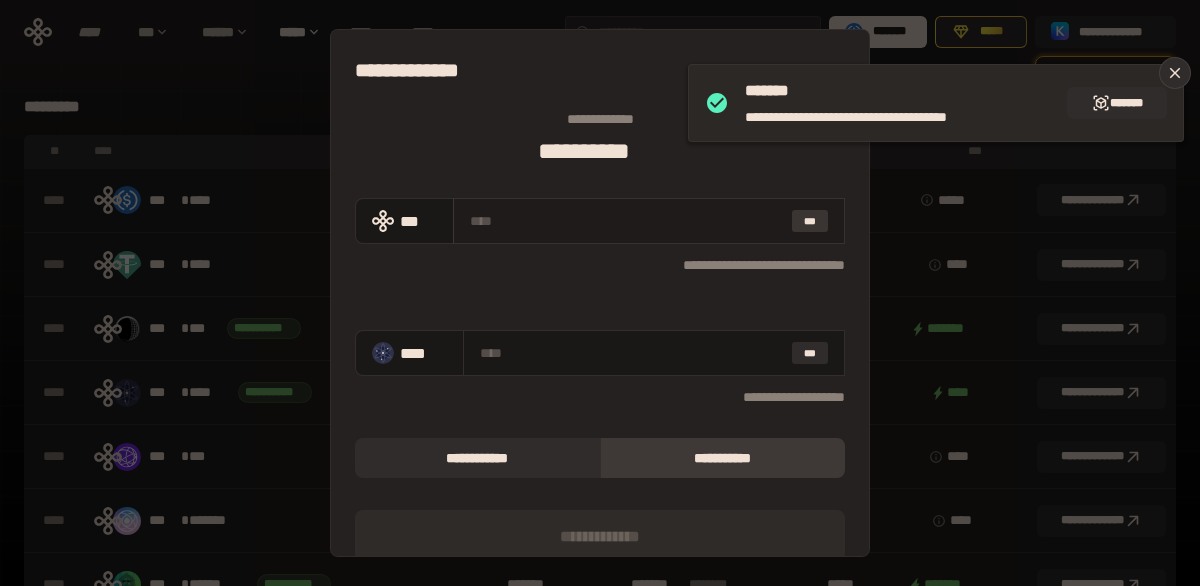 click on "***" at bounding box center [810, 221] 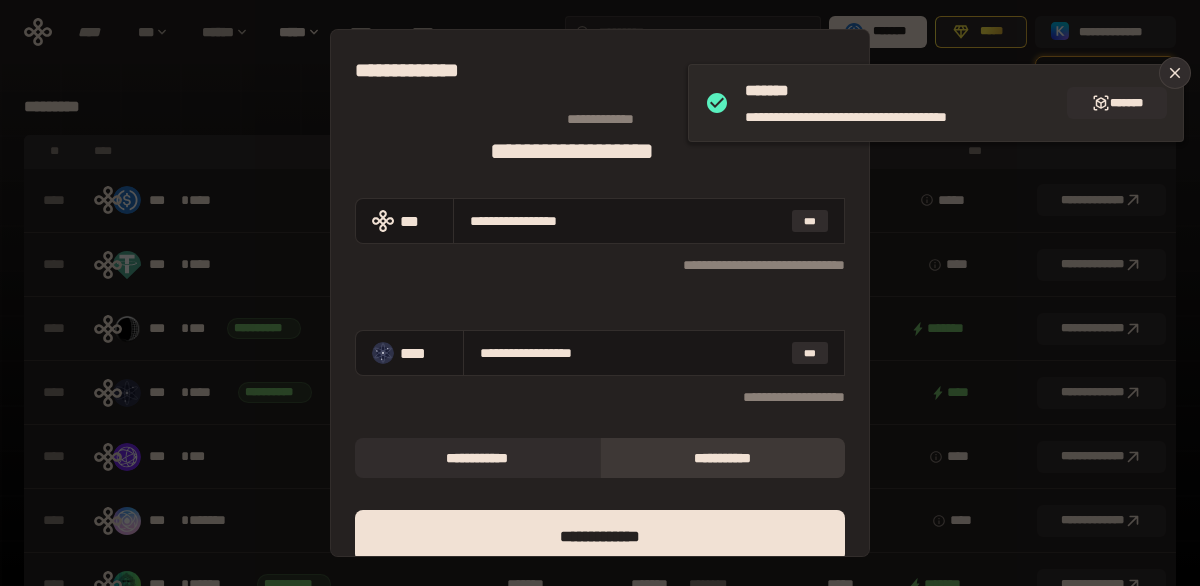 click on "**********" at bounding box center (723, 458) 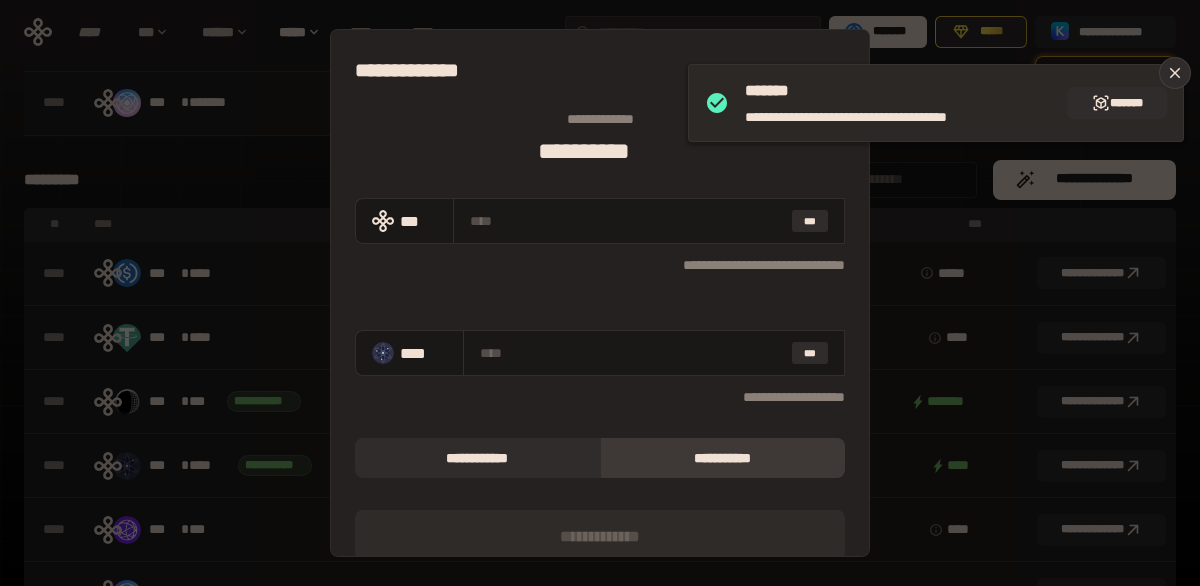 scroll, scrollTop: 59, scrollLeft: 0, axis: vertical 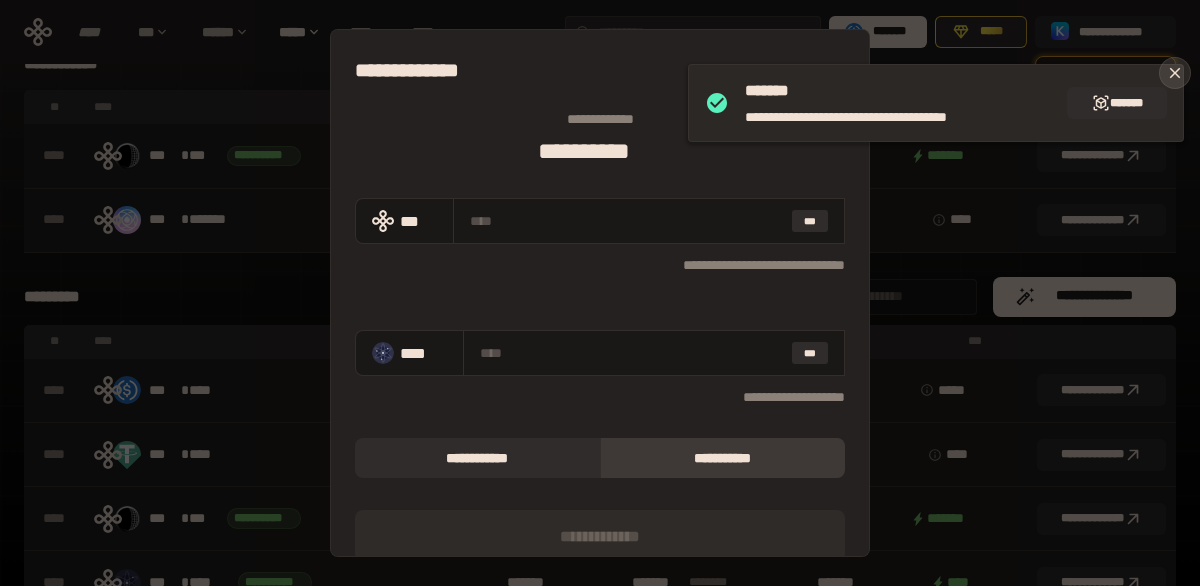 click 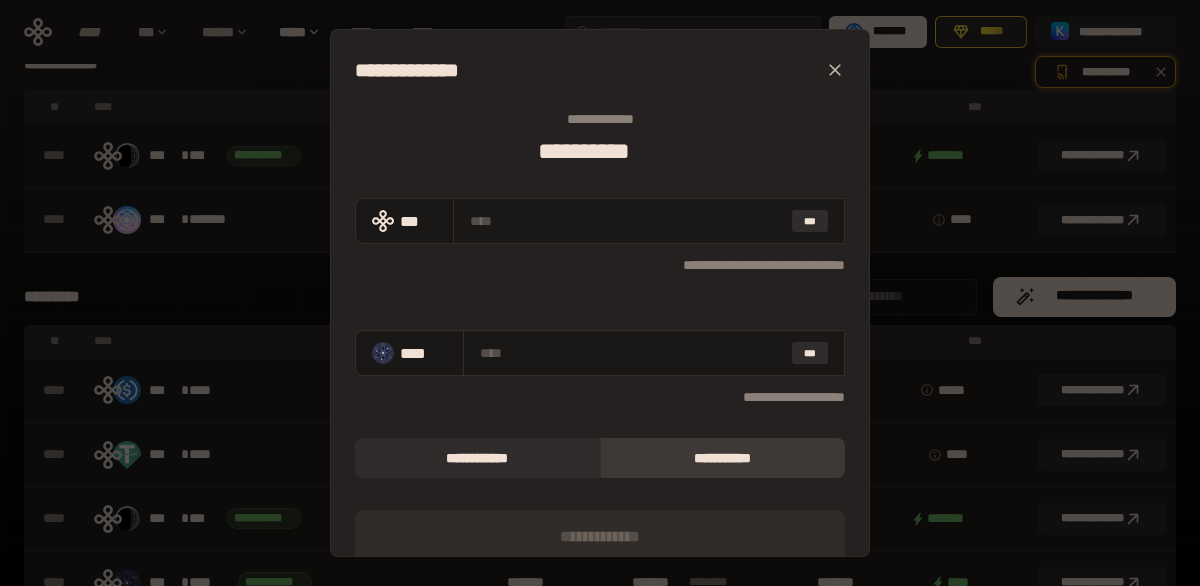 scroll, scrollTop: 9, scrollLeft: 0, axis: vertical 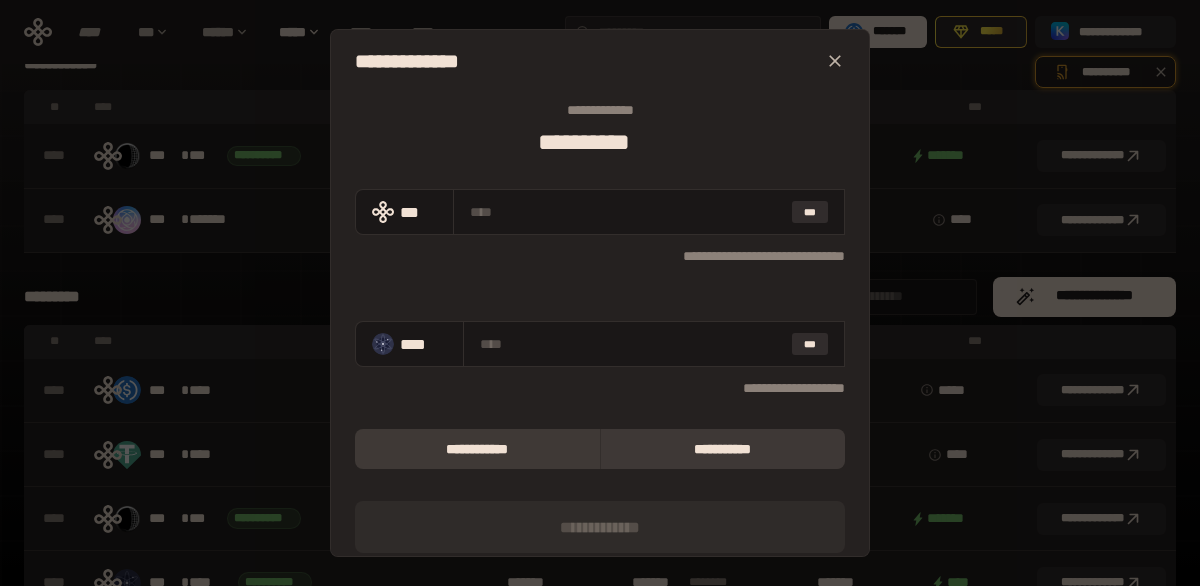 click on "**********" at bounding box center (477, 449) 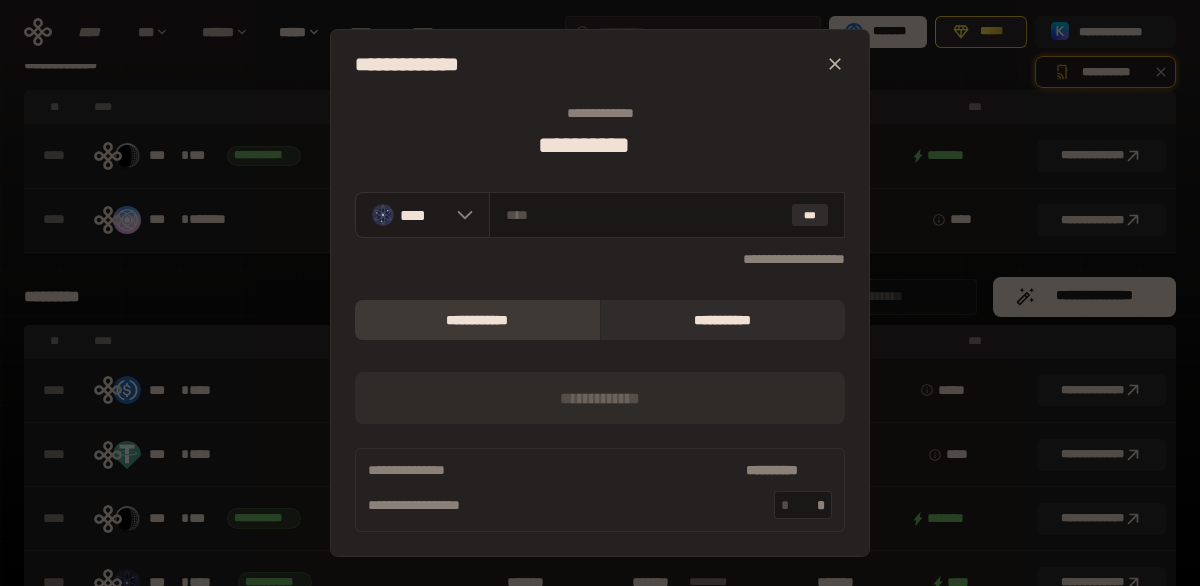 click 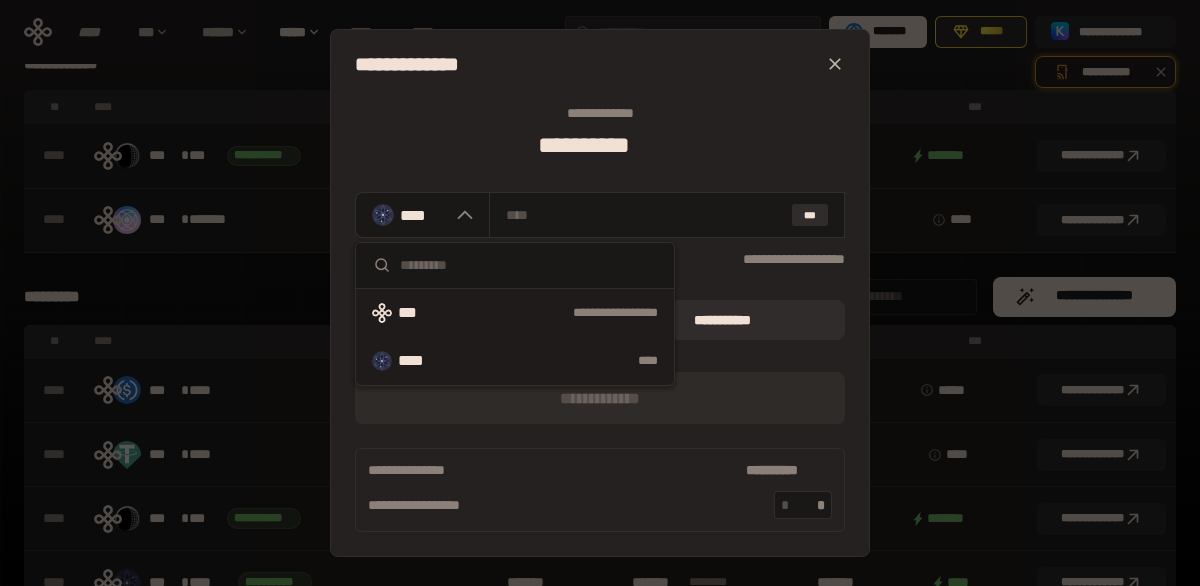 click on "**********" at bounding box center (558, 313) 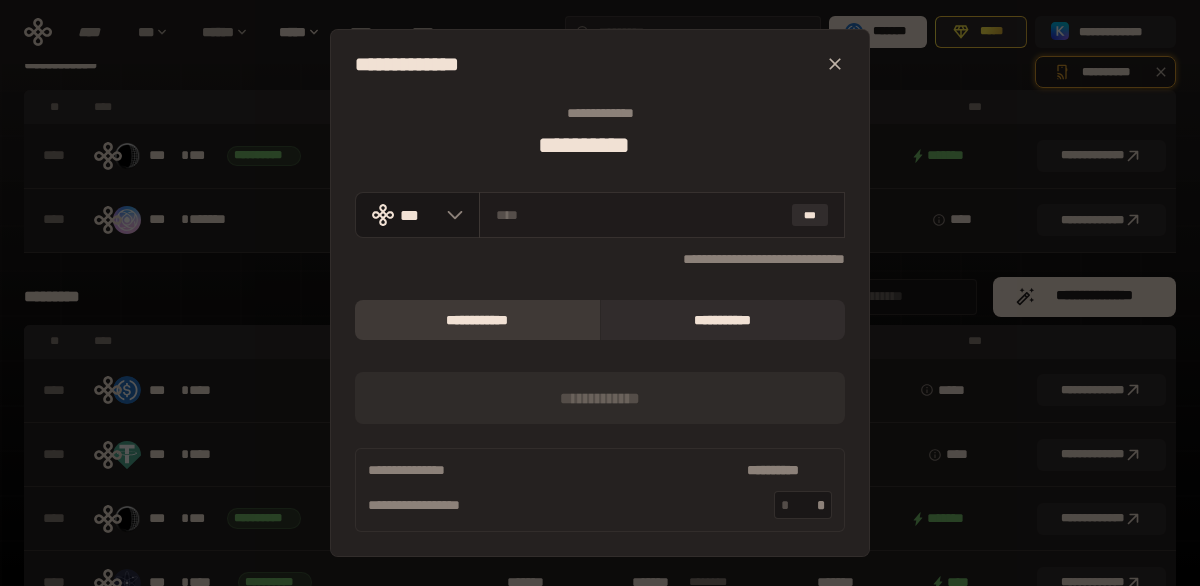 click at bounding box center [640, 215] 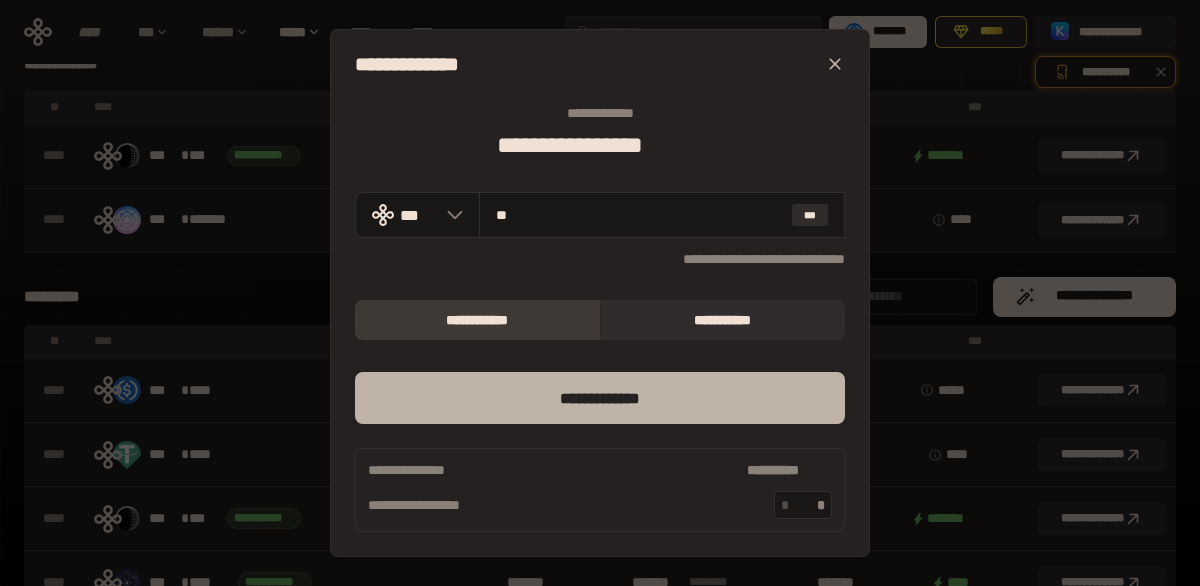 type on "**" 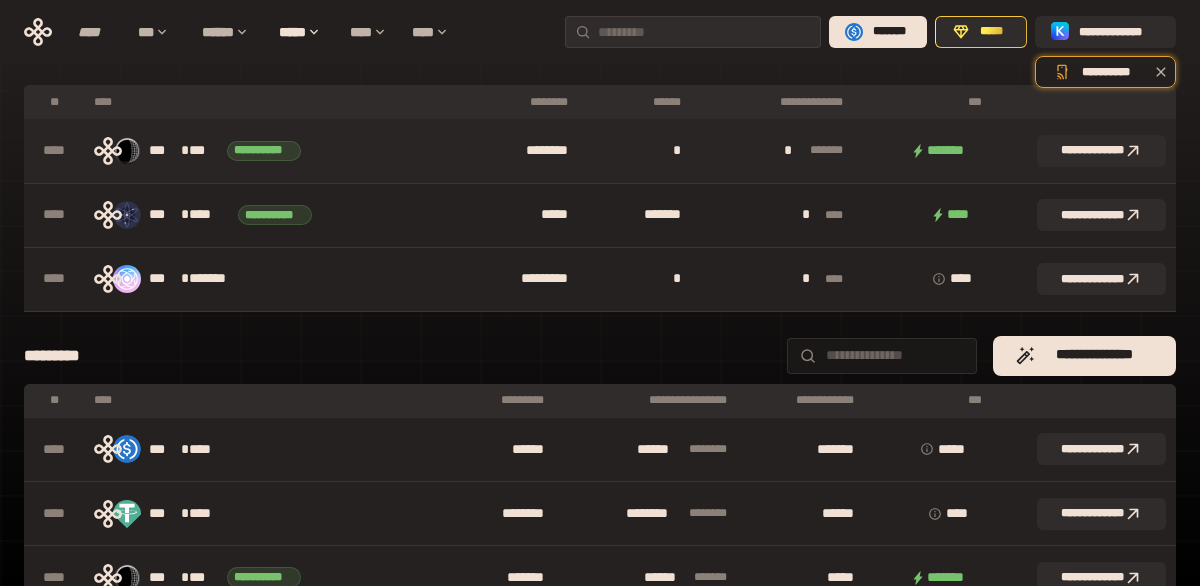 scroll, scrollTop: 0, scrollLeft: 0, axis: both 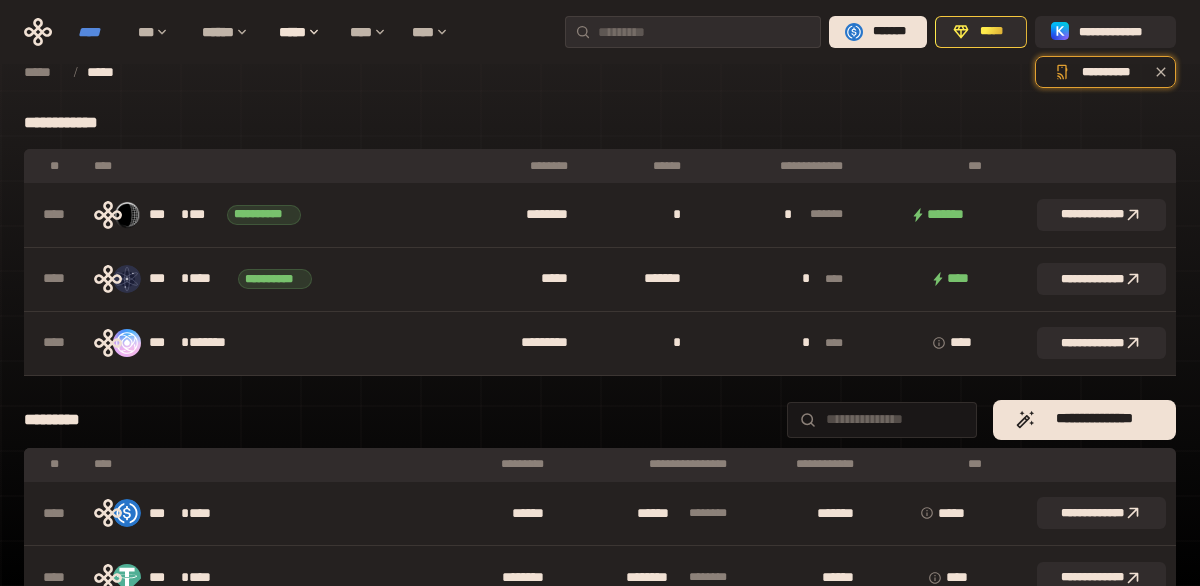 click on "****" at bounding box center (98, 32) 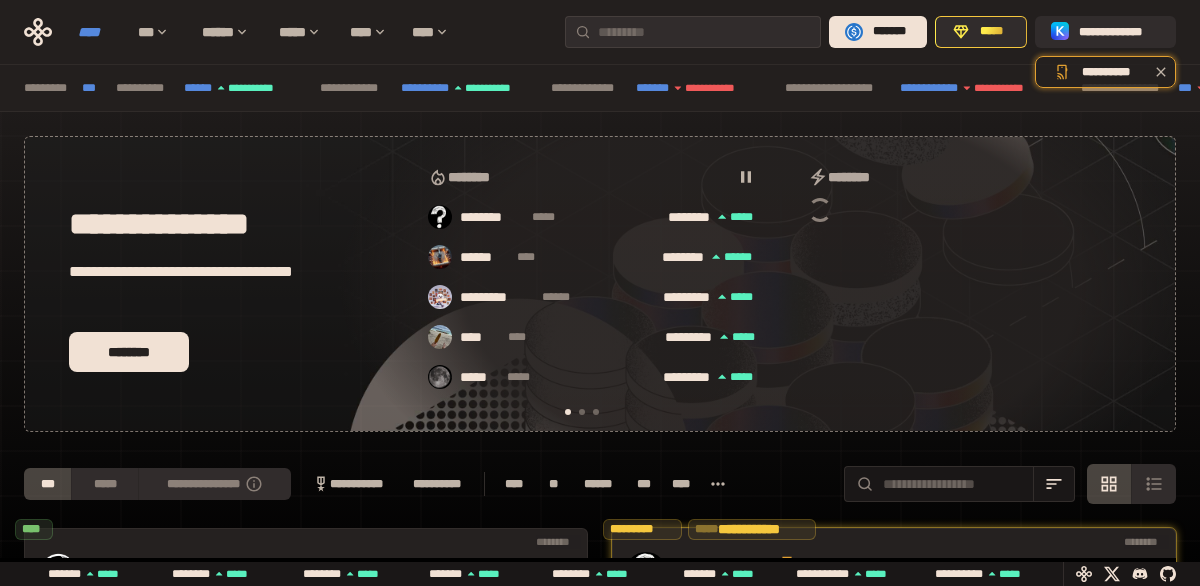 scroll, scrollTop: 0, scrollLeft: 16, axis: horizontal 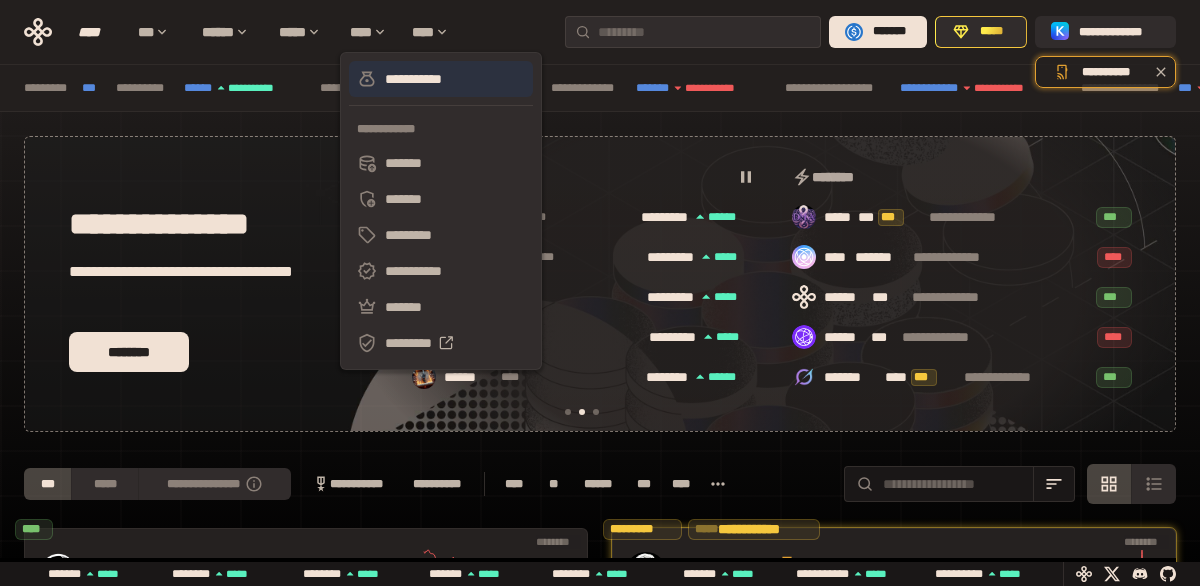 click on "**********" at bounding box center (441, 79) 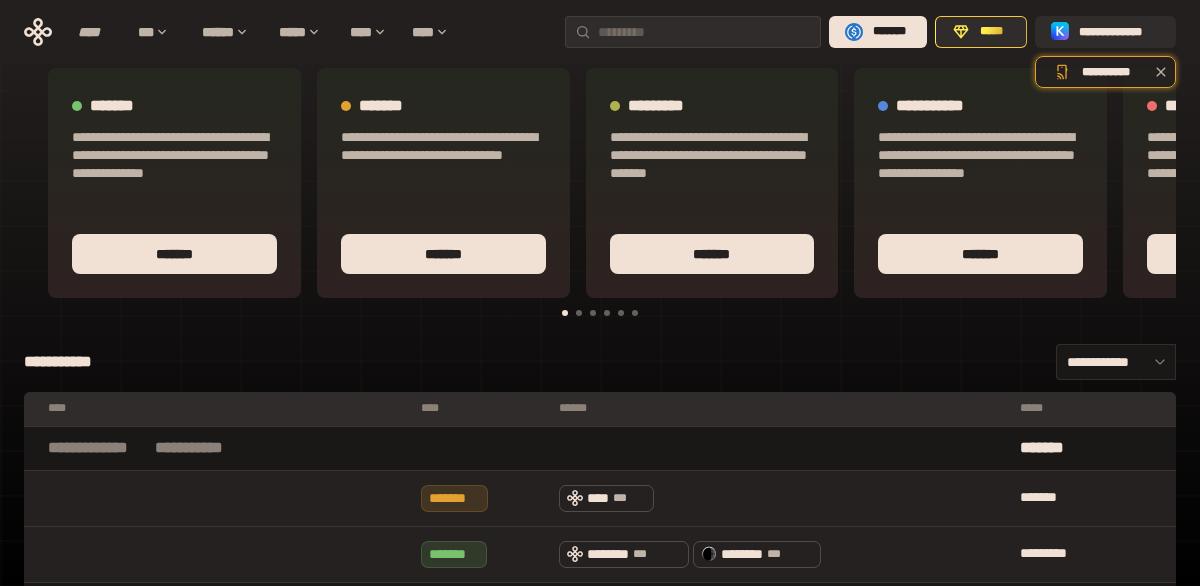 scroll, scrollTop: 0, scrollLeft: 0, axis: both 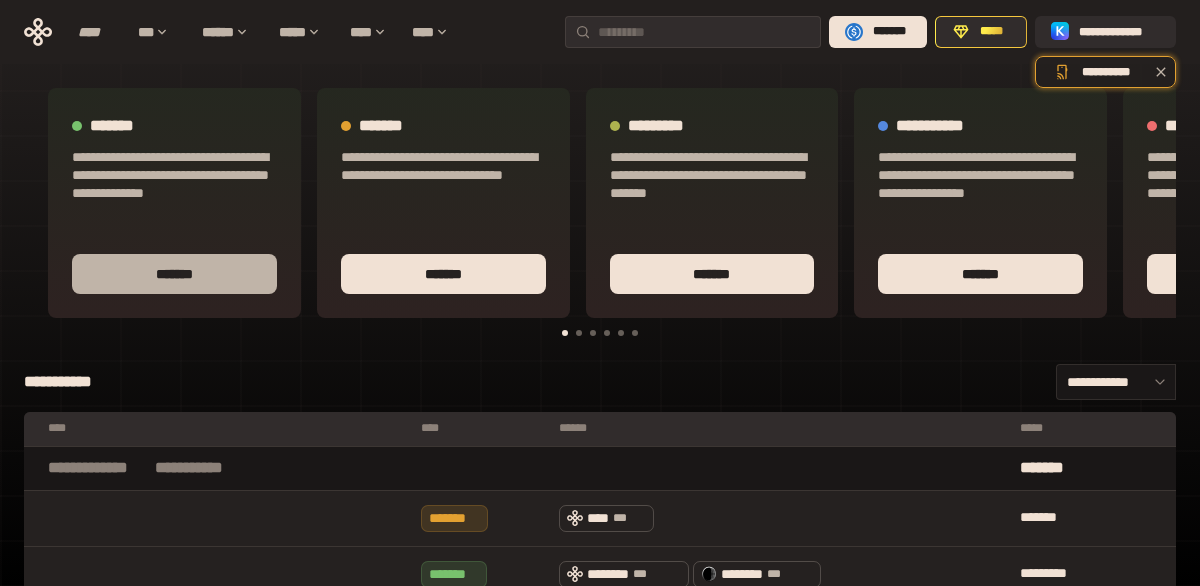 click on "*******" at bounding box center (174, 274) 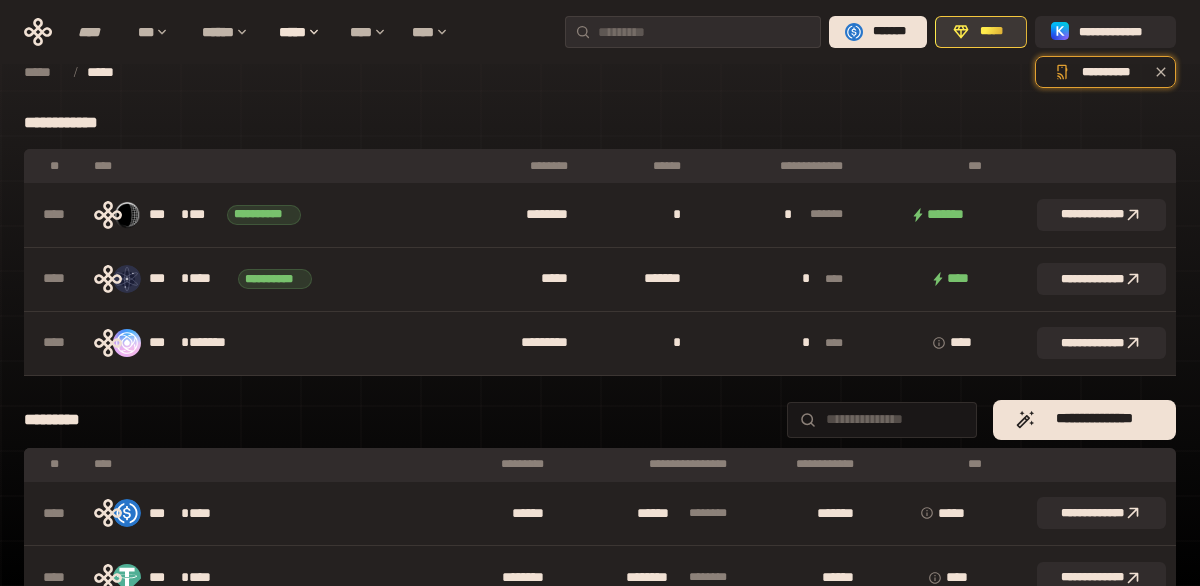 click on "*****" at bounding box center (991, 32) 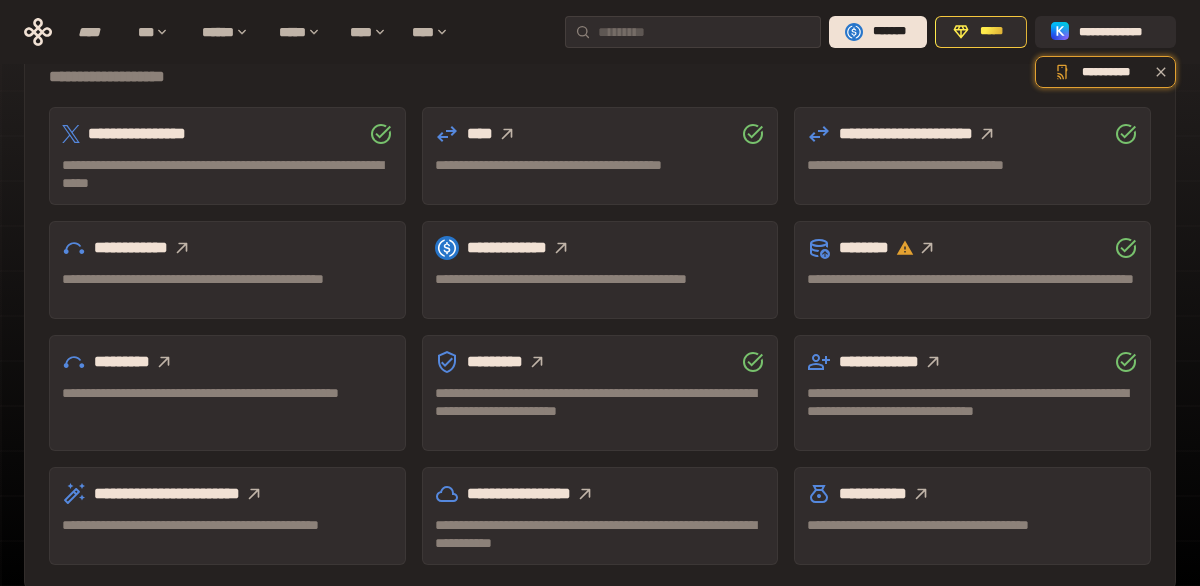 scroll, scrollTop: 621, scrollLeft: 0, axis: vertical 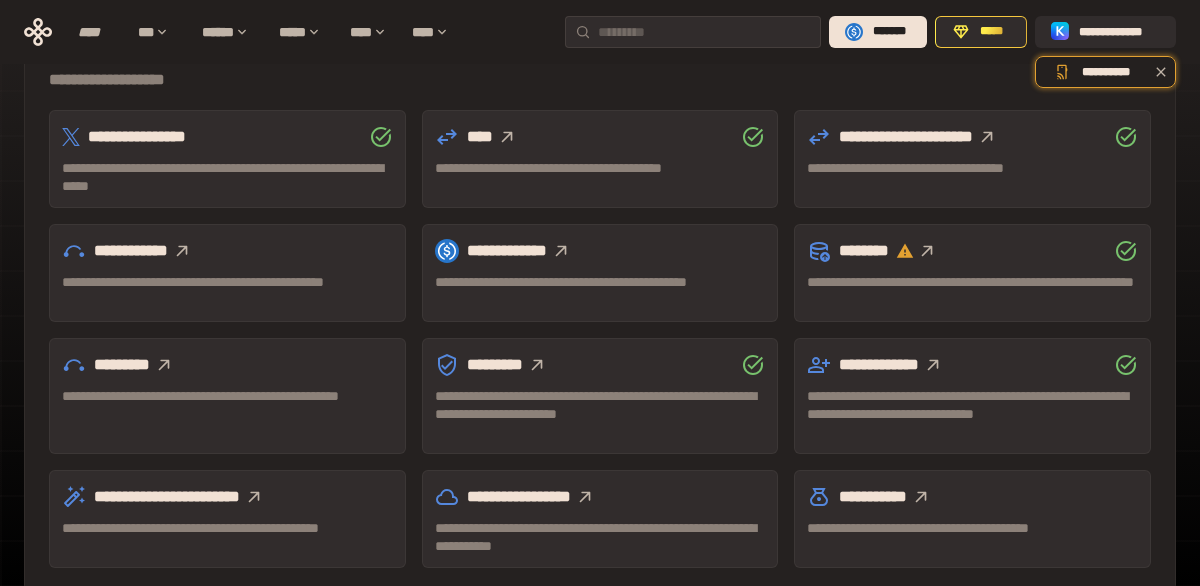 click 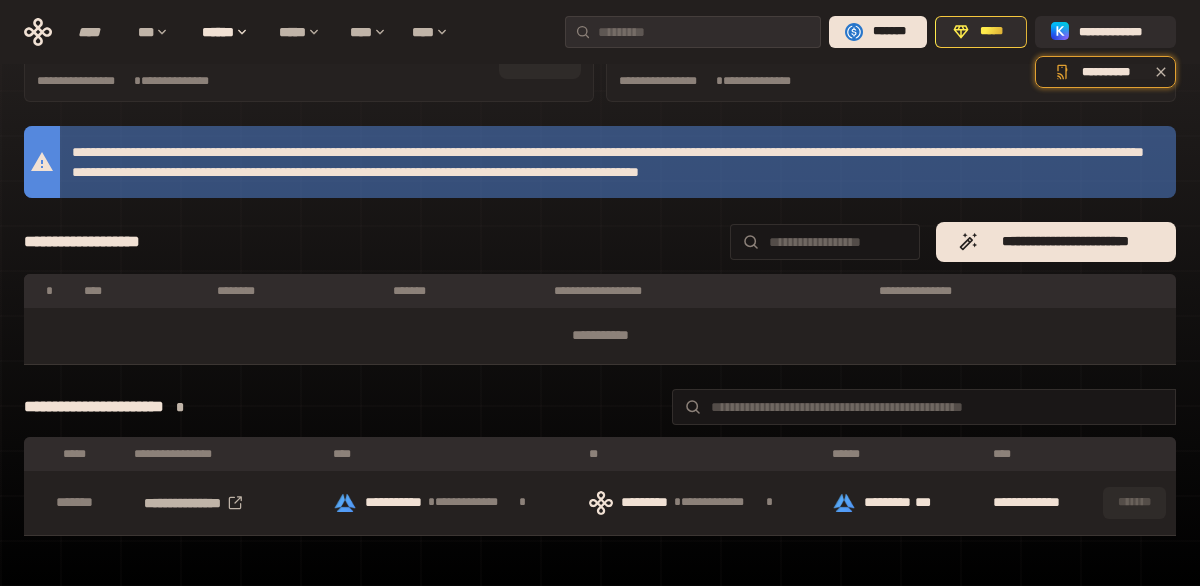 scroll, scrollTop: 153, scrollLeft: 0, axis: vertical 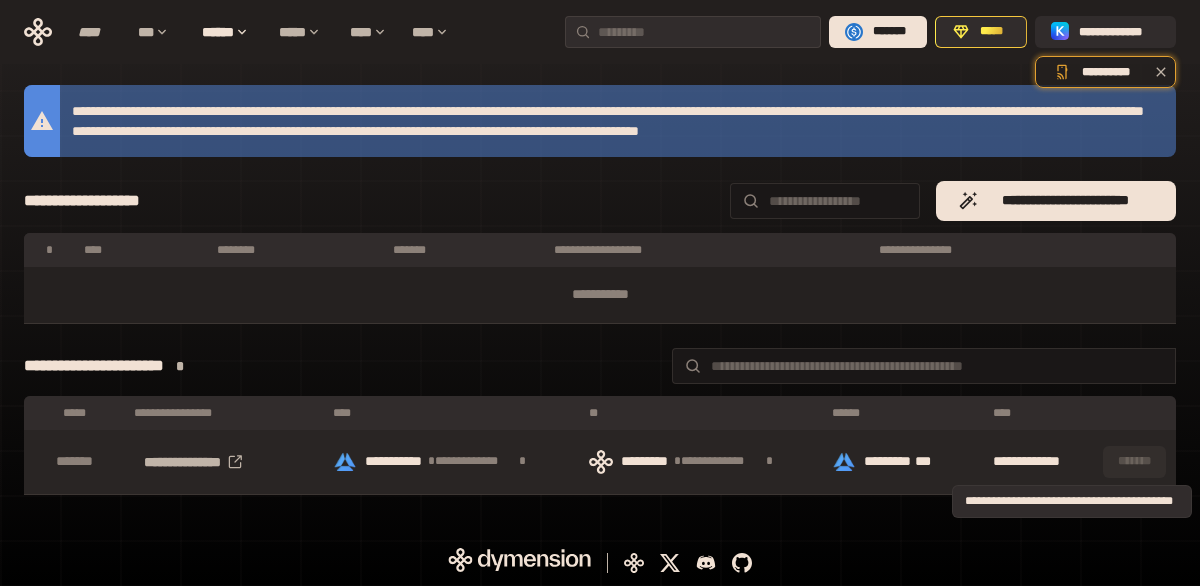 click on "*******" at bounding box center (1134, 462) 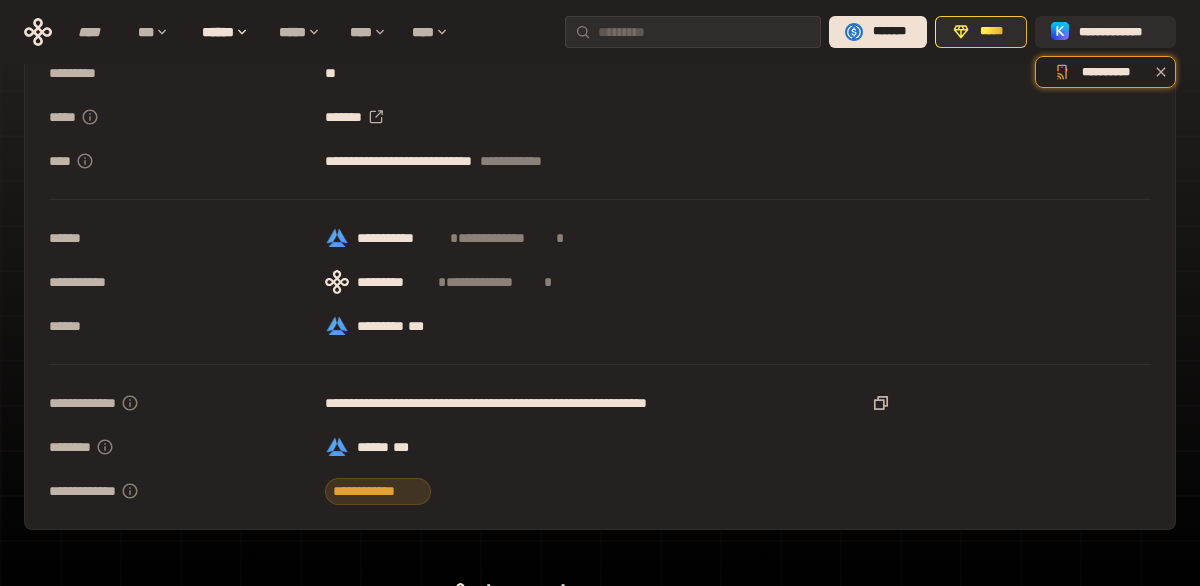 scroll, scrollTop: 192, scrollLeft: 0, axis: vertical 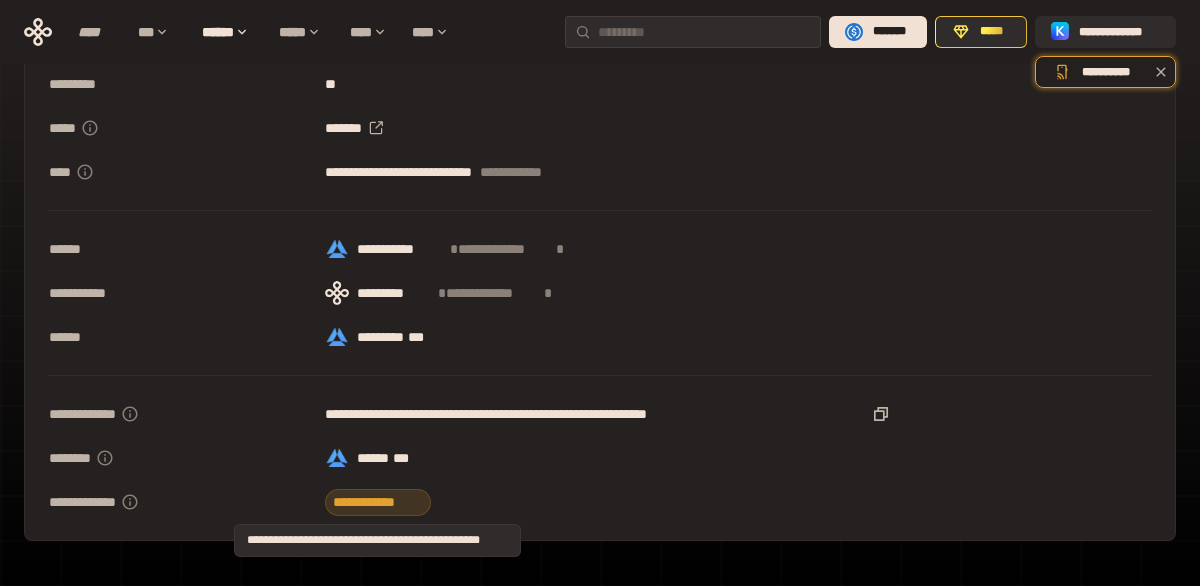click on "**********" at bounding box center (378, 502) 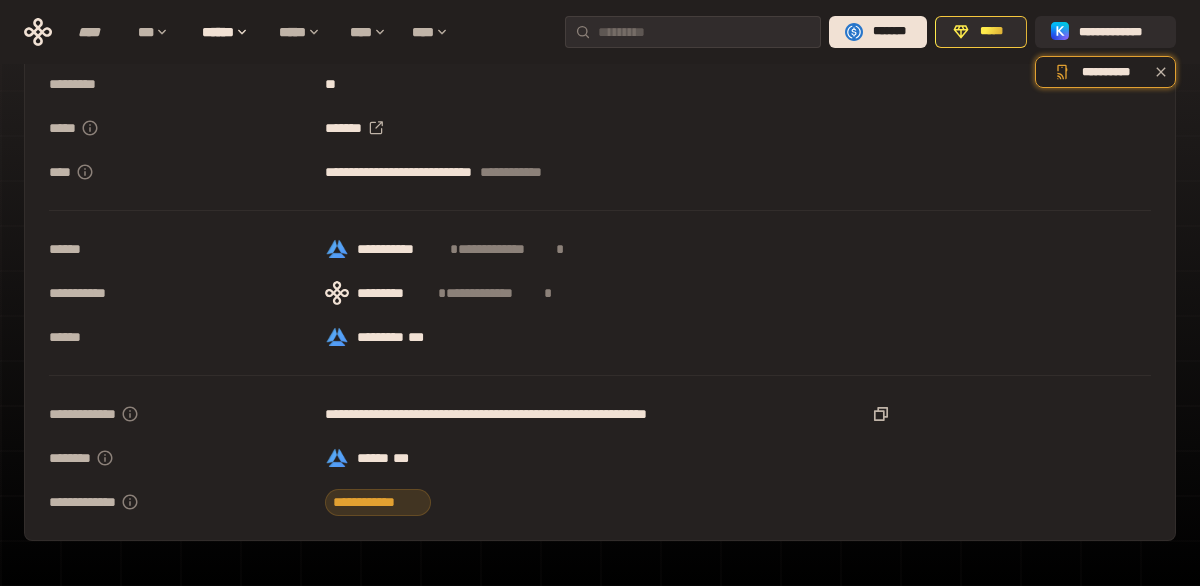 scroll, scrollTop: 0, scrollLeft: 0, axis: both 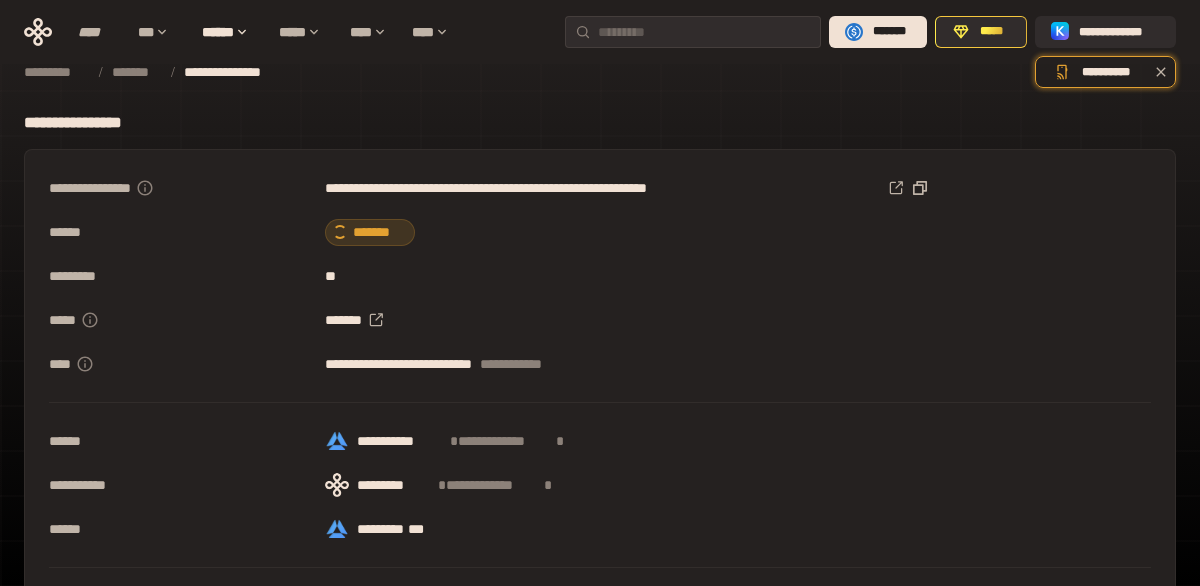 click on "*******" at bounding box center [370, 232] 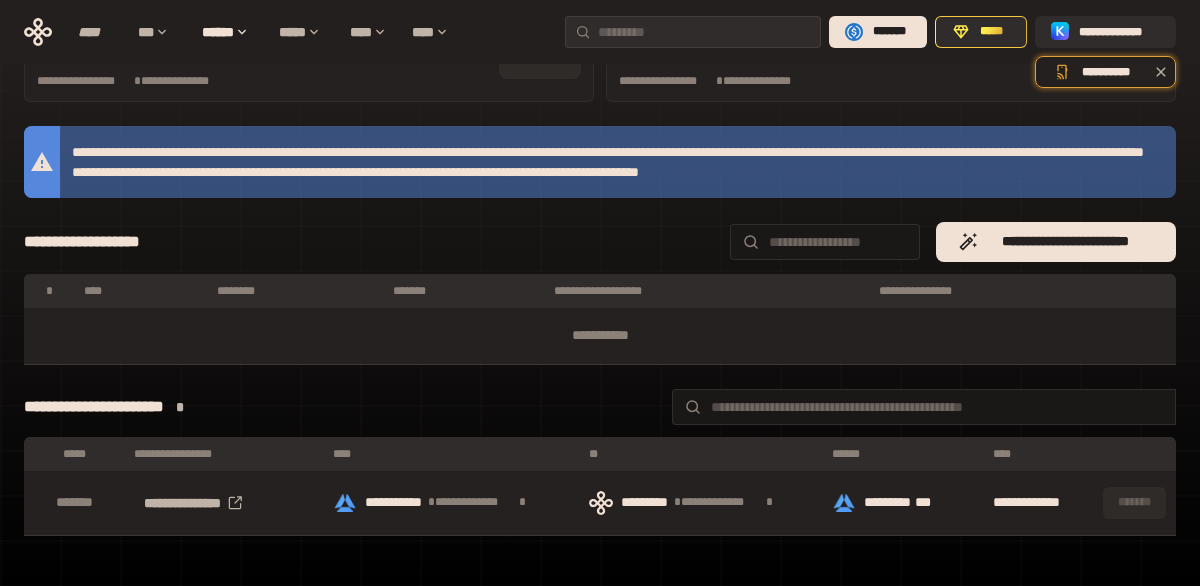 scroll, scrollTop: 153, scrollLeft: 0, axis: vertical 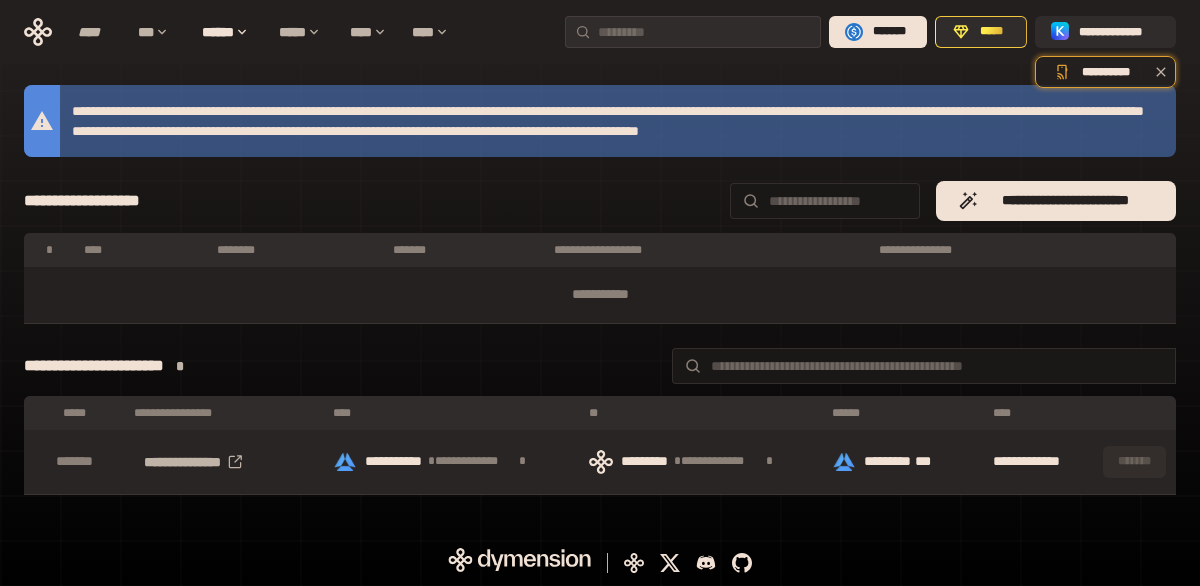 click on "**********" at bounding box center (458, 461) 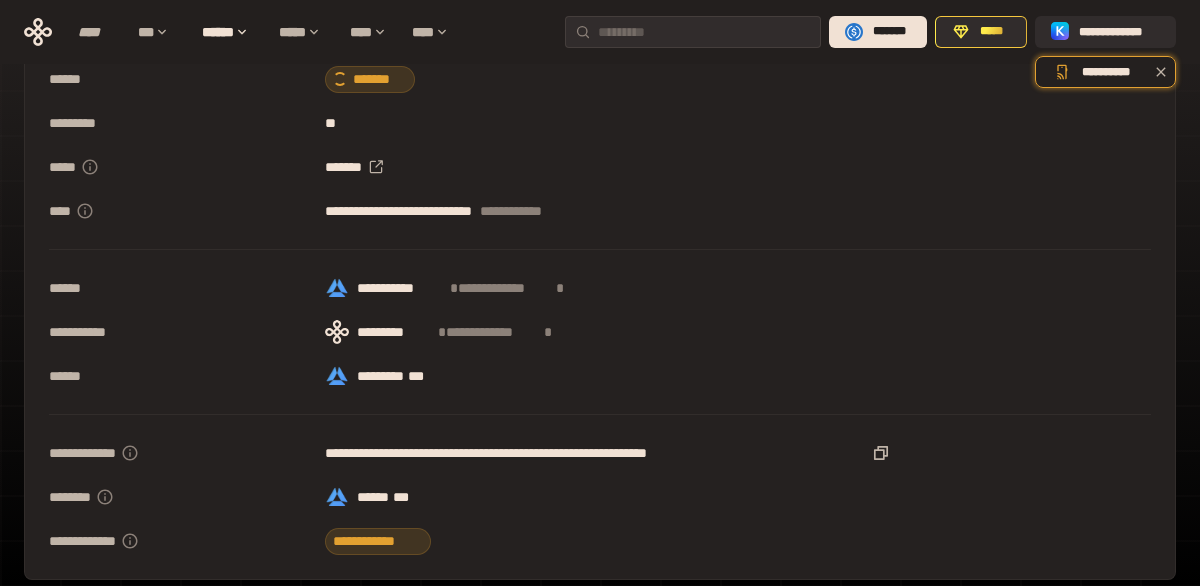 scroll, scrollTop: 0, scrollLeft: 0, axis: both 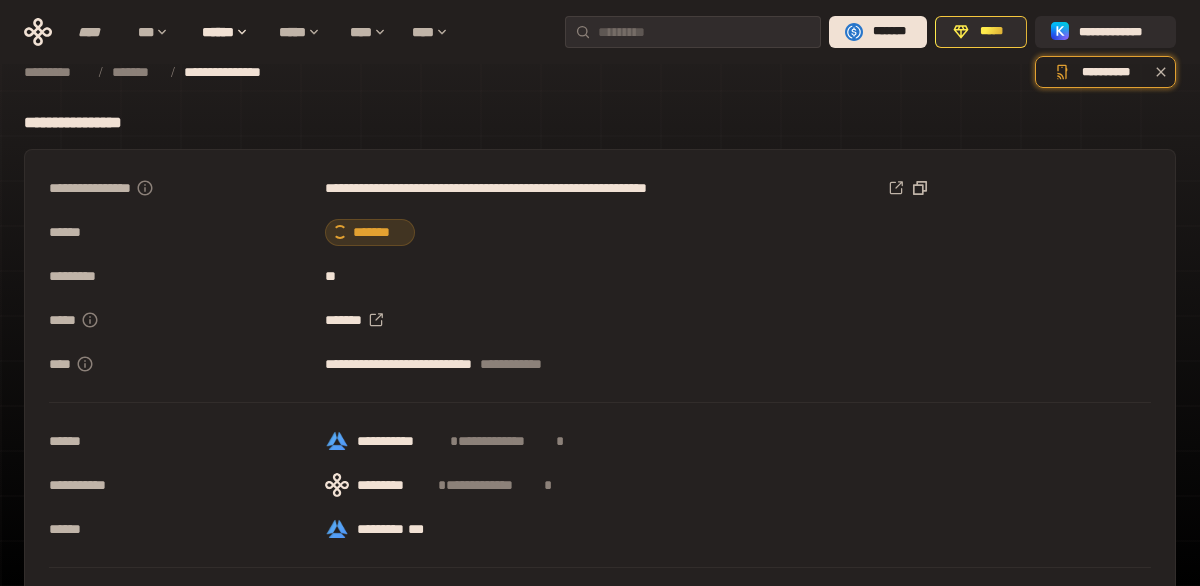 click on "*******" at bounding box center [370, 232] 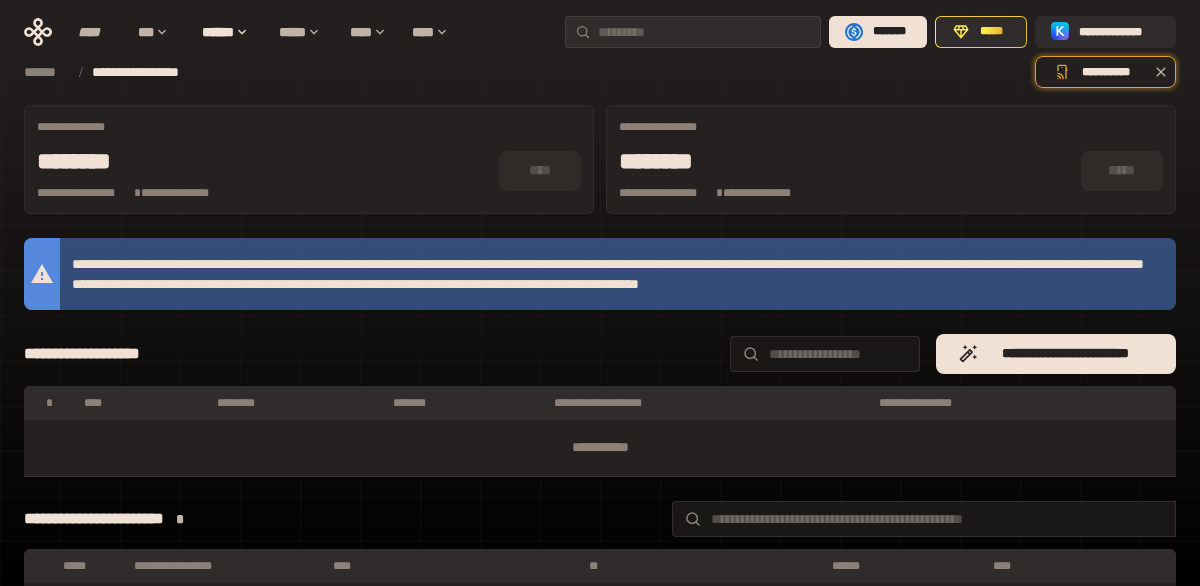 scroll, scrollTop: 153, scrollLeft: 0, axis: vertical 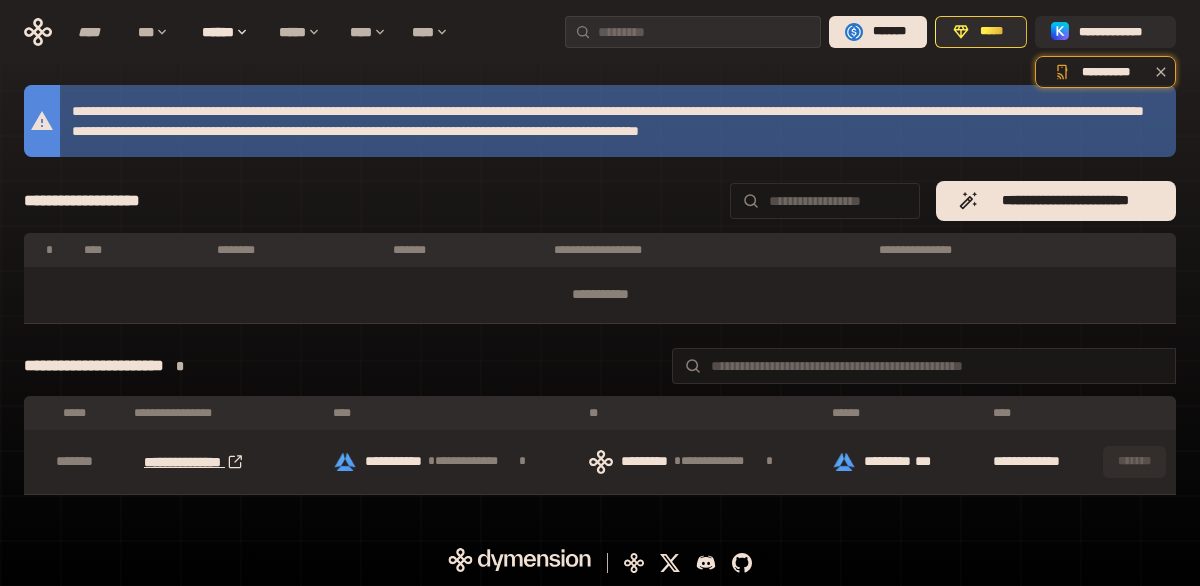 click on "**********" at bounding box center (216, 462) 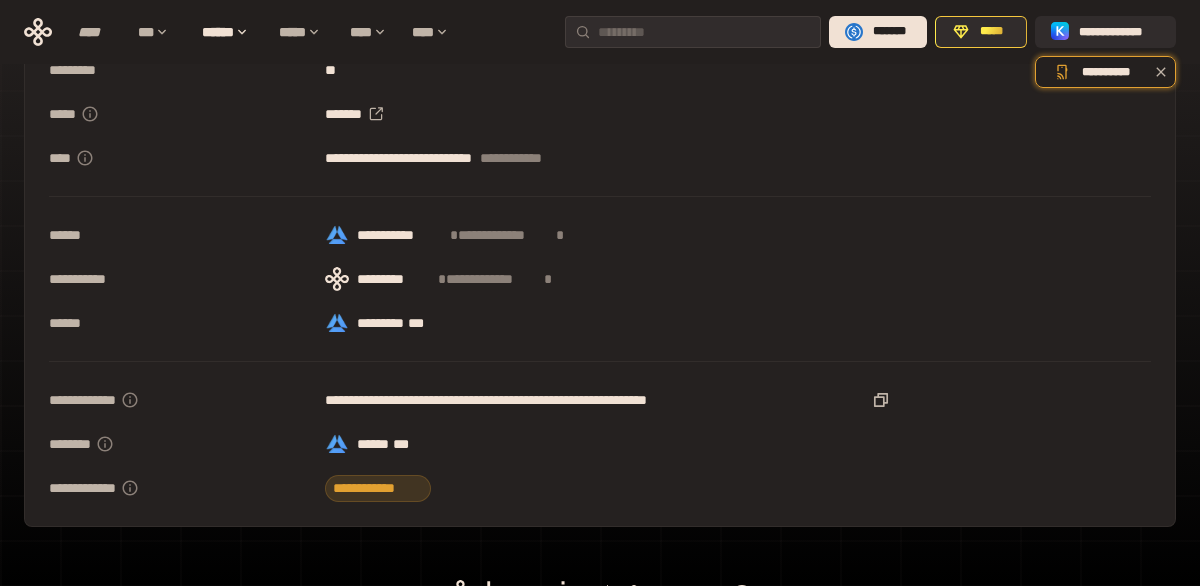 scroll, scrollTop: 203, scrollLeft: 0, axis: vertical 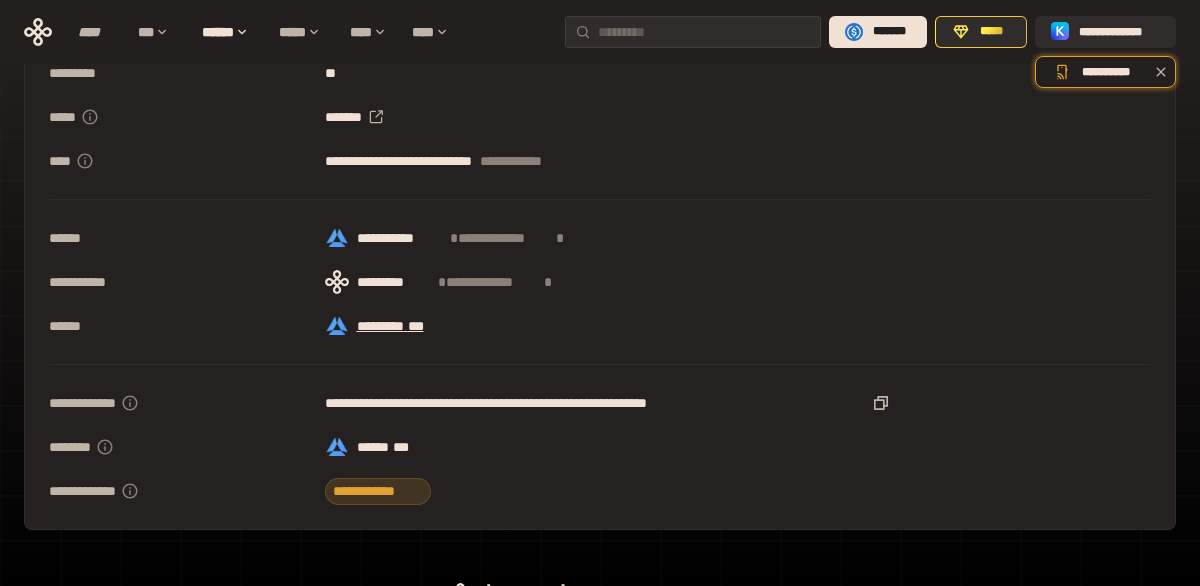 click on "*********   ***" at bounding box center (405, 326) 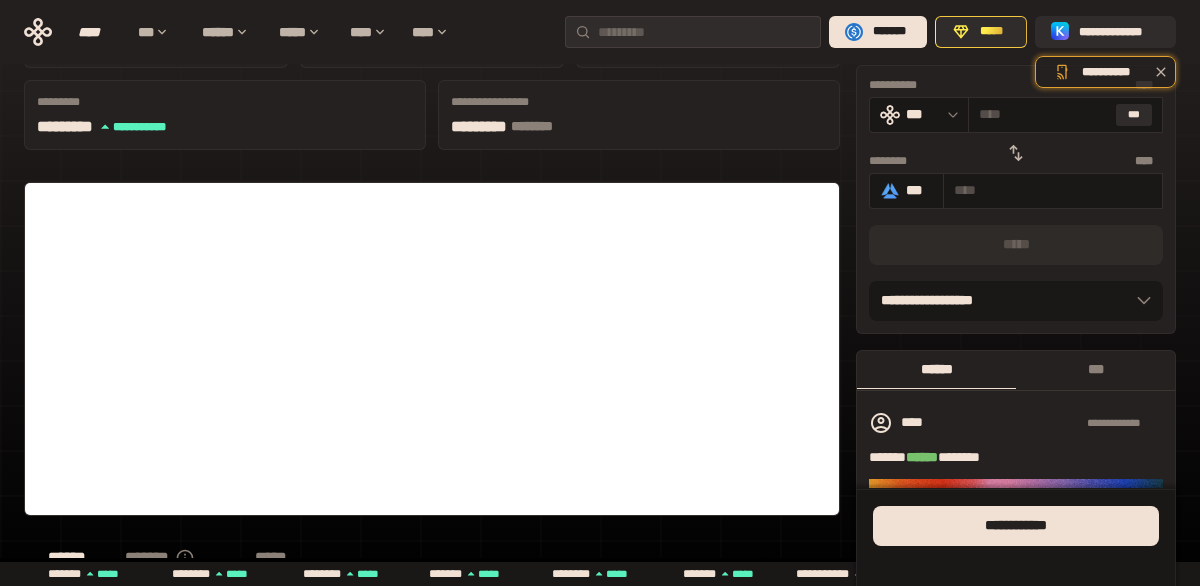click 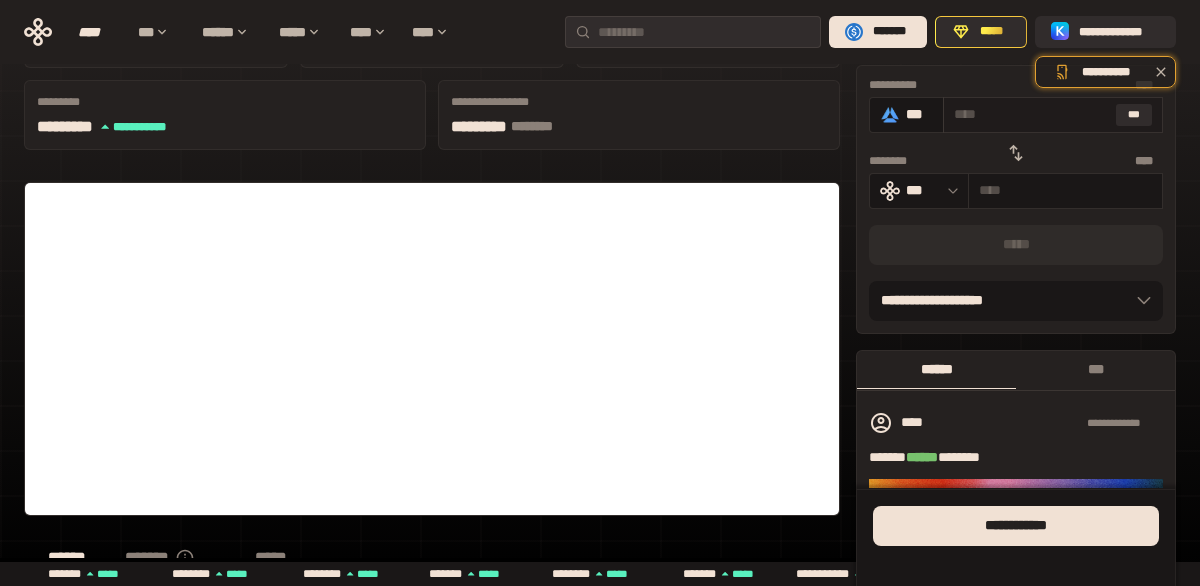 click at bounding box center (1031, 114) 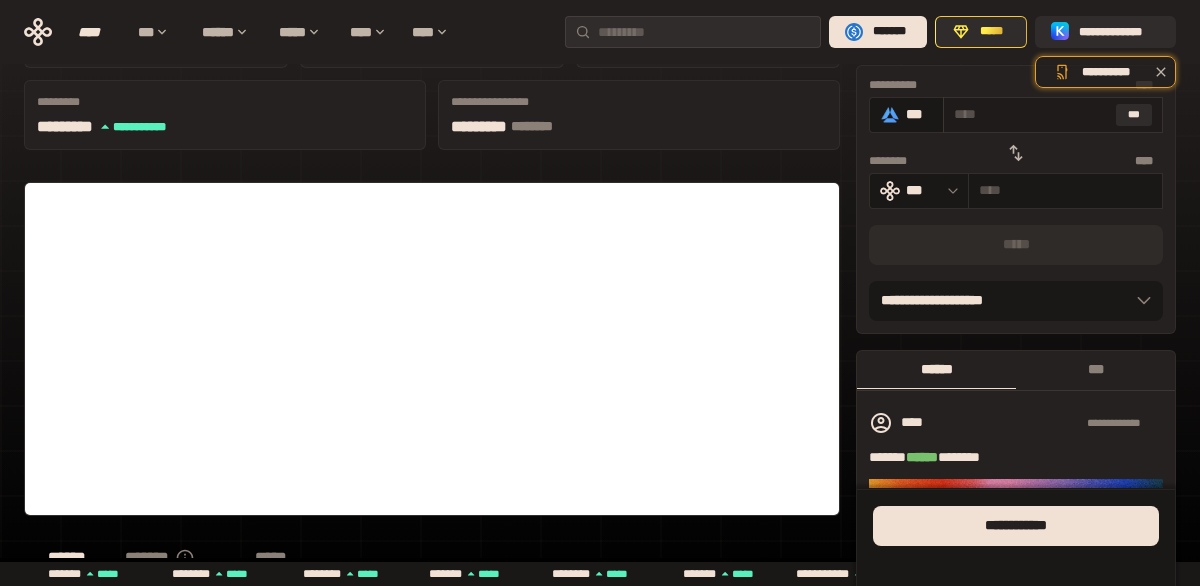 type on "*" 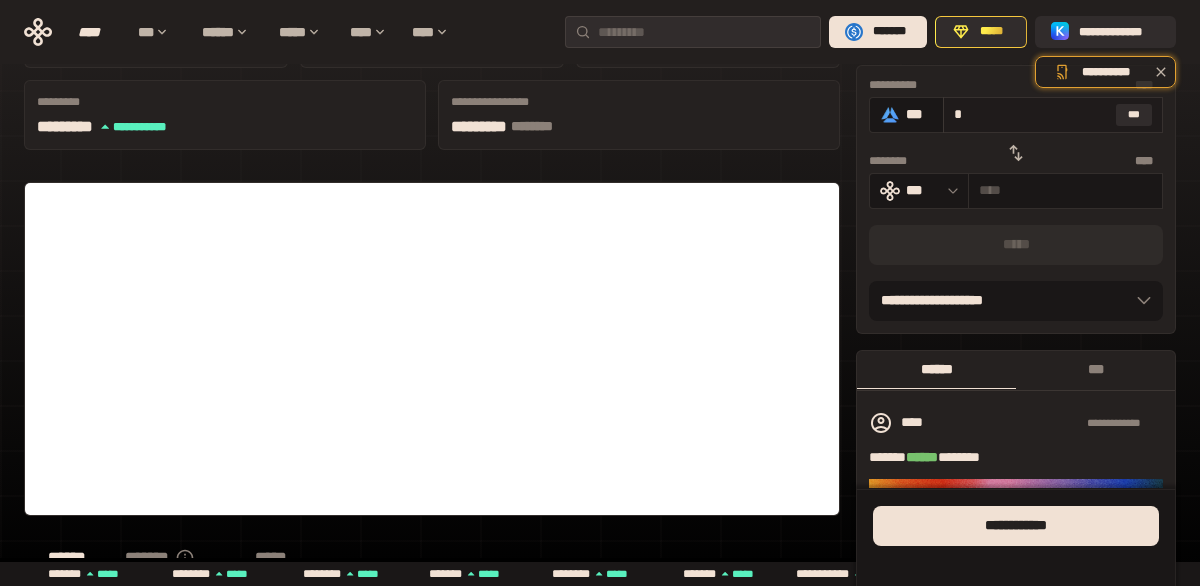 type on "**********" 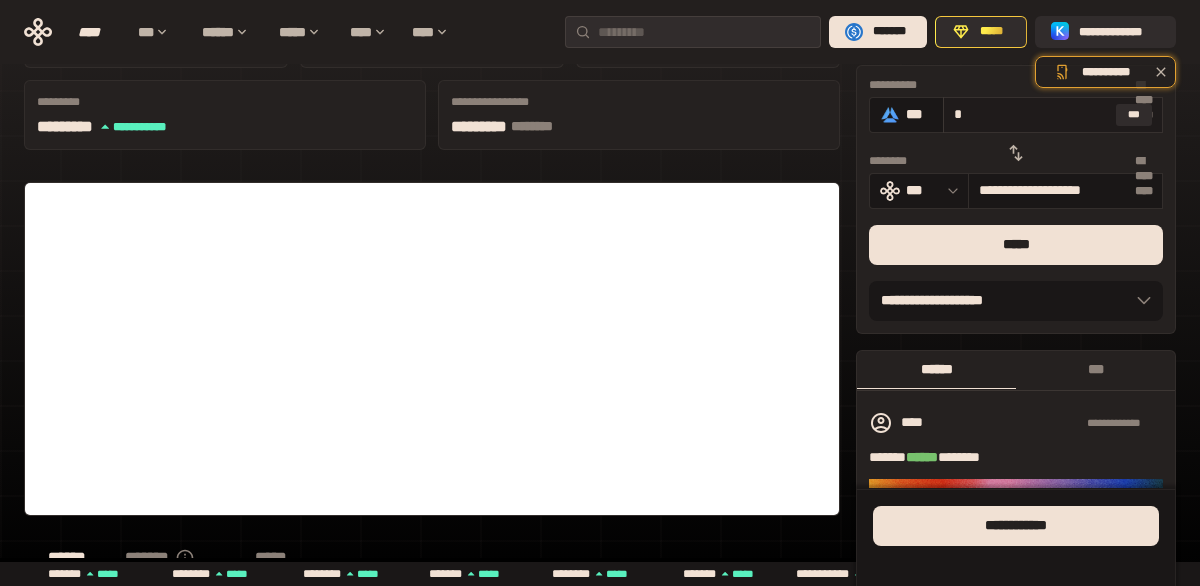 type on "**" 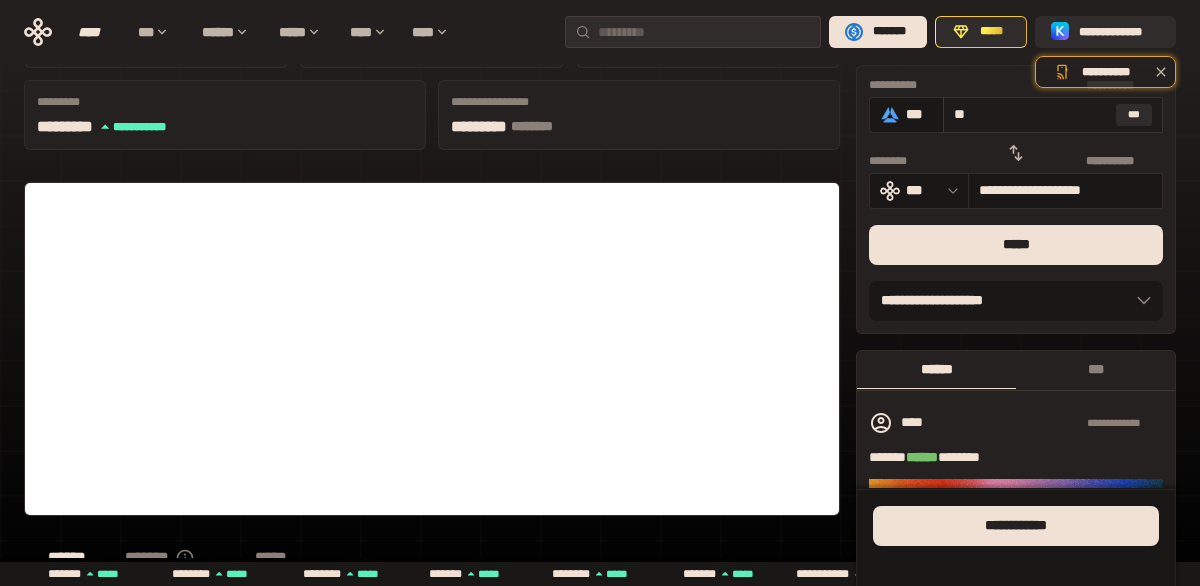 type on "**********" 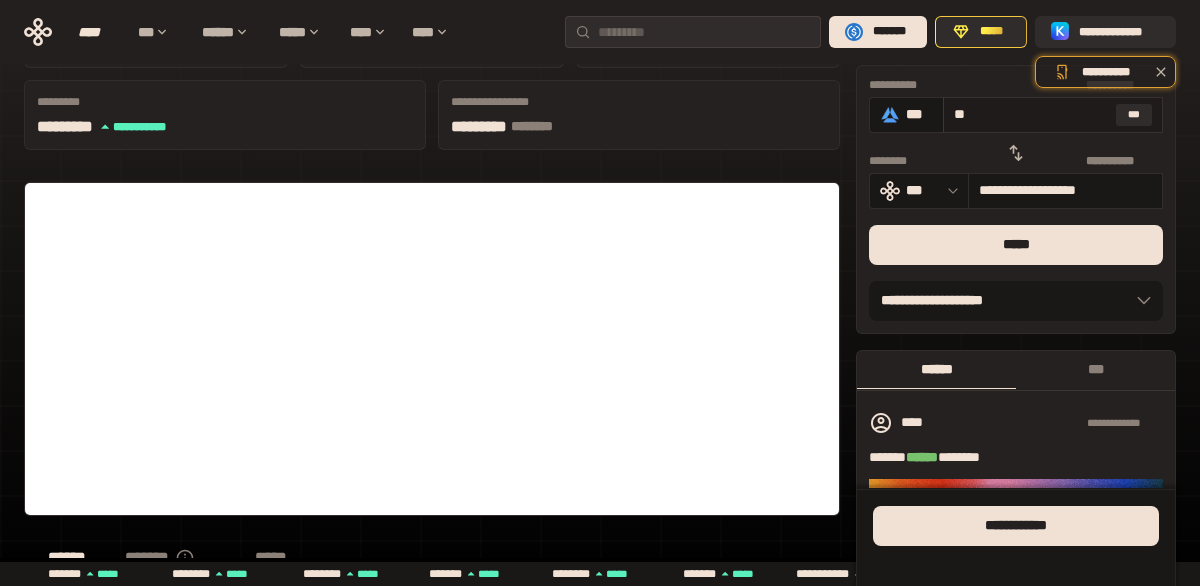 type on "***" 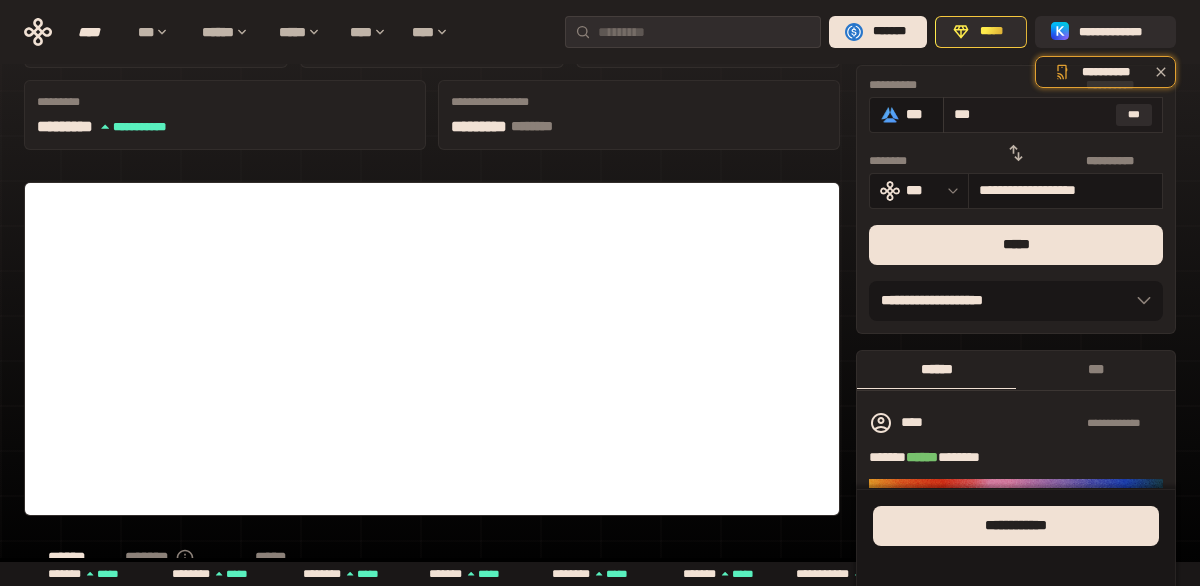type on "**********" 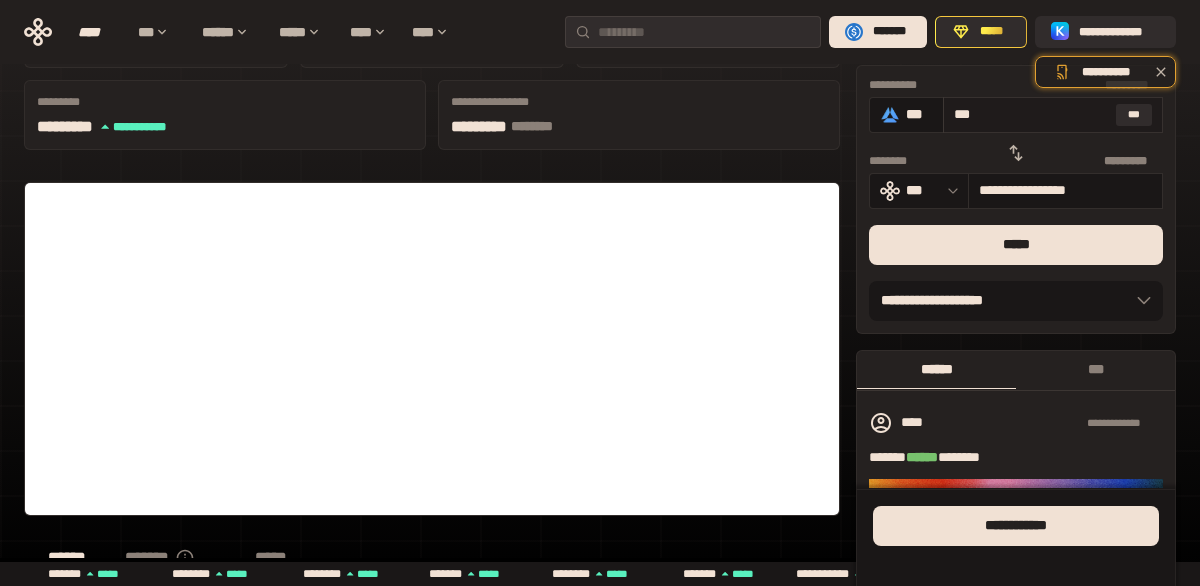 type on "****" 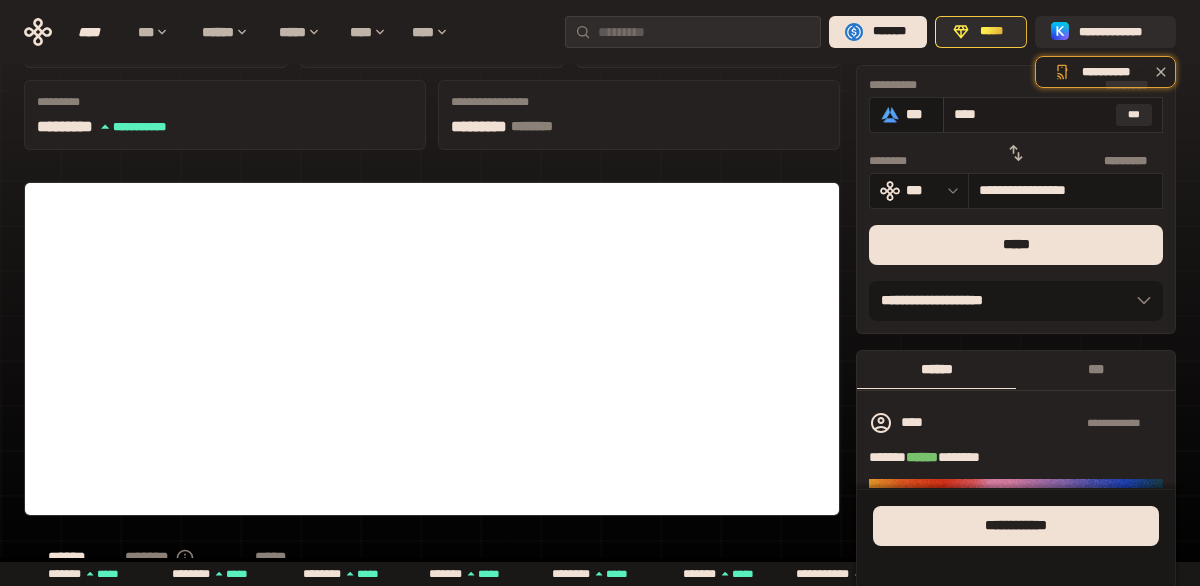 type on "**********" 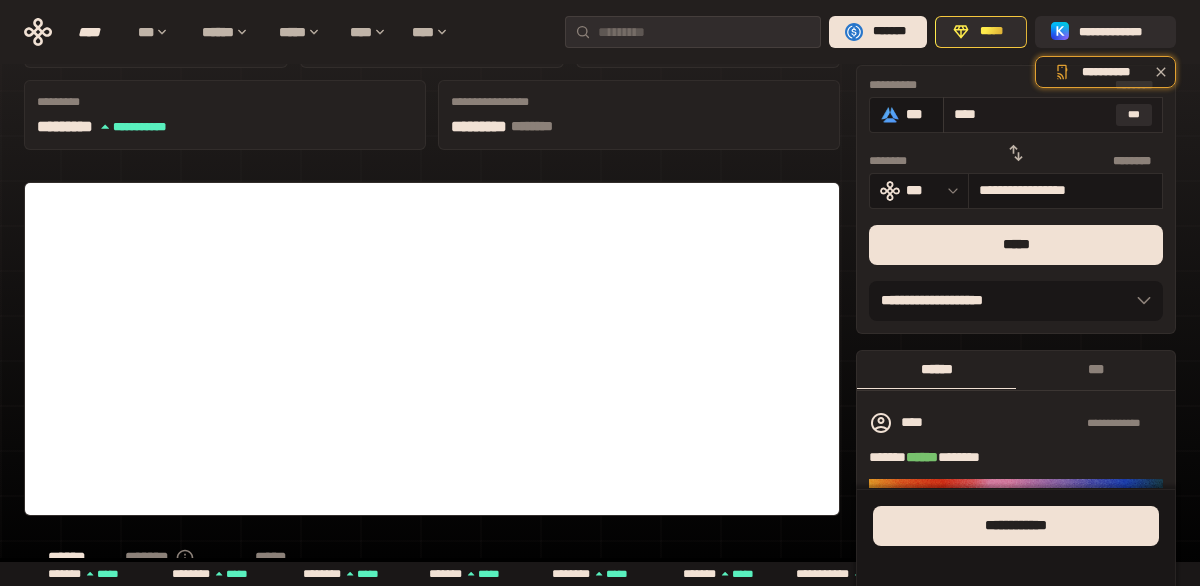 type on "*****" 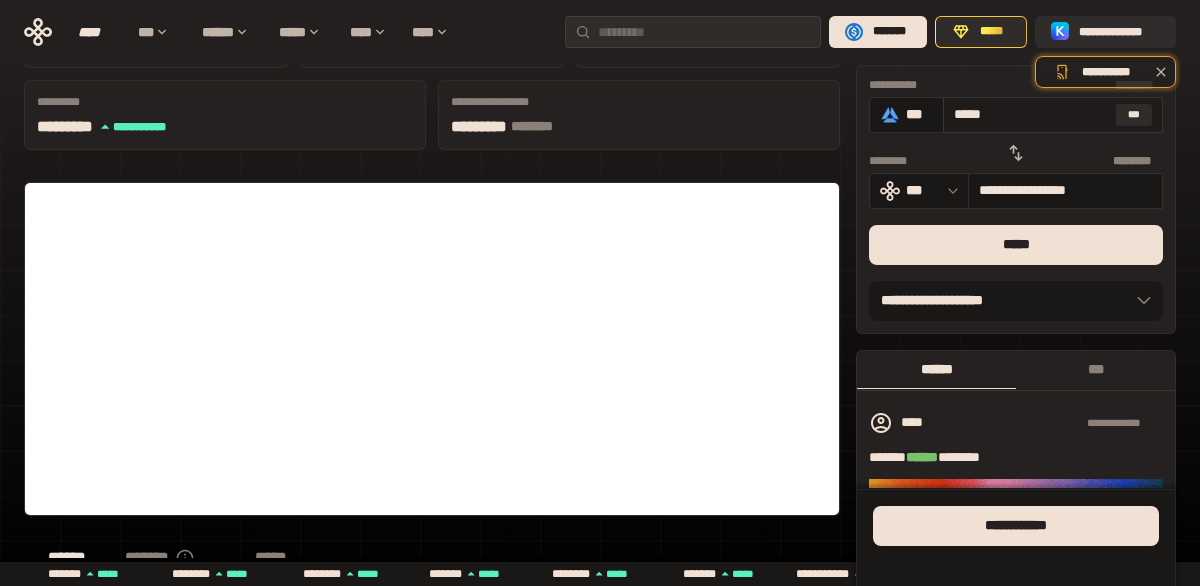 type on "**********" 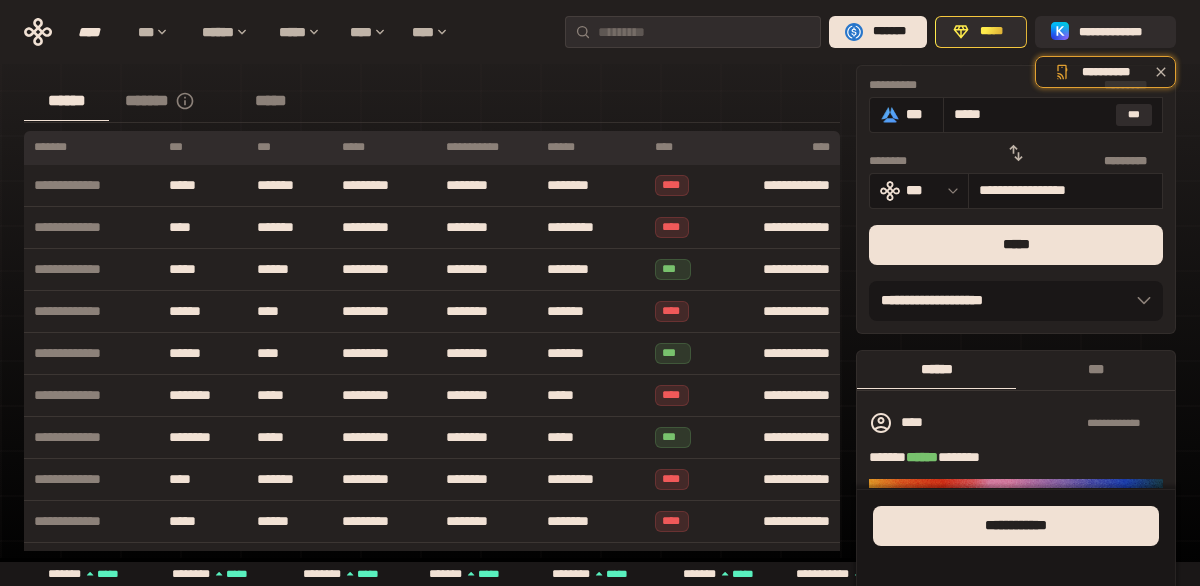 scroll, scrollTop: 731, scrollLeft: 0, axis: vertical 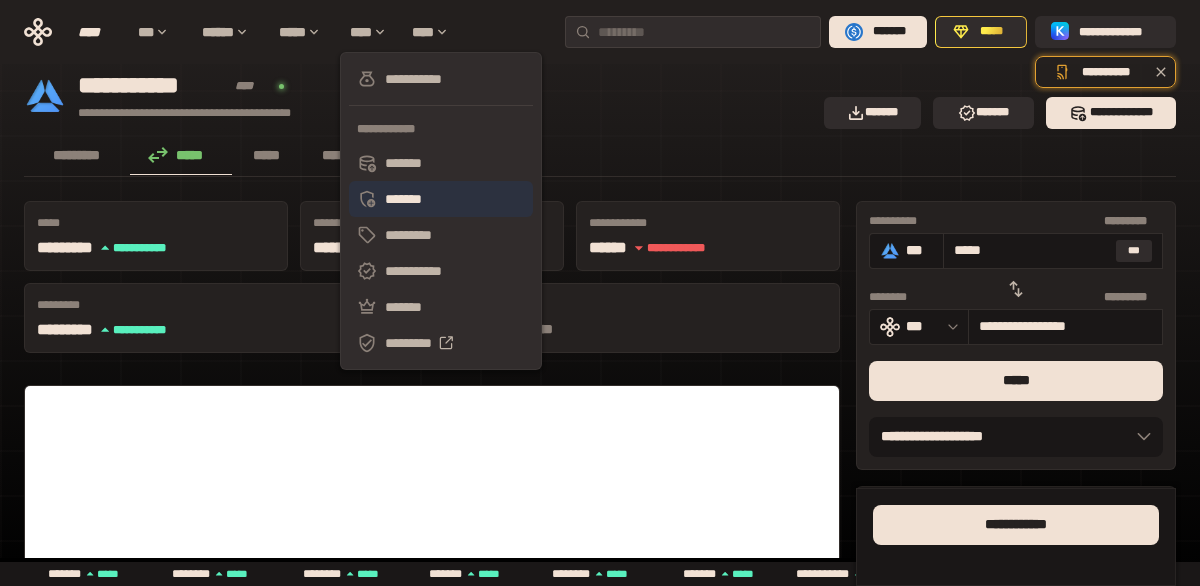 type on "*****" 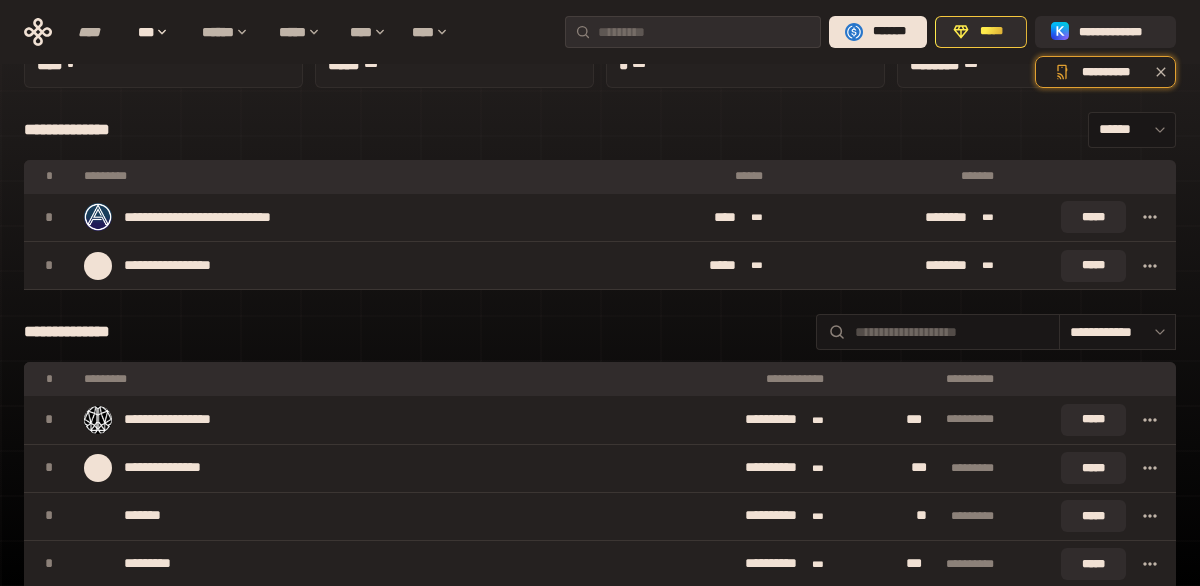 scroll, scrollTop: 209, scrollLeft: 0, axis: vertical 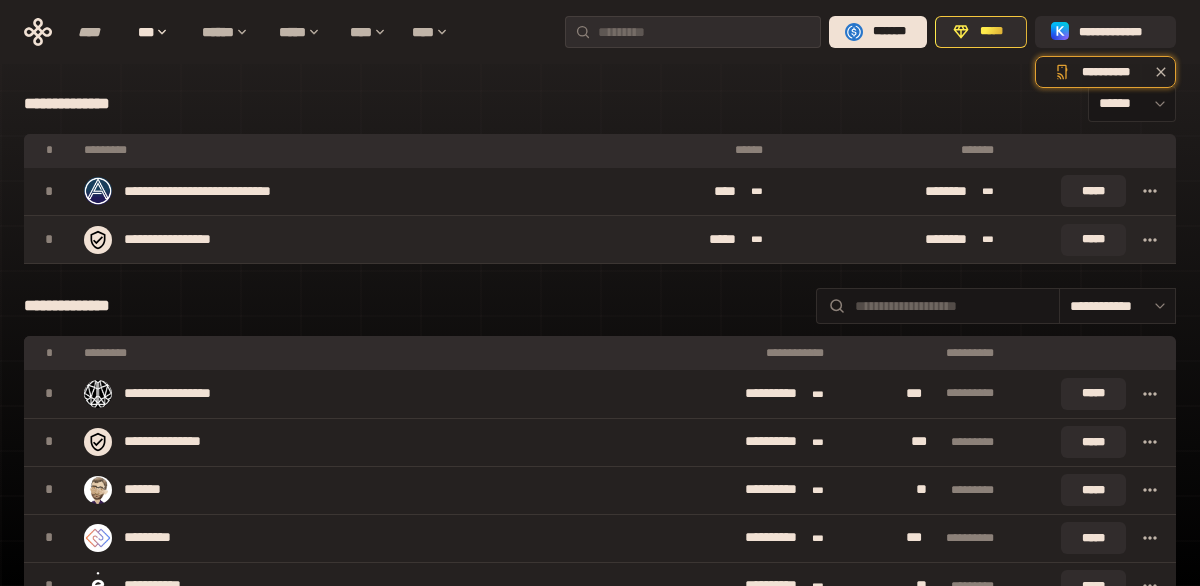 click on "**********" at bounding box center [334, 240] 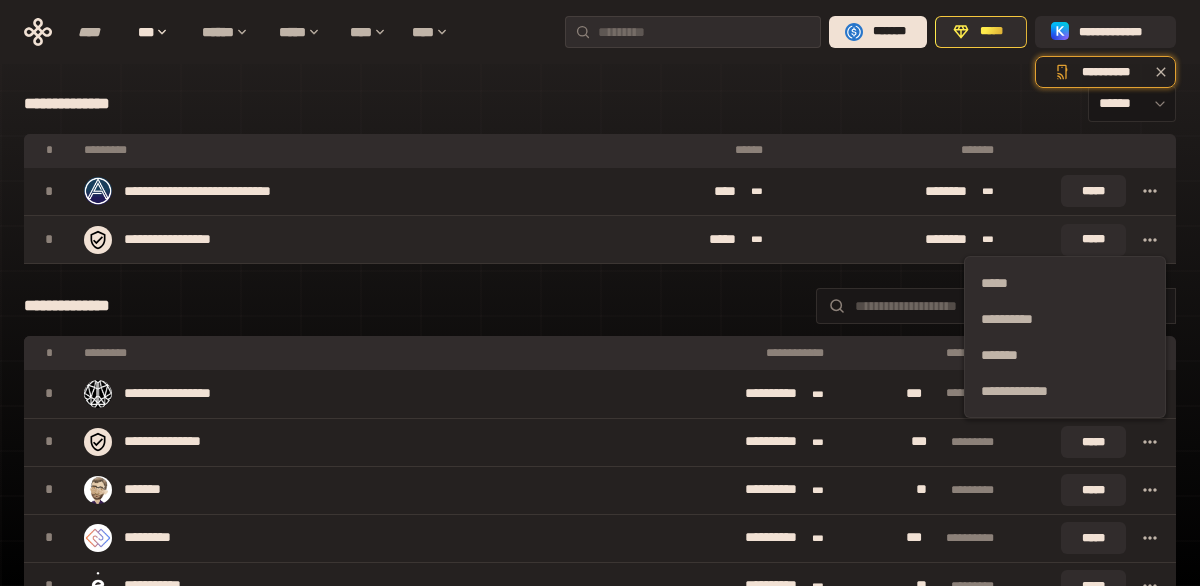 click 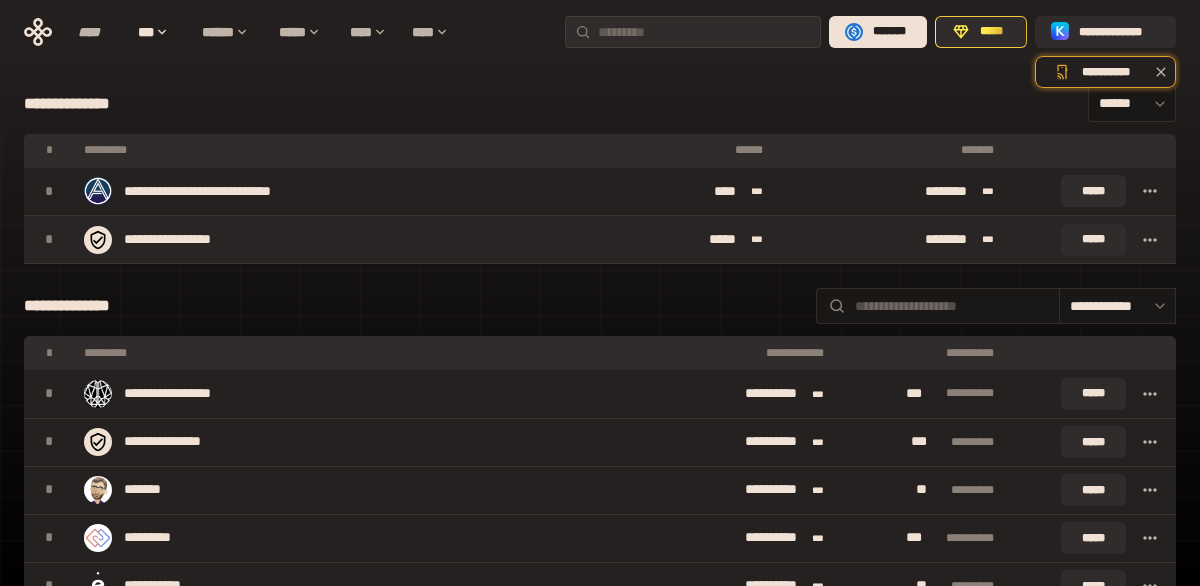 click 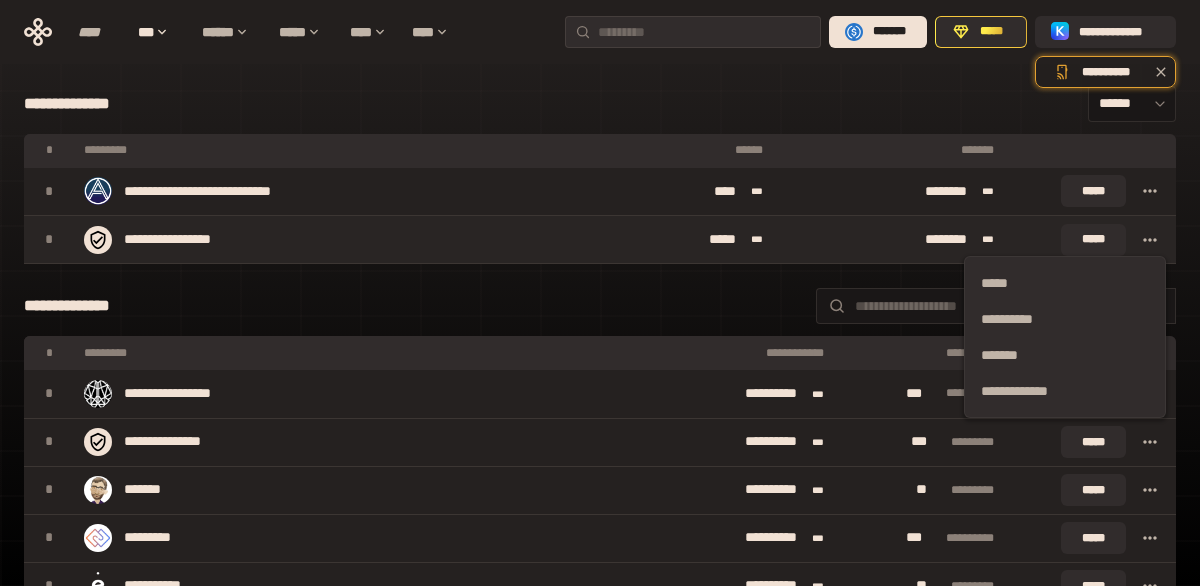 click 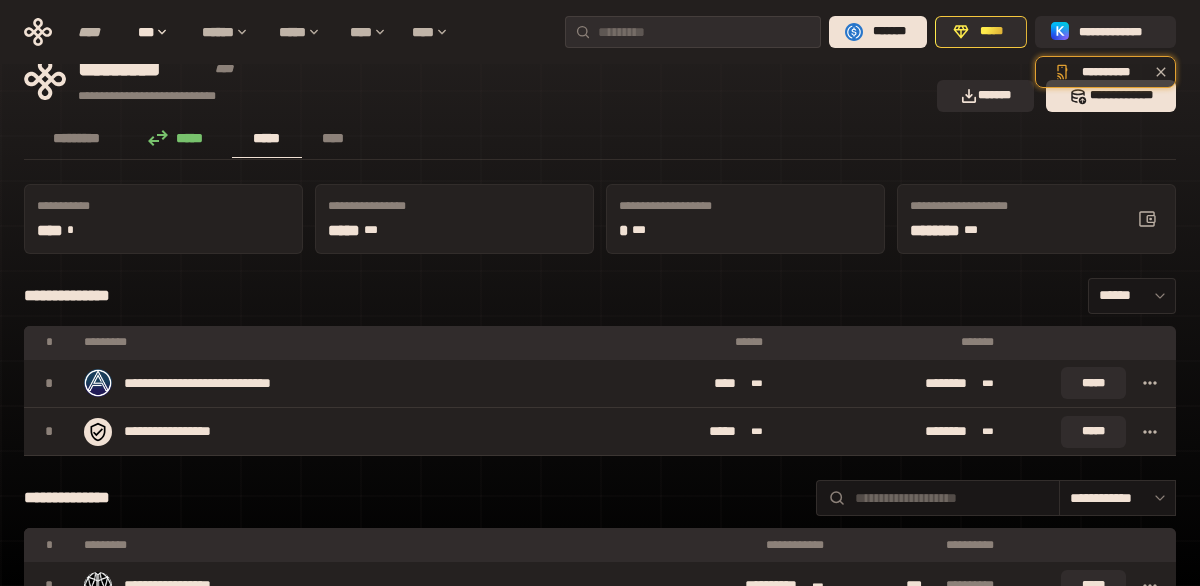 scroll, scrollTop: 0, scrollLeft: 0, axis: both 